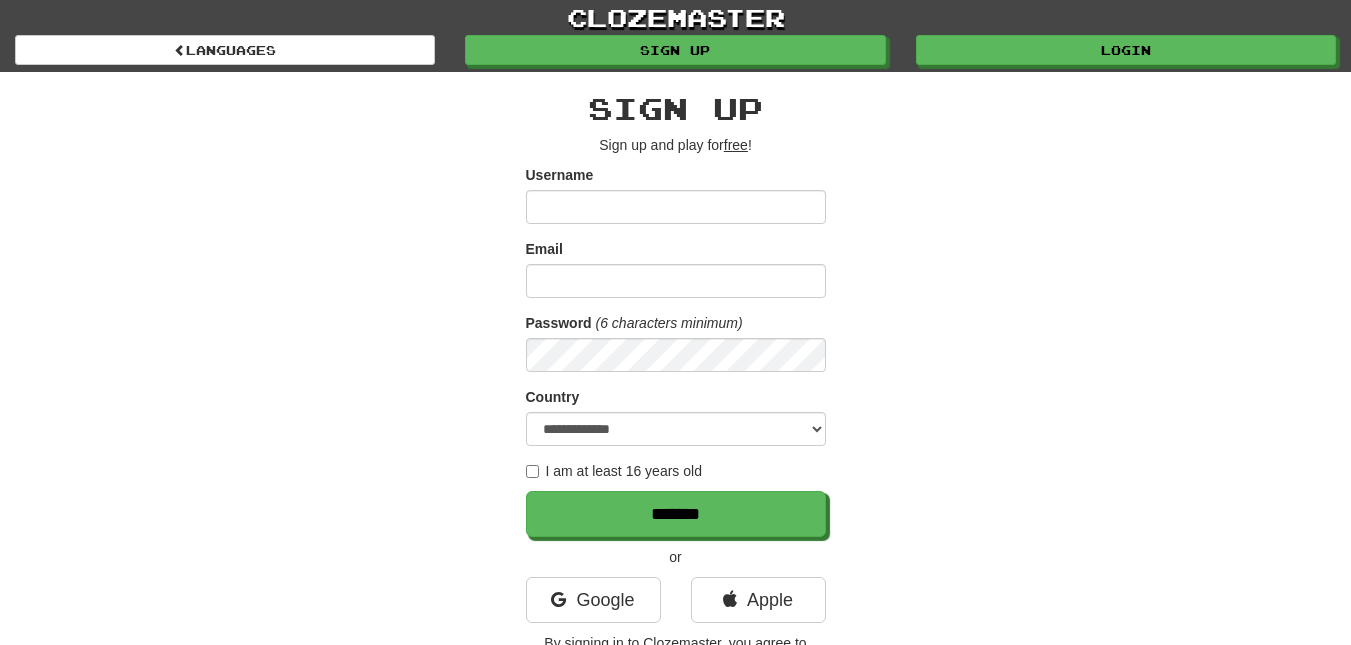 scroll, scrollTop: 232, scrollLeft: 0, axis: vertical 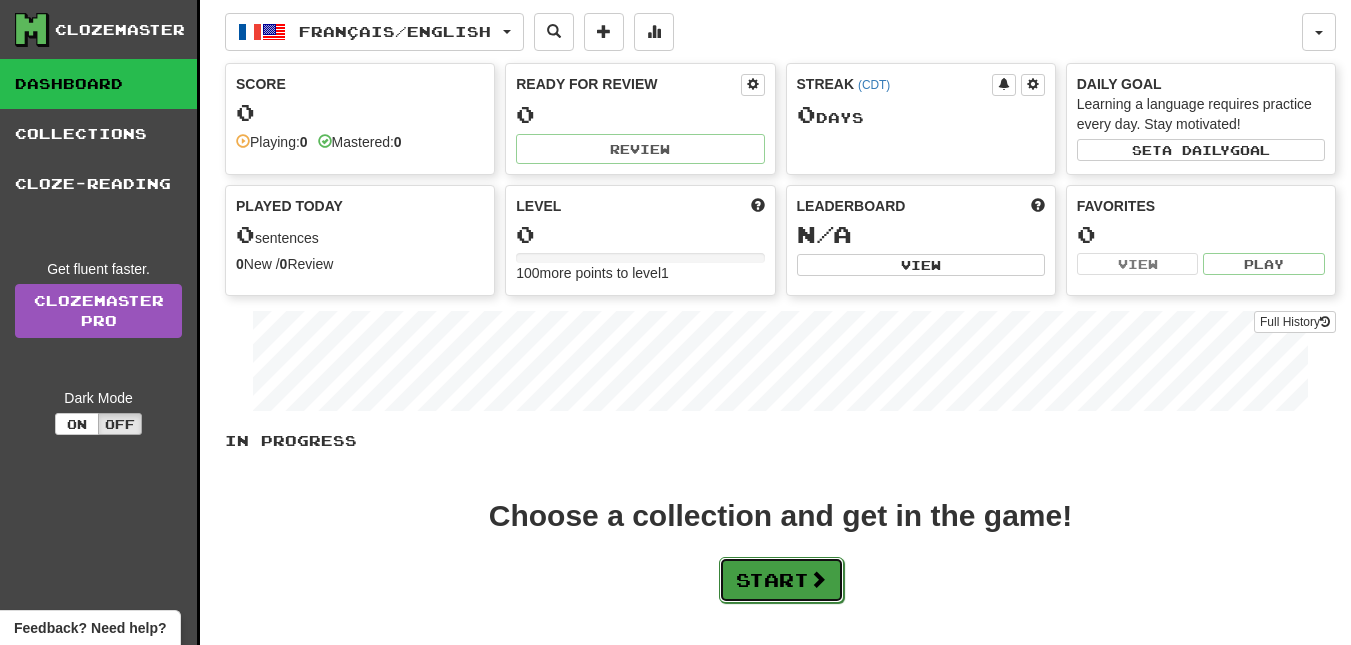 click on "Start" at bounding box center [781, 580] 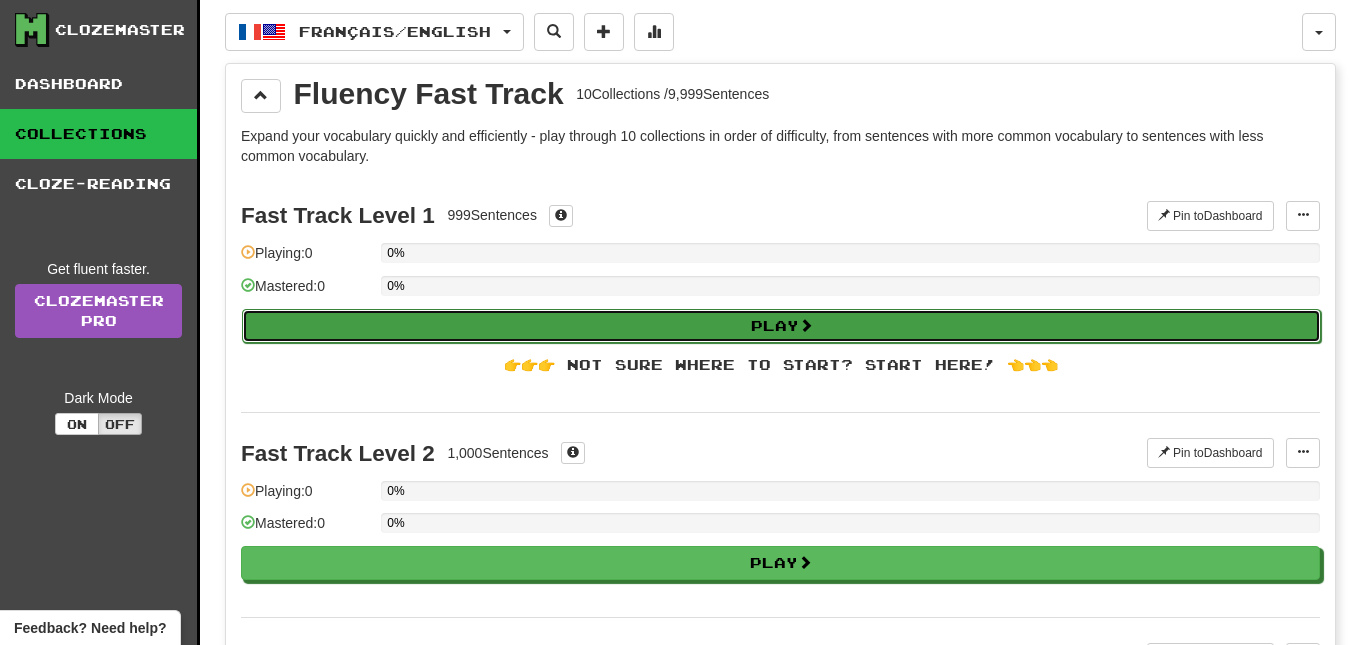click on "Play" at bounding box center (781, 326) 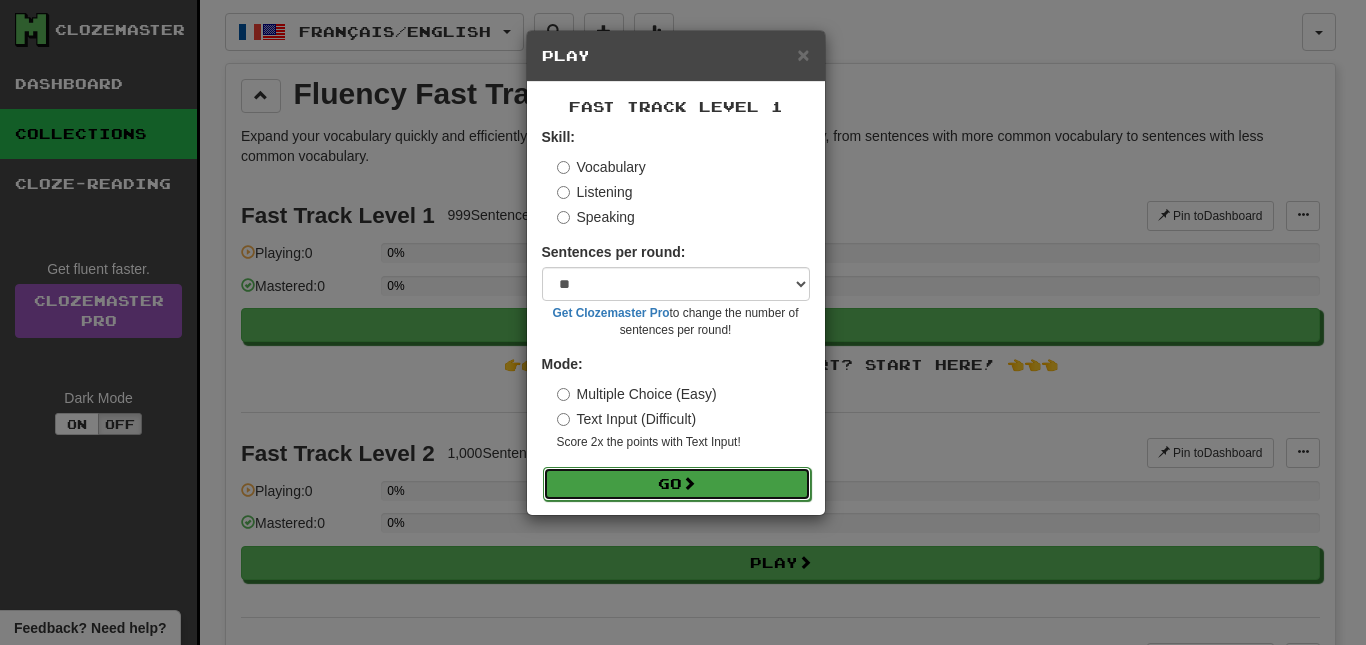 click on "Go" at bounding box center [677, 484] 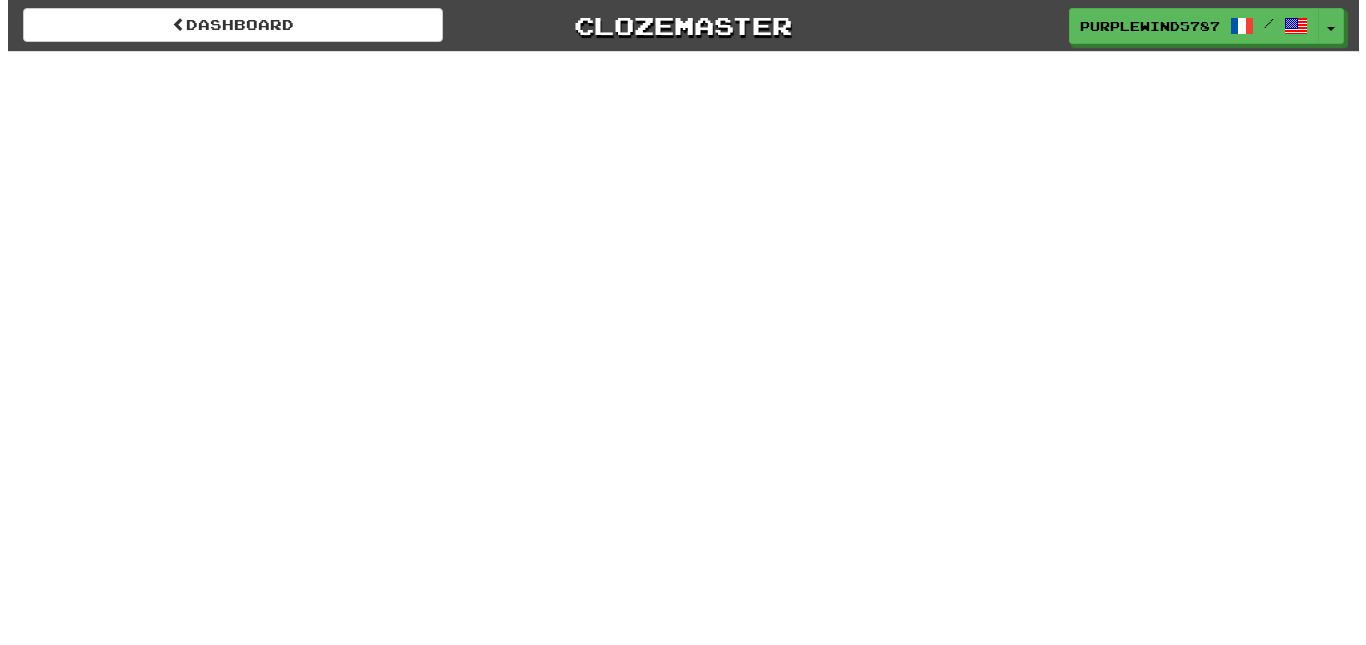 scroll, scrollTop: 0, scrollLeft: 0, axis: both 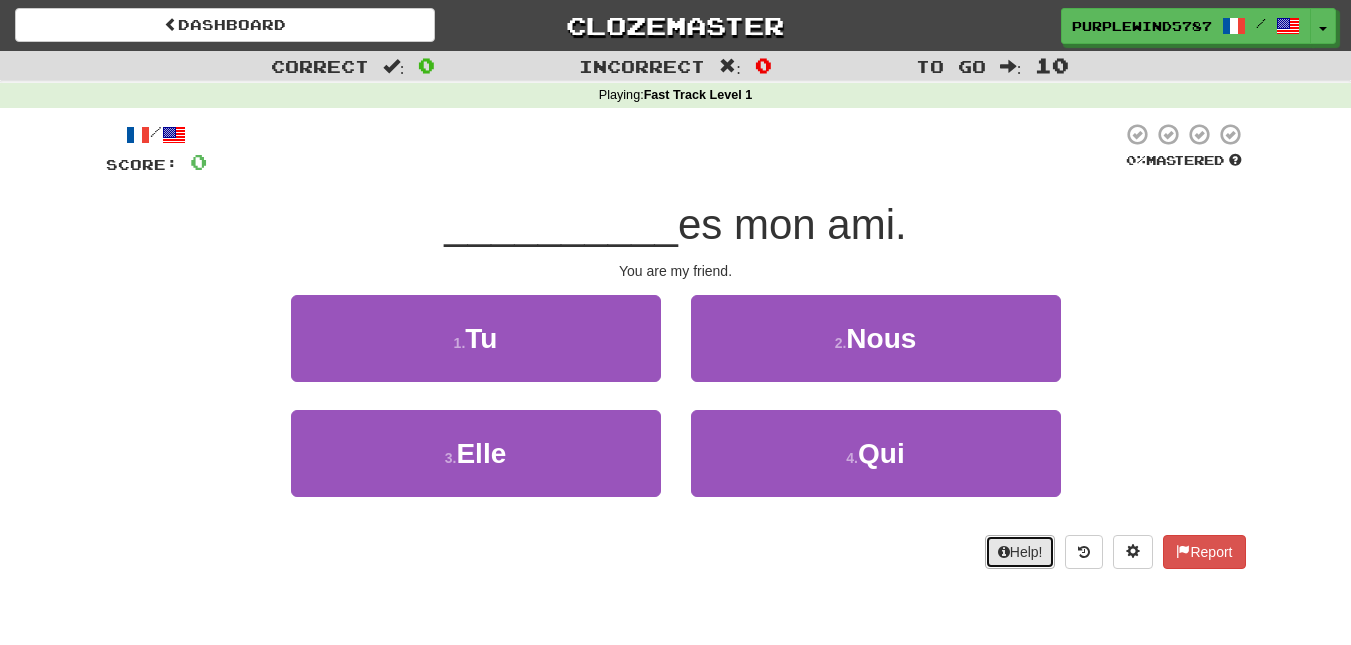 click at bounding box center [1004, 552] 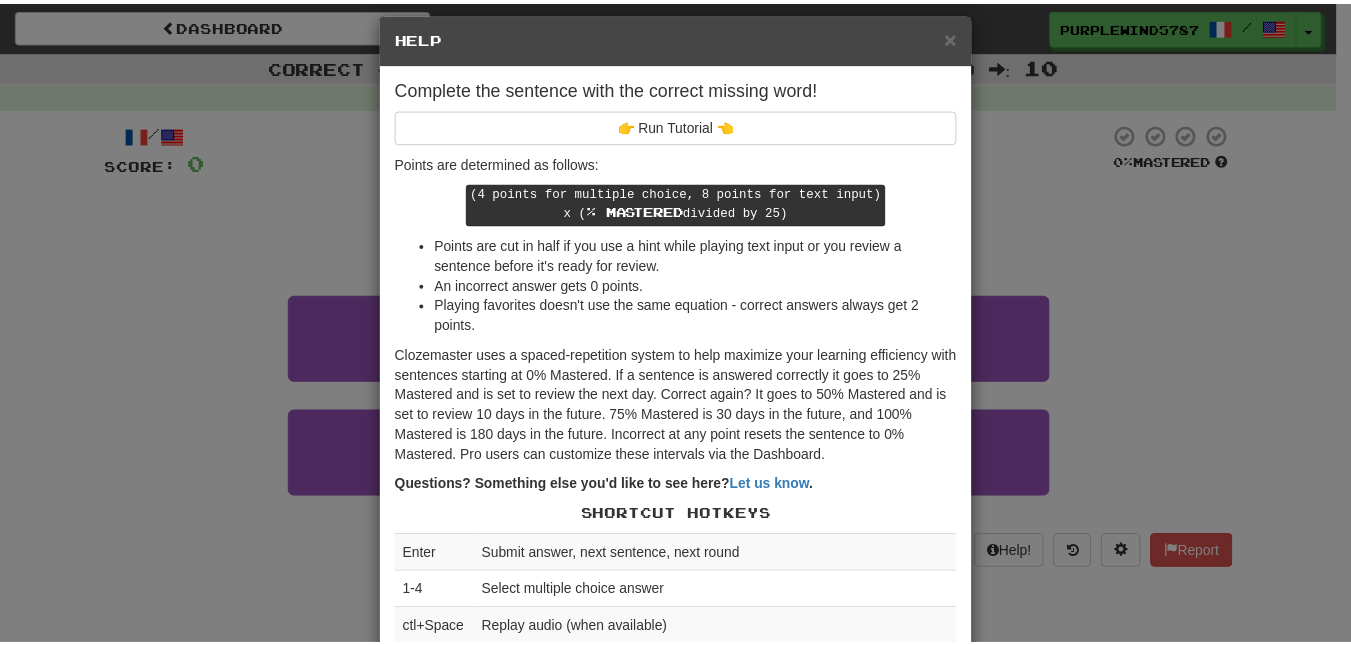 scroll, scrollTop: 0, scrollLeft: 0, axis: both 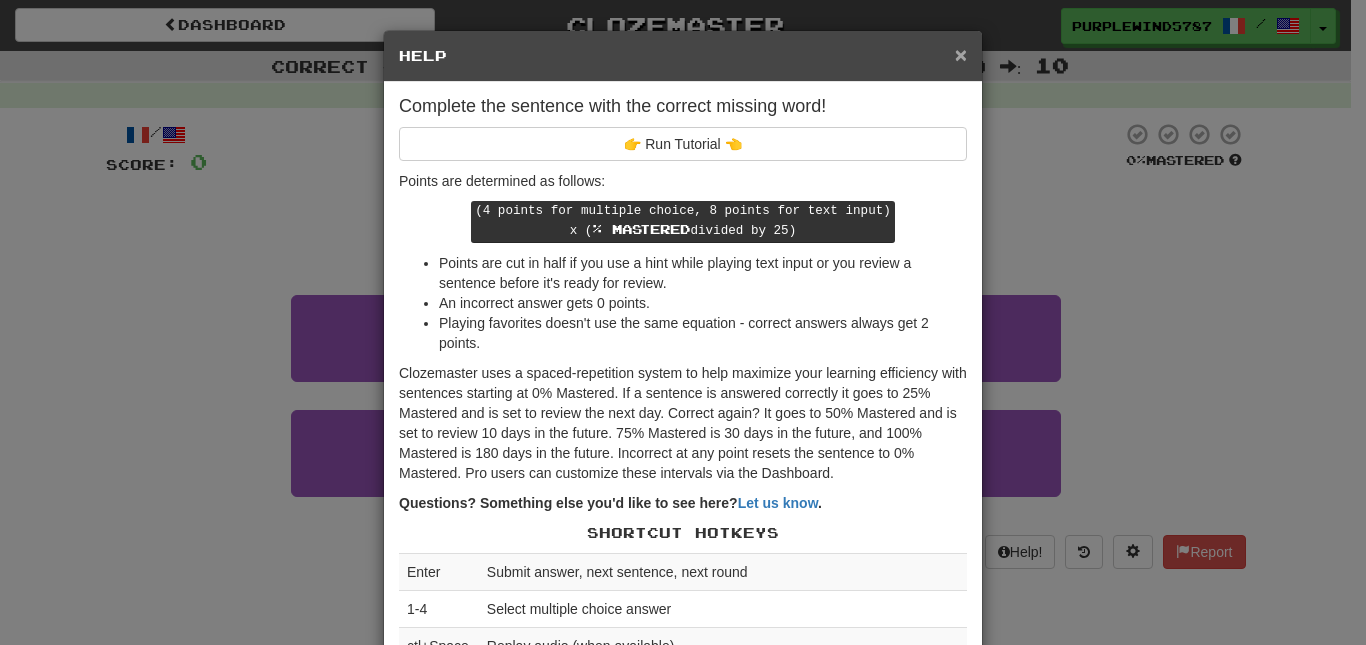 click on "×" at bounding box center [961, 54] 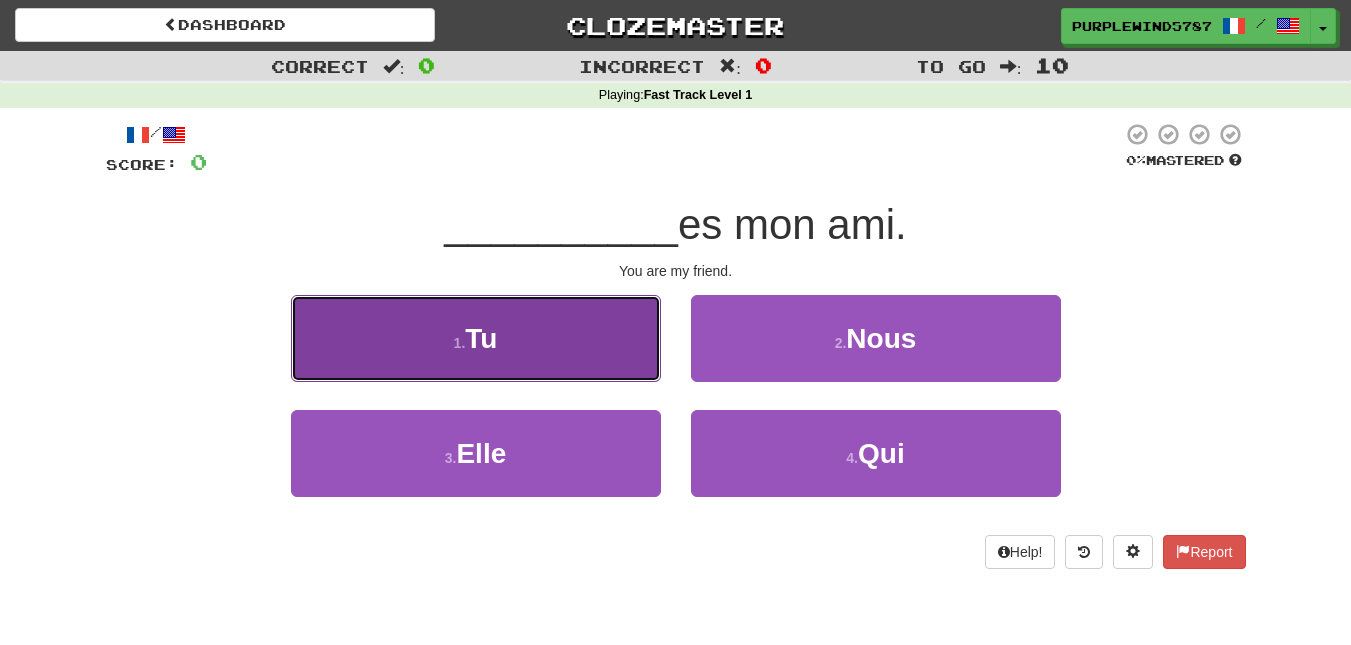 click on "1 .  Tu" at bounding box center [476, 338] 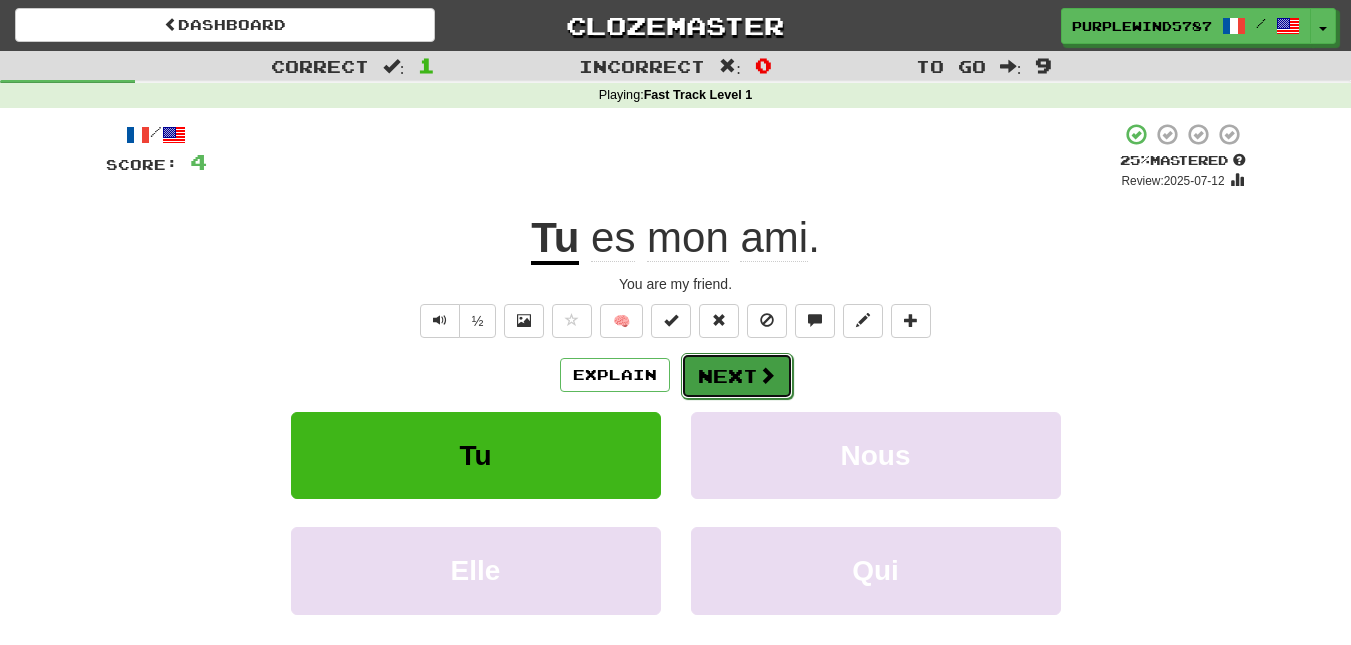 click on "Next" at bounding box center [737, 376] 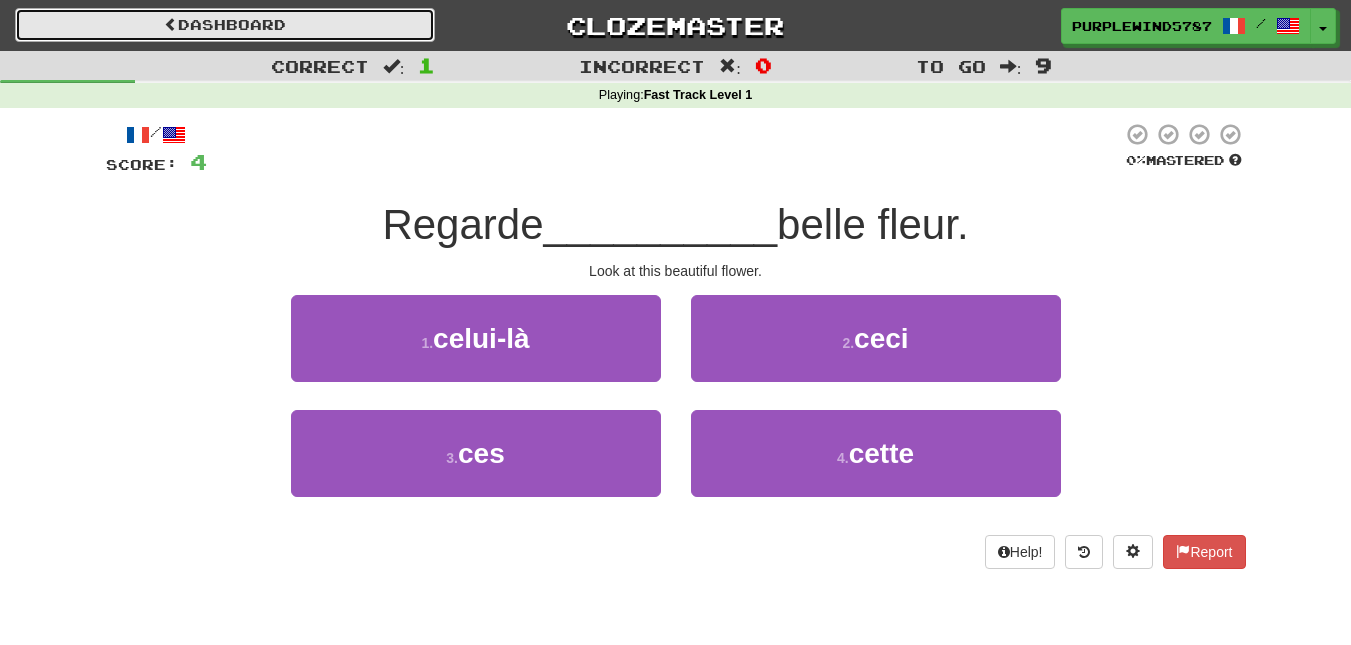 click on "Dashboard" at bounding box center (225, 25) 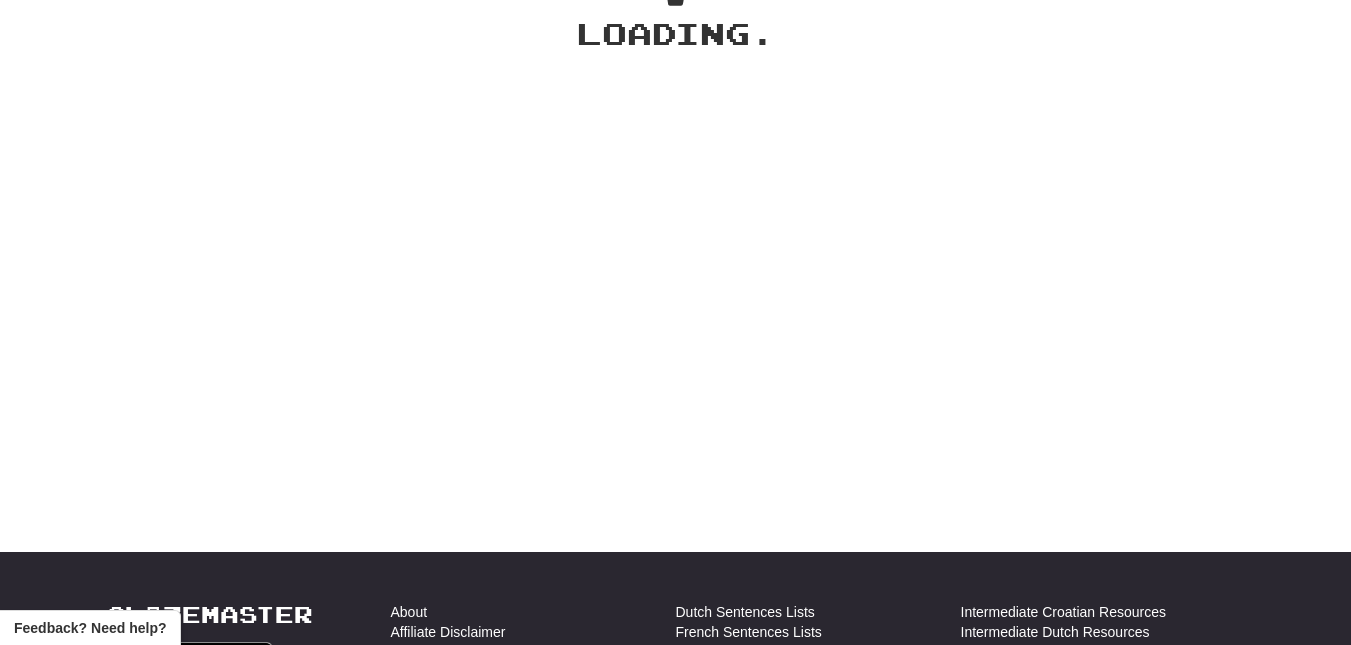 scroll, scrollTop: 0, scrollLeft: 0, axis: both 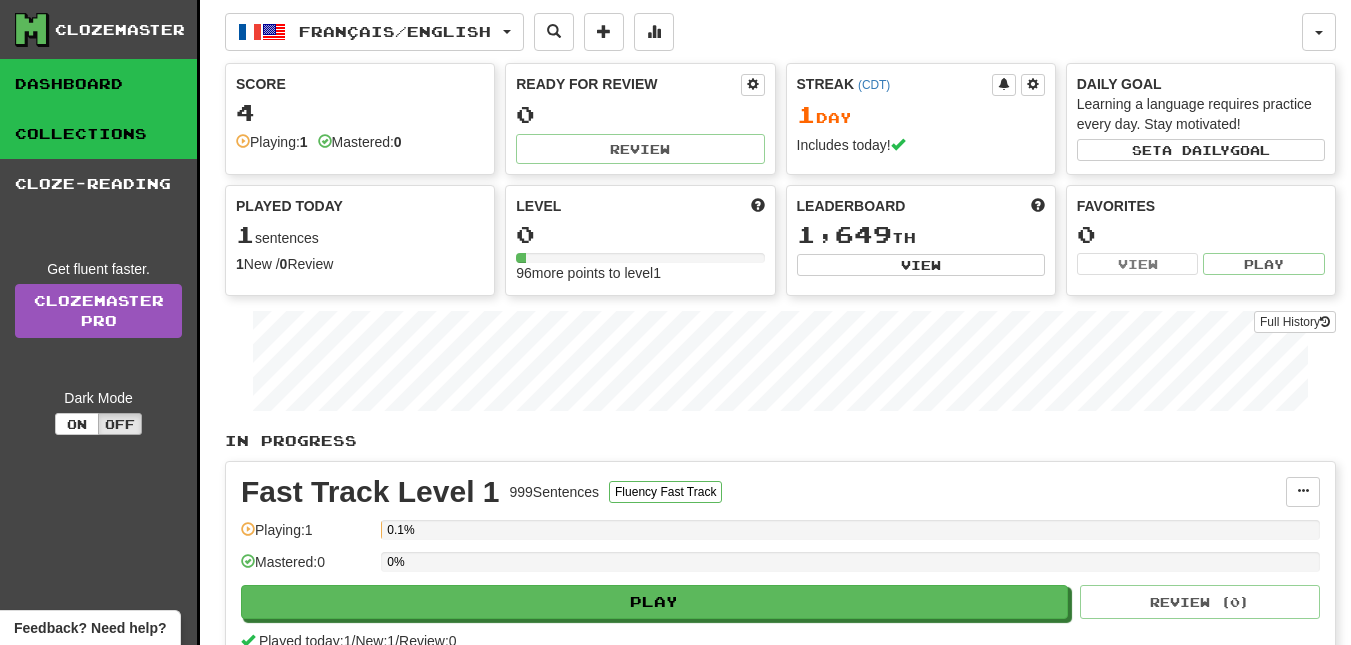click on "Collections" at bounding box center (98, 134) 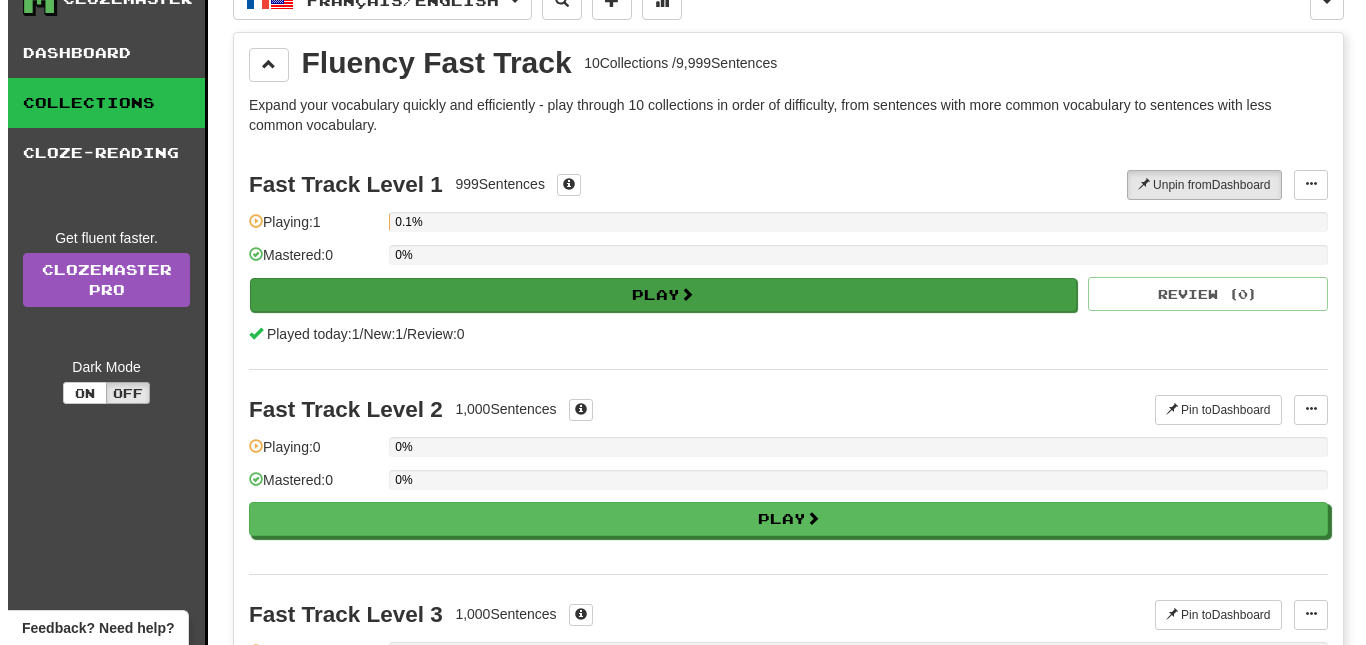 scroll, scrollTop: 0, scrollLeft: 0, axis: both 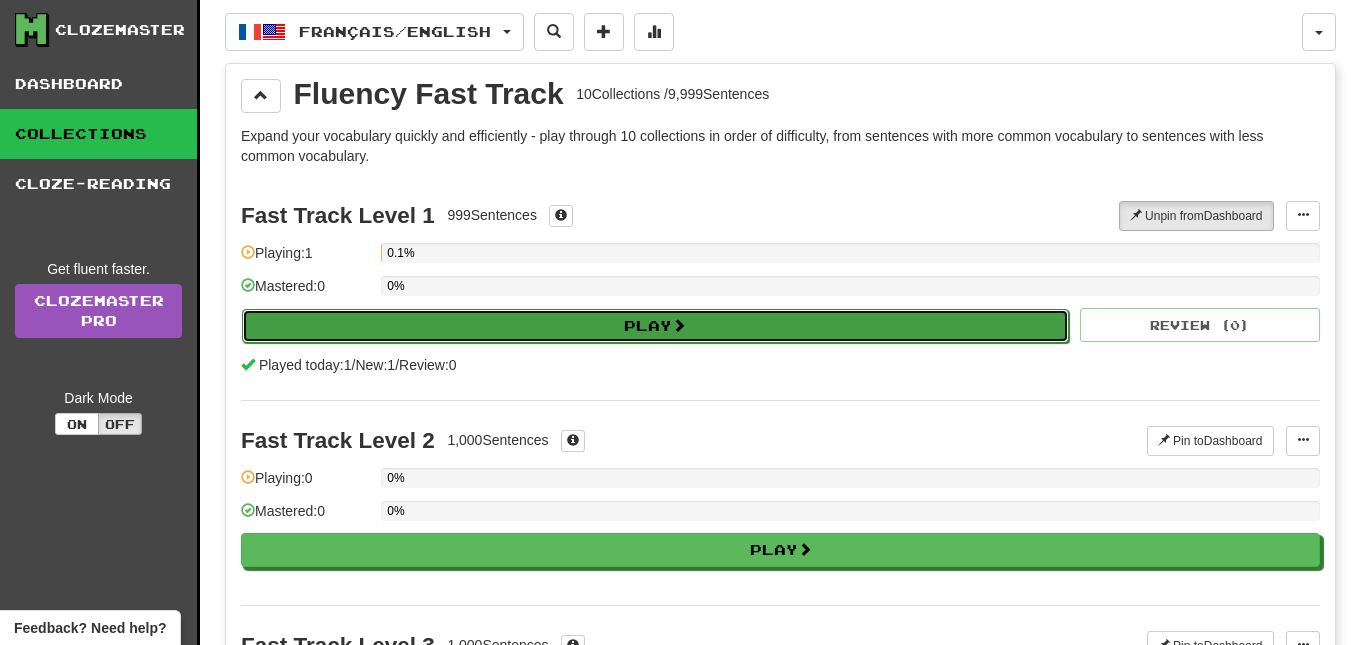 click on "Play" at bounding box center (655, 326) 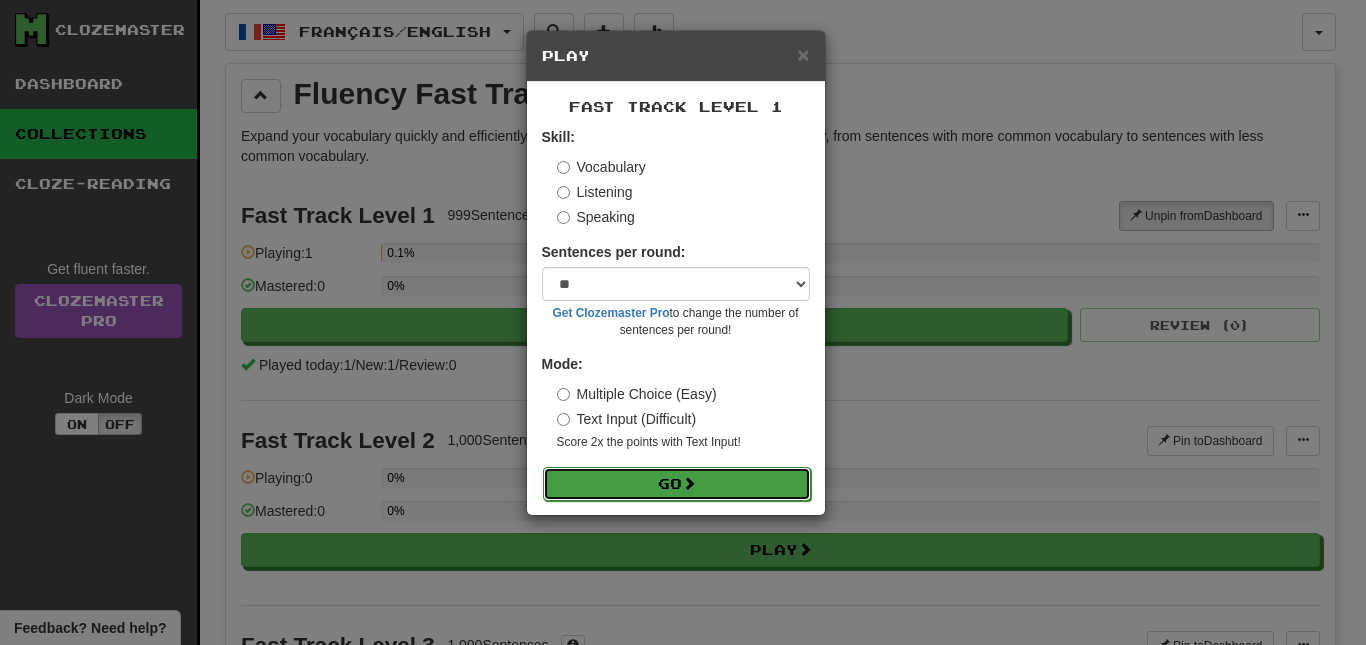 click on "Go" at bounding box center [677, 484] 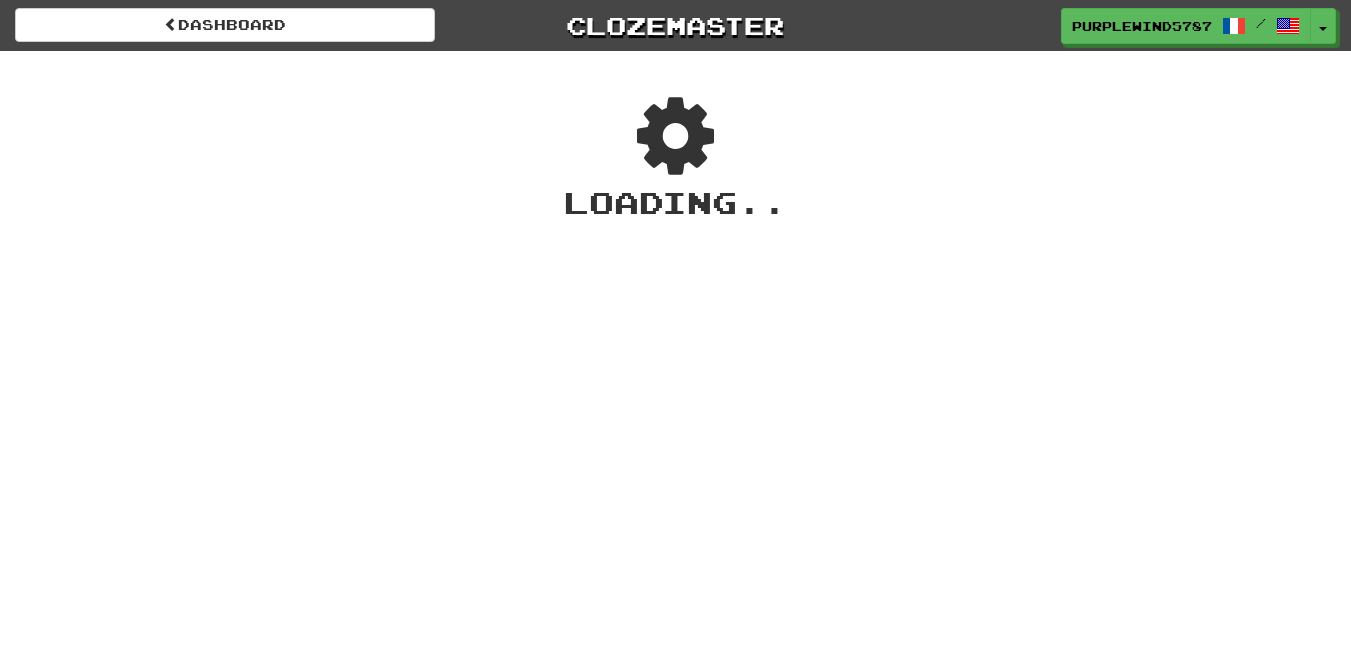 scroll, scrollTop: 0, scrollLeft: 0, axis: both 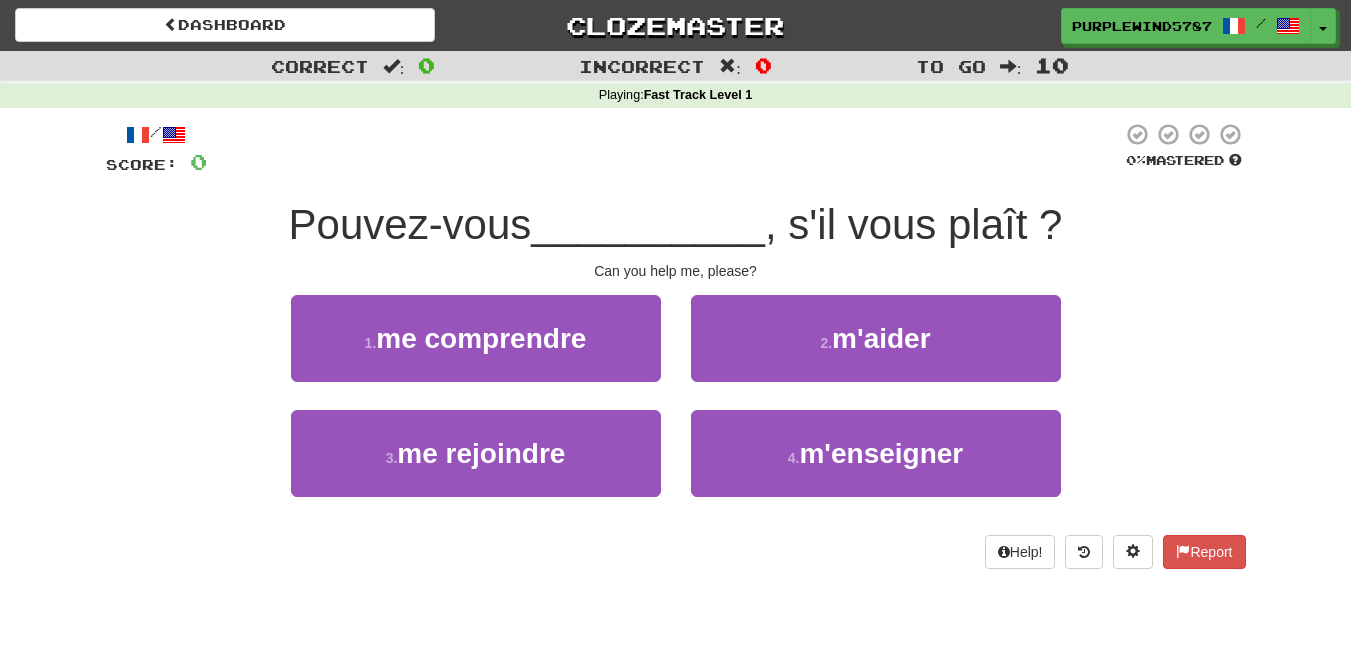 click on "1 .  me comprendre" at bounding box center (476, 352) 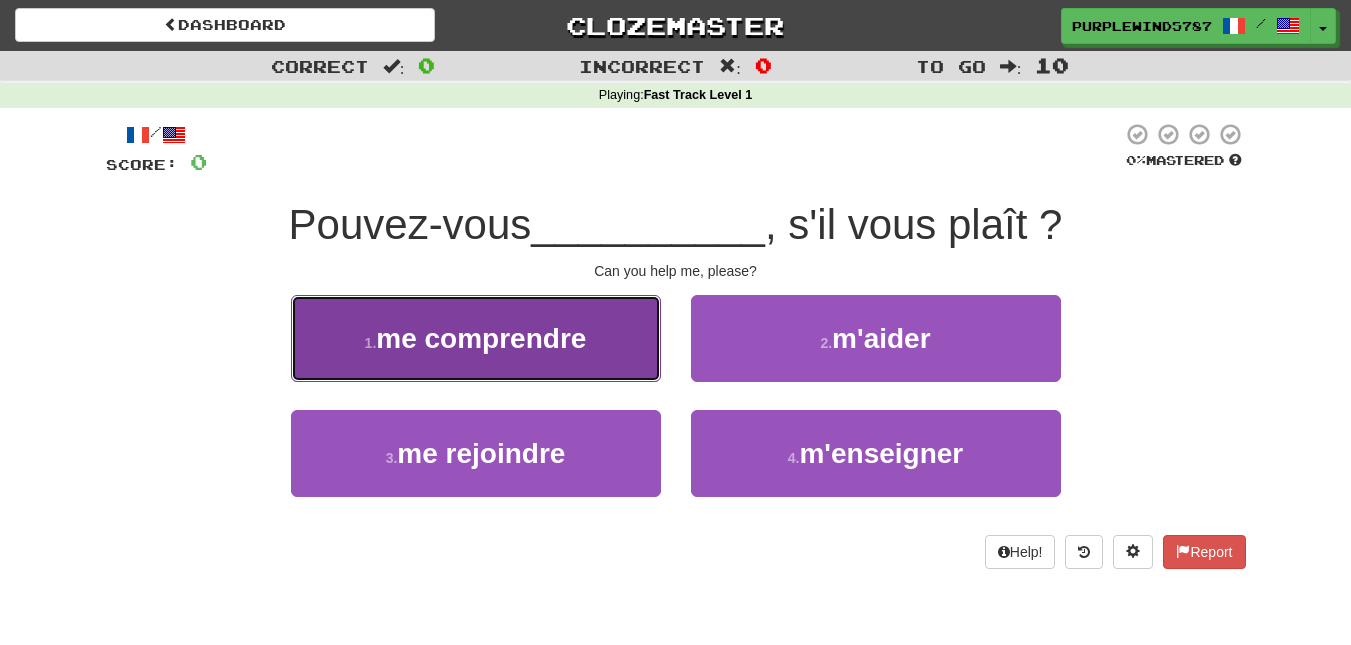click on "1 .  me comprendre" at bounding box center [476, 338] 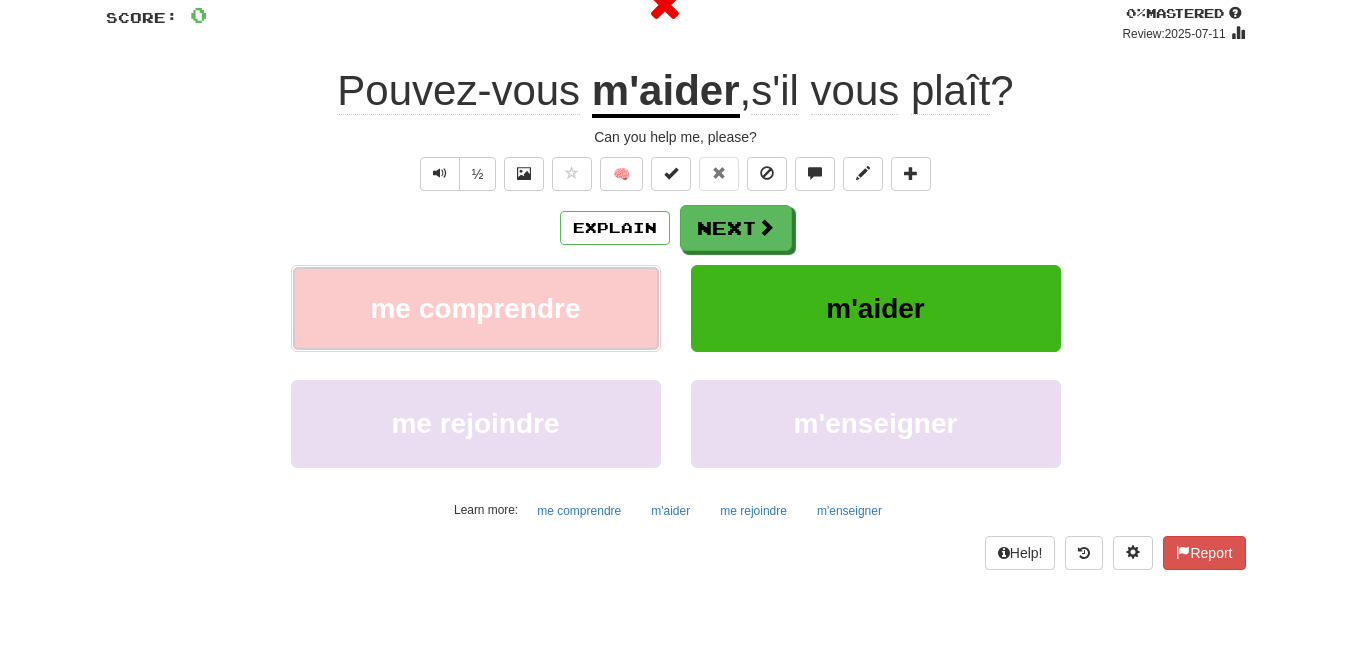 scroll, scrollTop: 148, scrollLeft: 0, axis: vertical 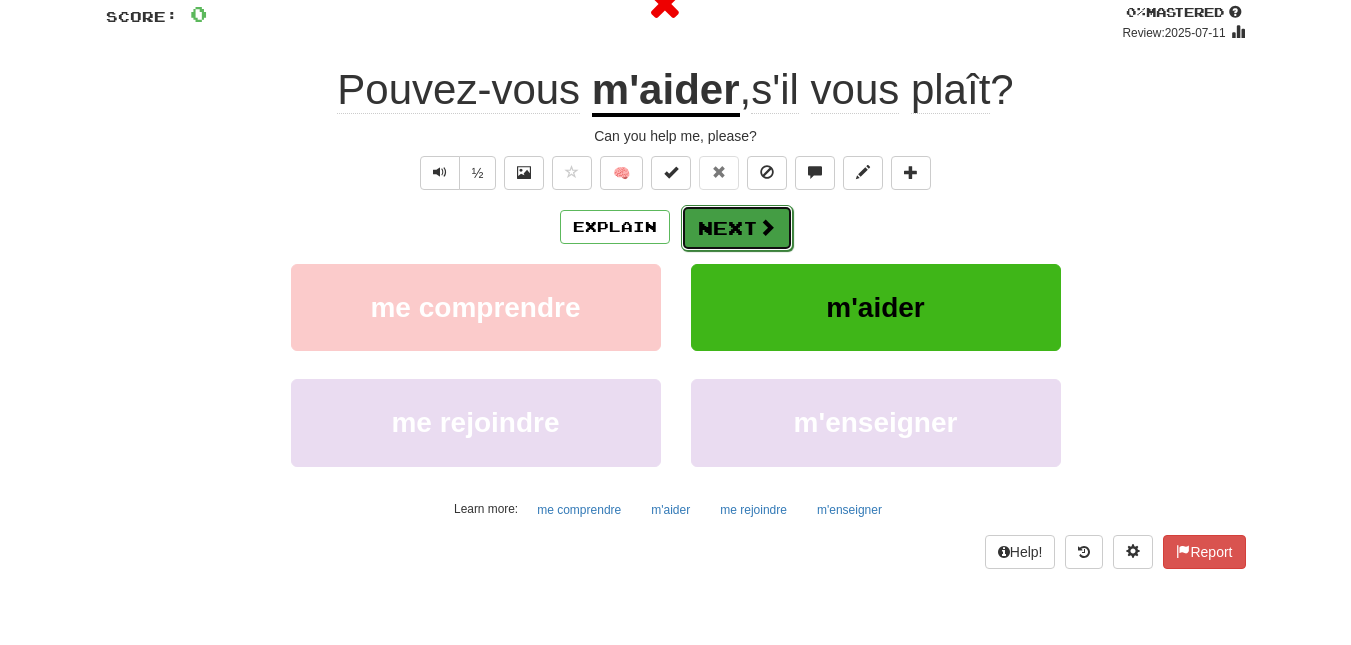 click on "Next" at bounding box center [737, 228] 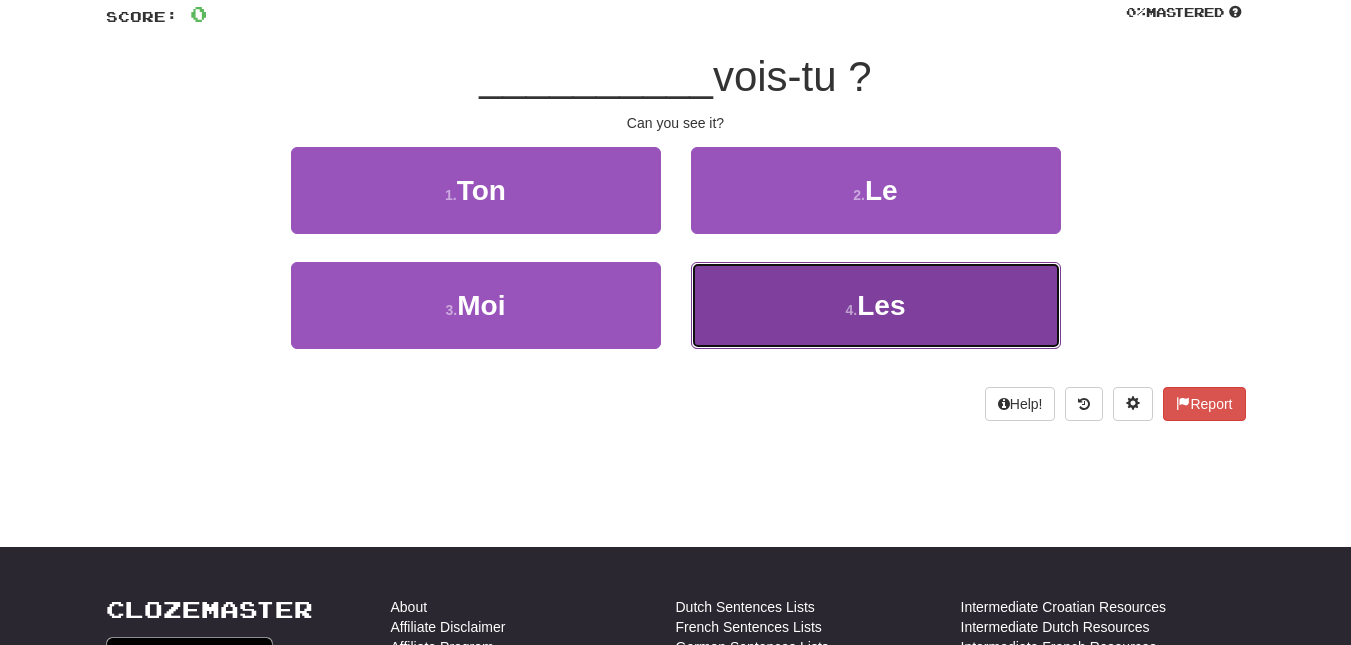 click on "4 .  Les" at bounding box center (876, 305) 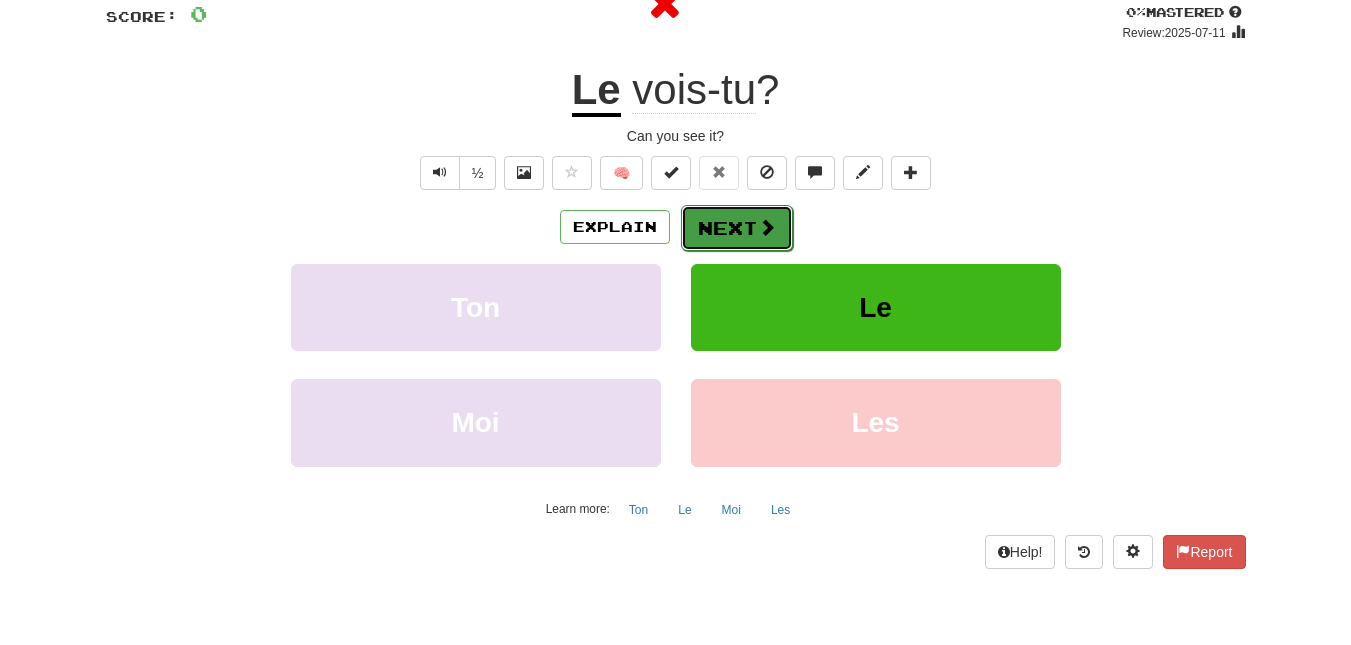 click on "Next" at bounding box center [737, 228] 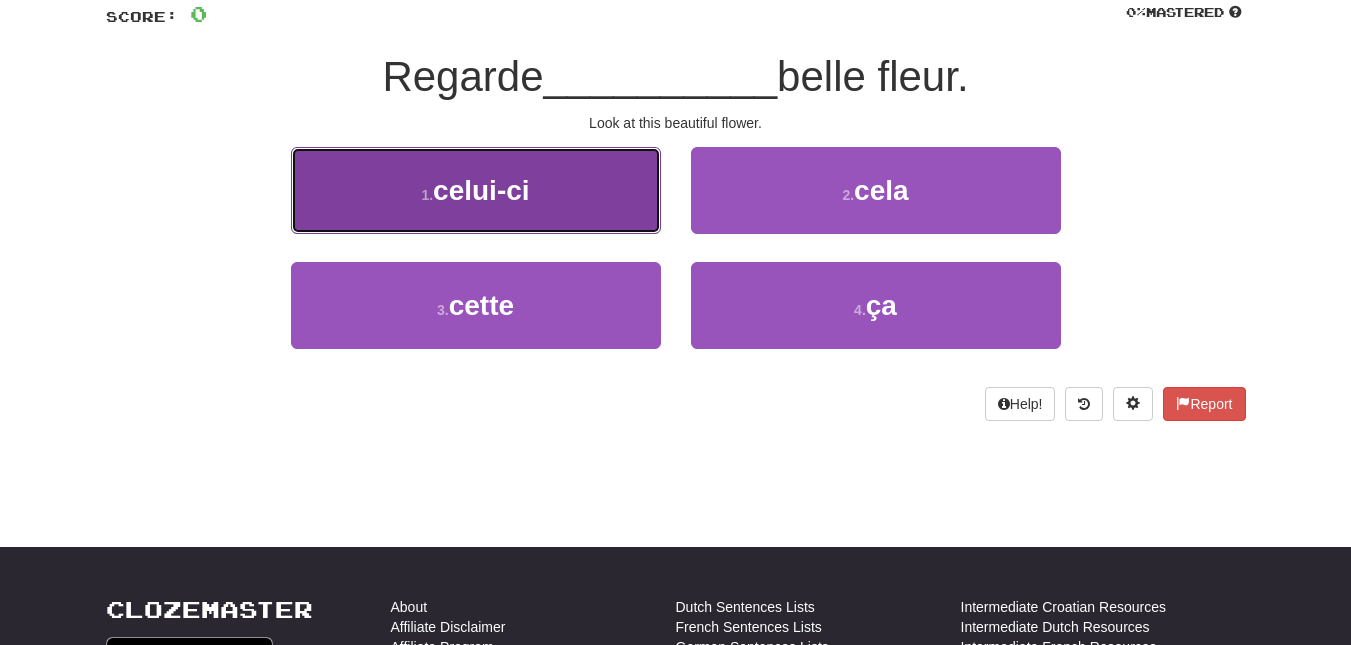 click on "1 .  celui-ci" at bounding box center (476, 190) 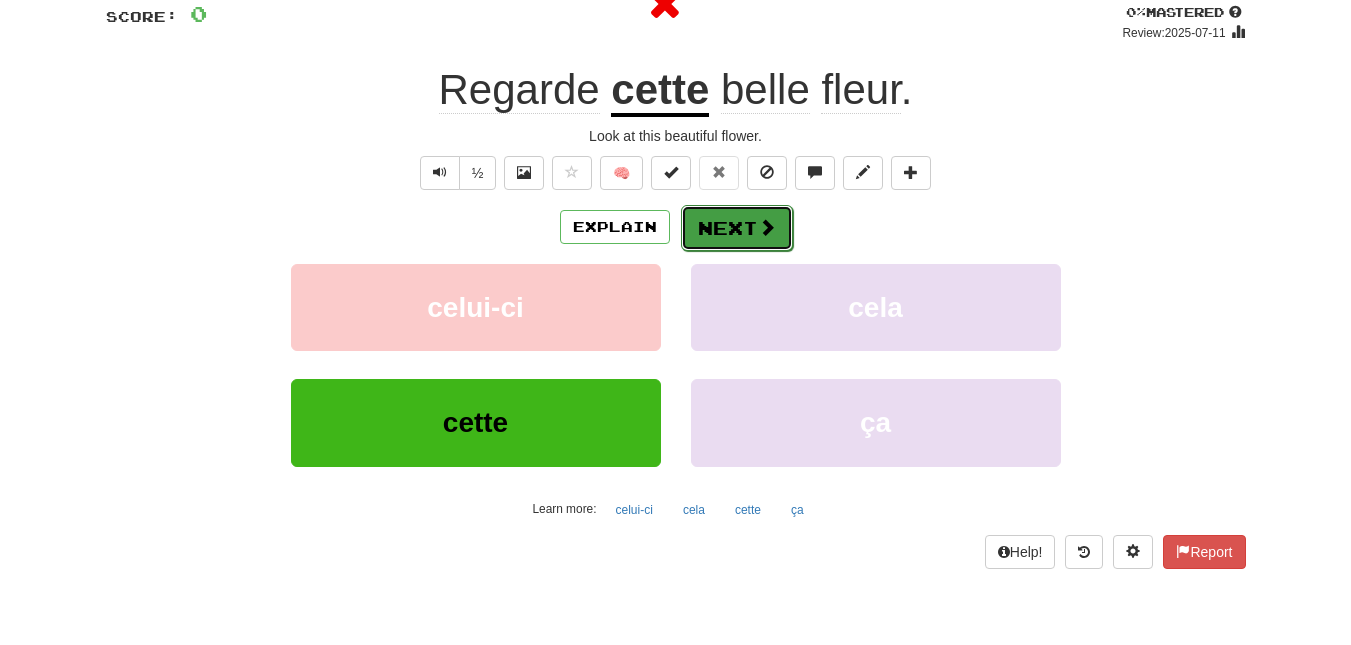 click on "Next" at bounding box center [737, 228] 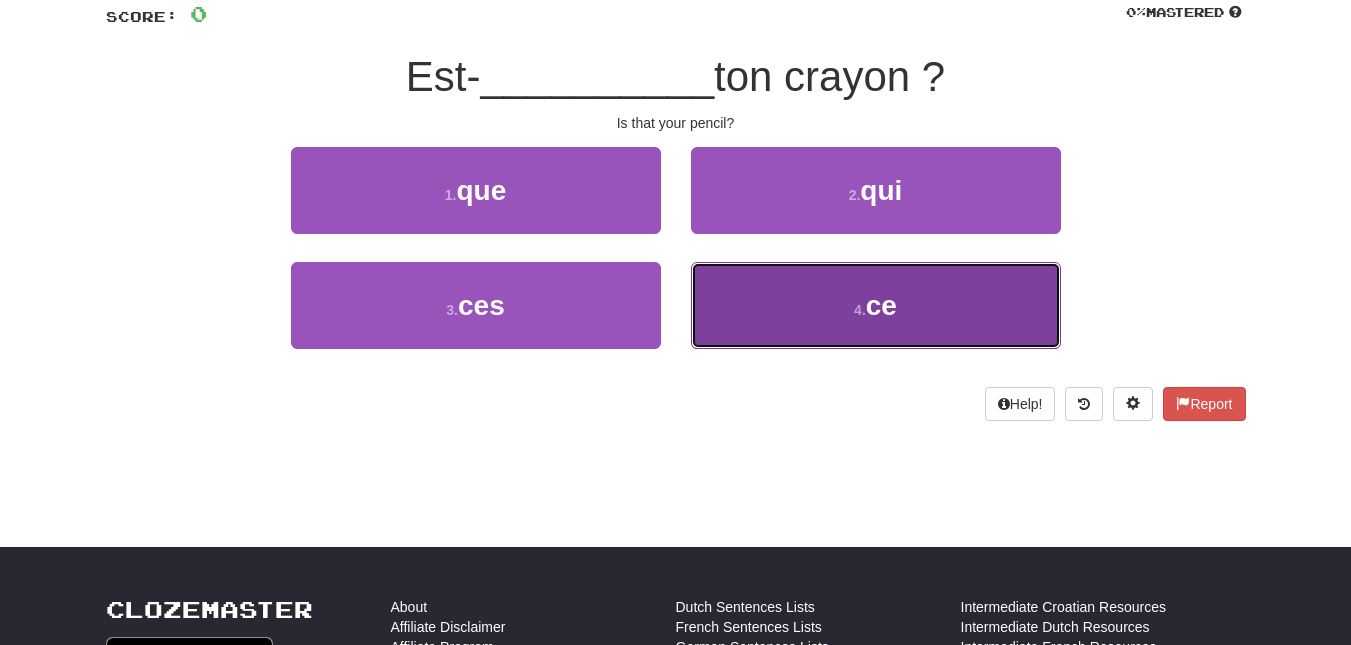 click on "4 .  ce" at bounding box center [876, 305] 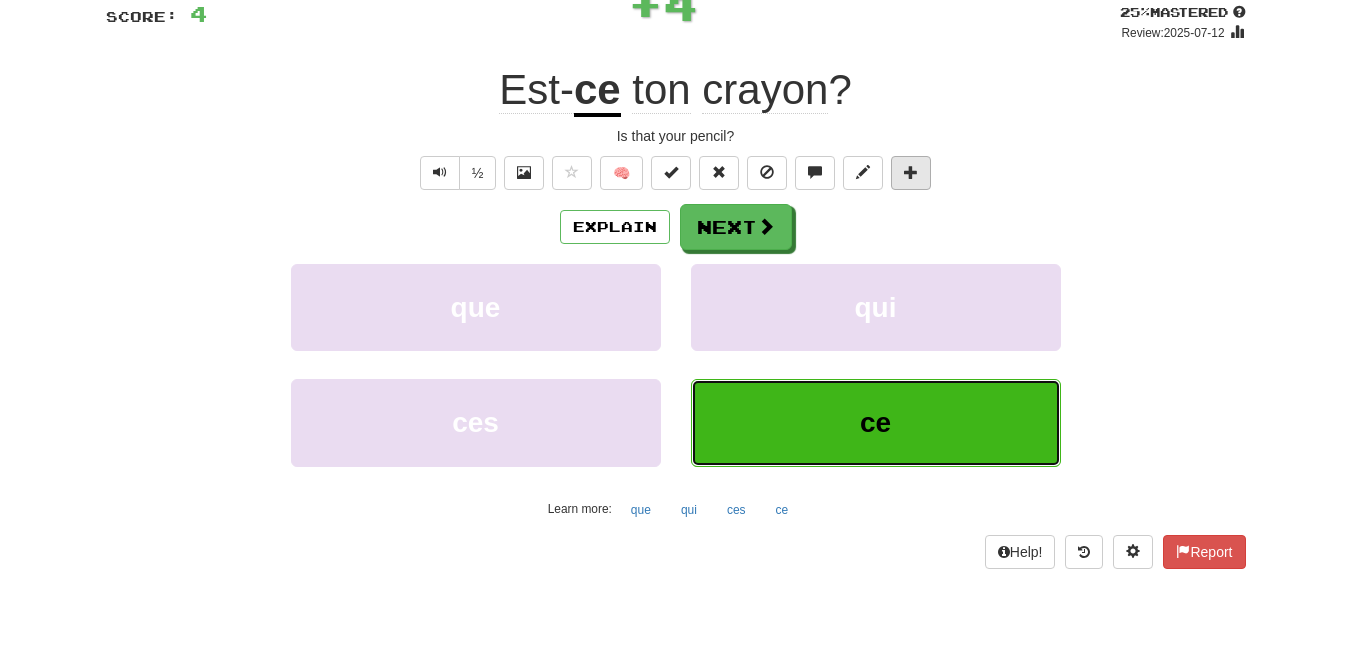 scroll, scrollTop: 0, scrollLeft: 0, axis: both 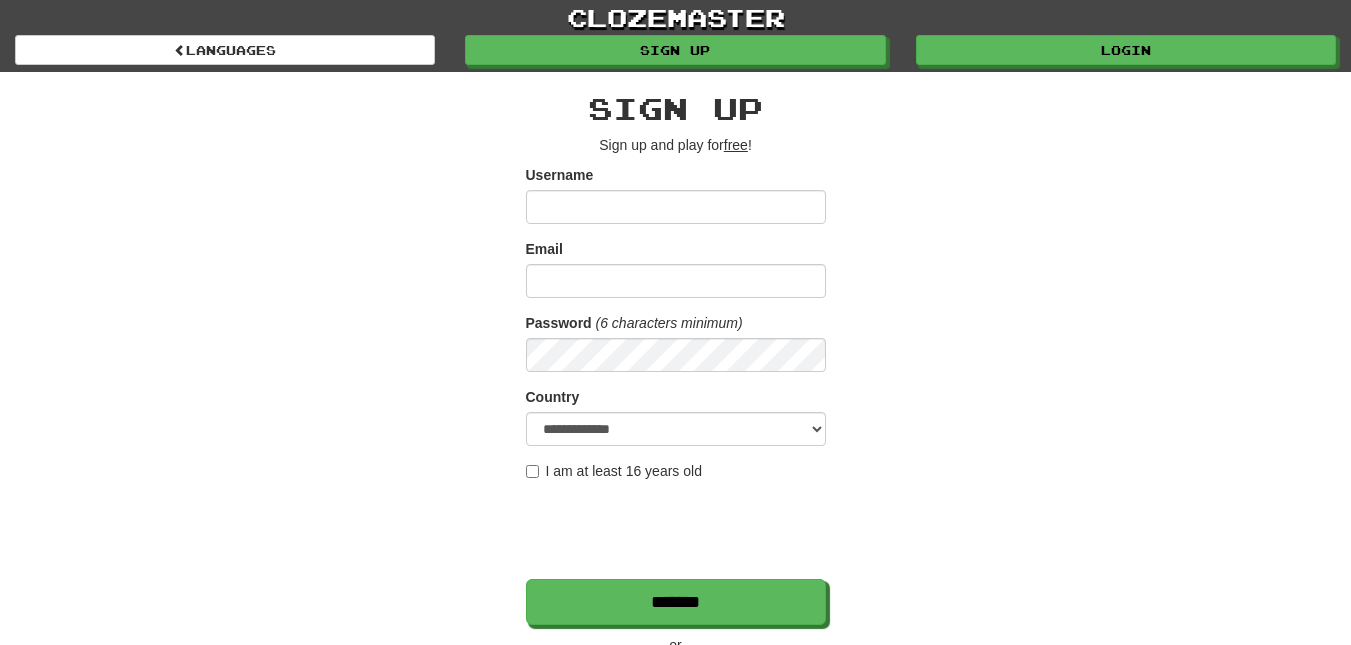 click on "I am at least 16 years old" at bounding box center [614, 471] 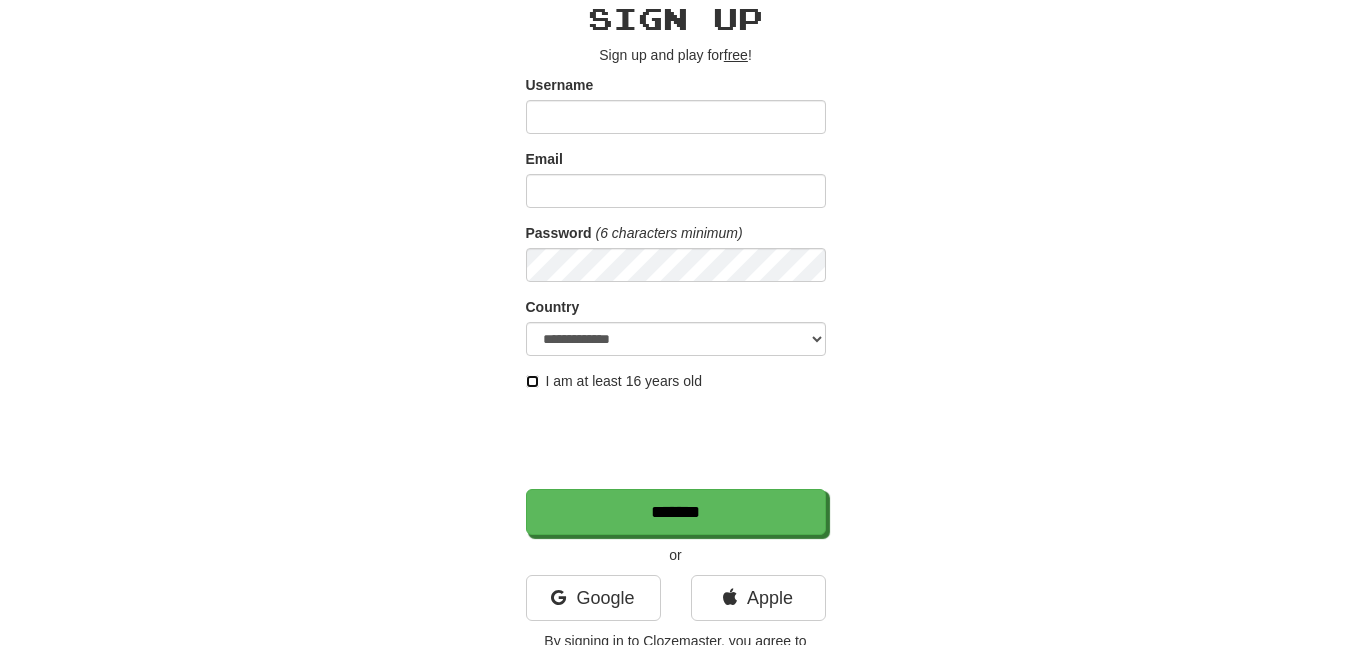 scroll, scrollTop: 0, scrollLeft: 0, axis: both 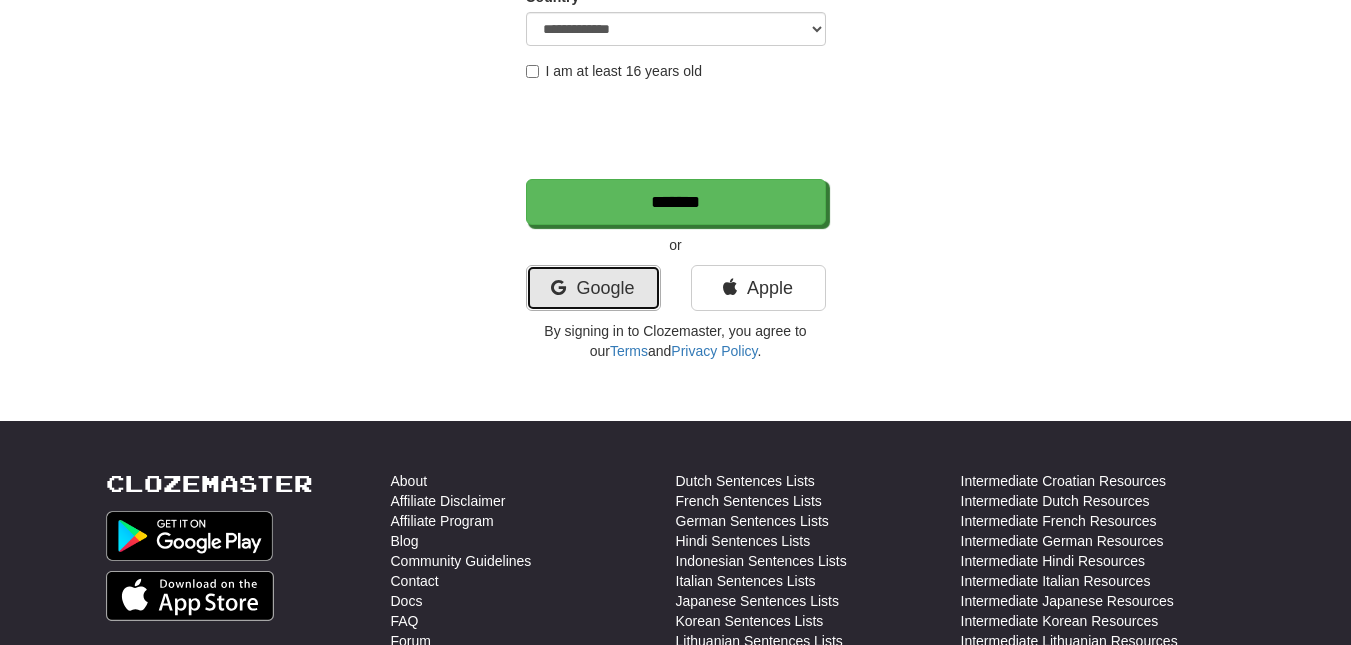 click on "Google" at bounding box center [593, 288] 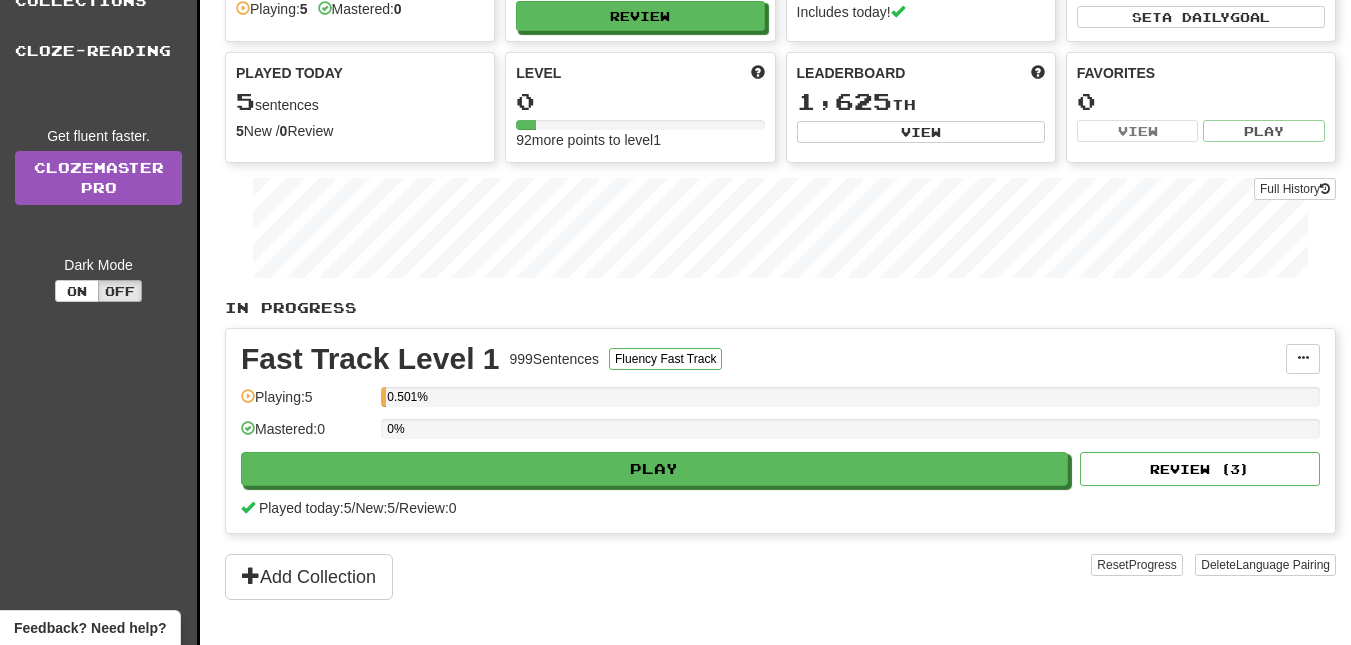 scroll, scrollTop: 0, scrollLeft: 0, axis: both 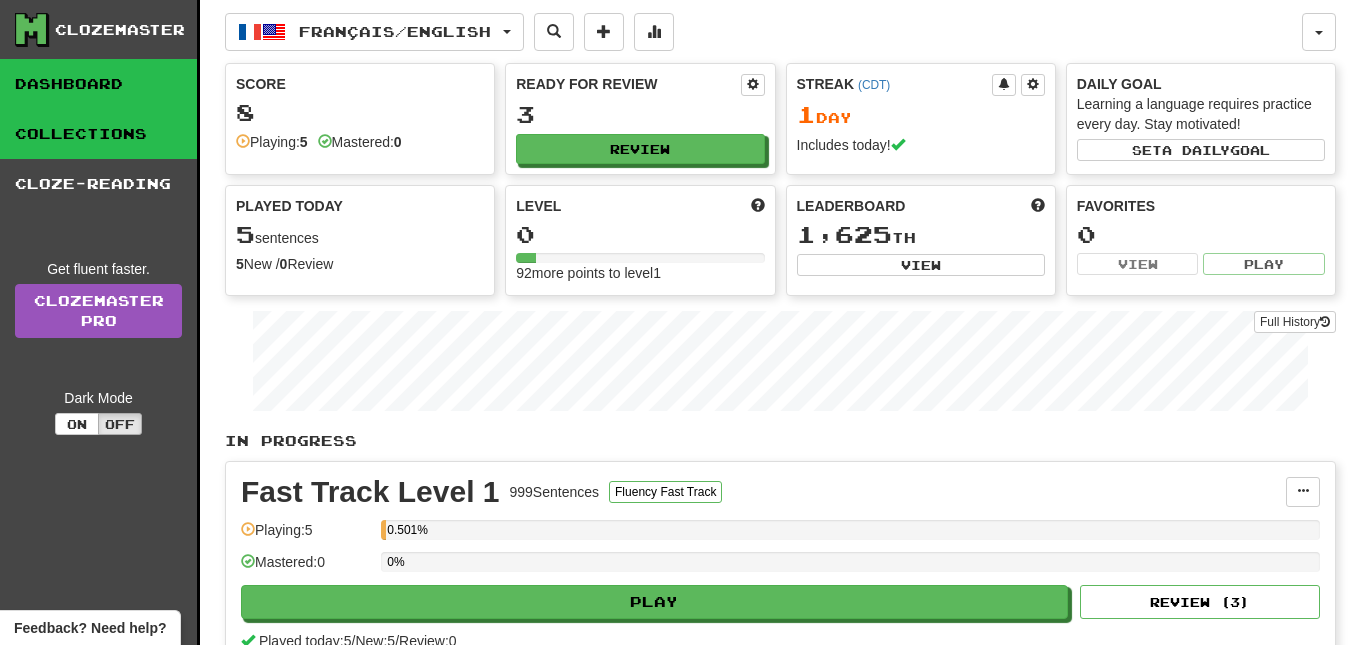 click on "Collections" at bounding box center (98, 134) 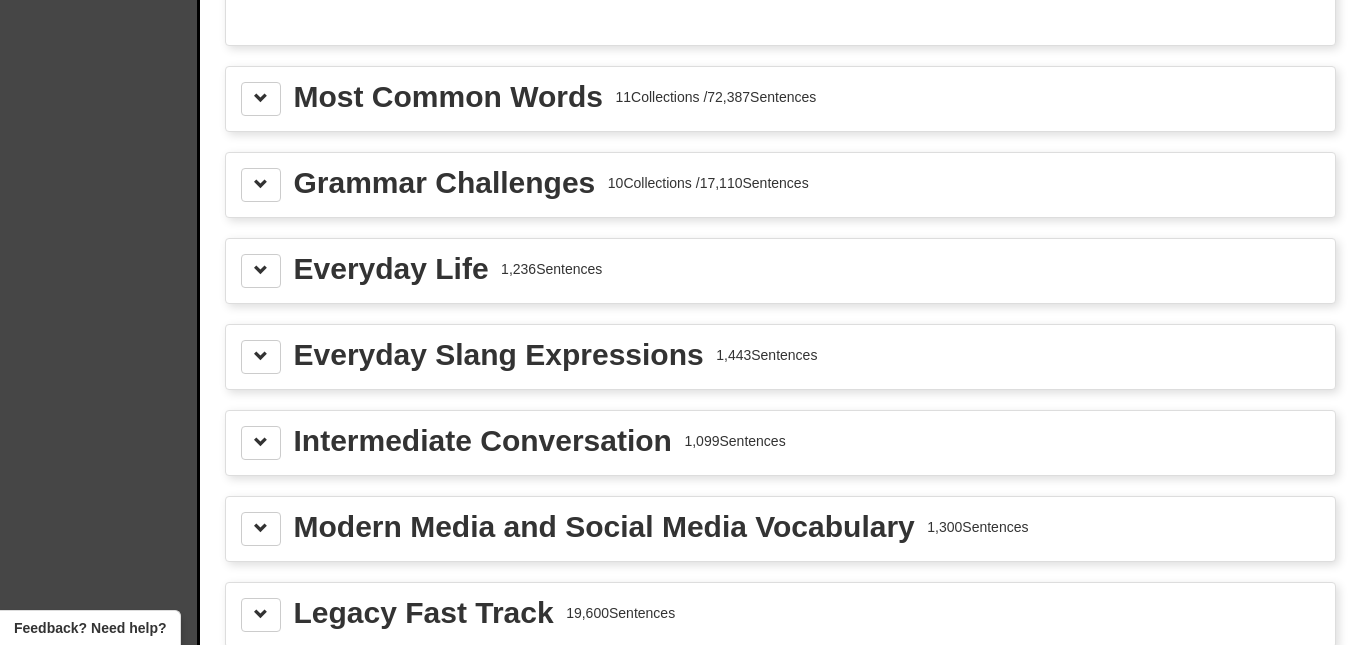 scroll, scrollTop: 2206, scrollLeft: 0, axis: vertical 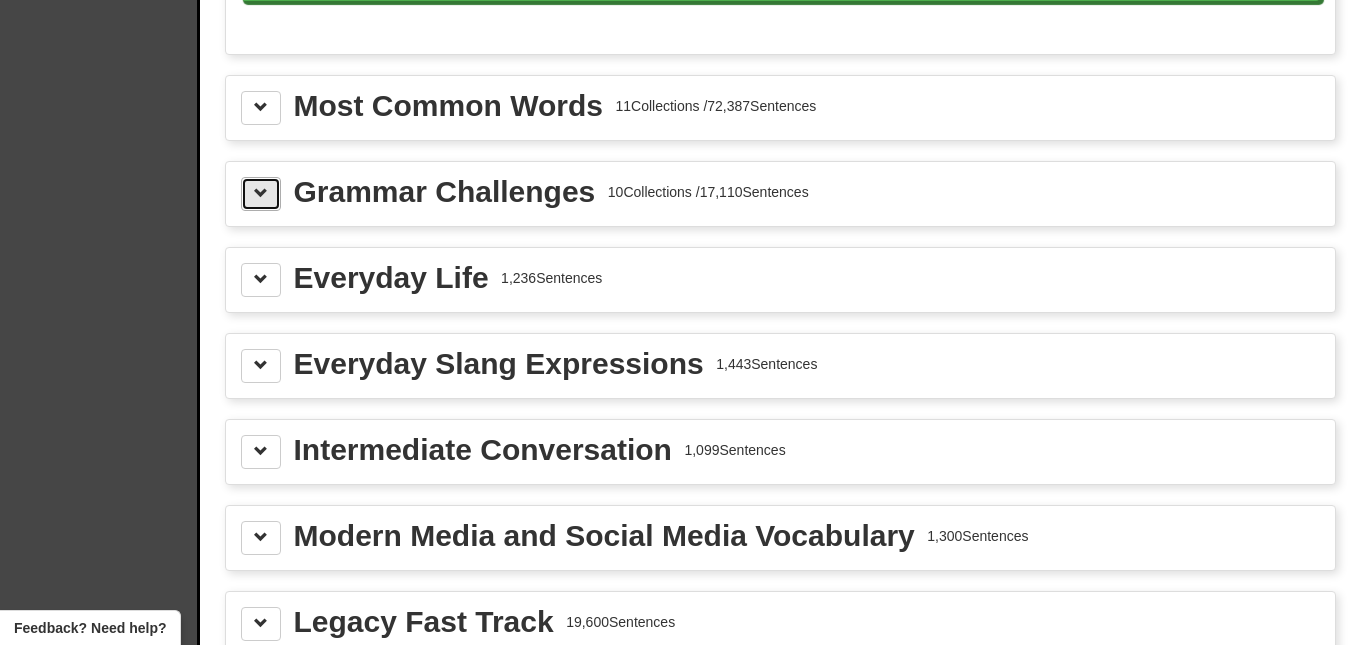 click at bounding box center (261, 194) 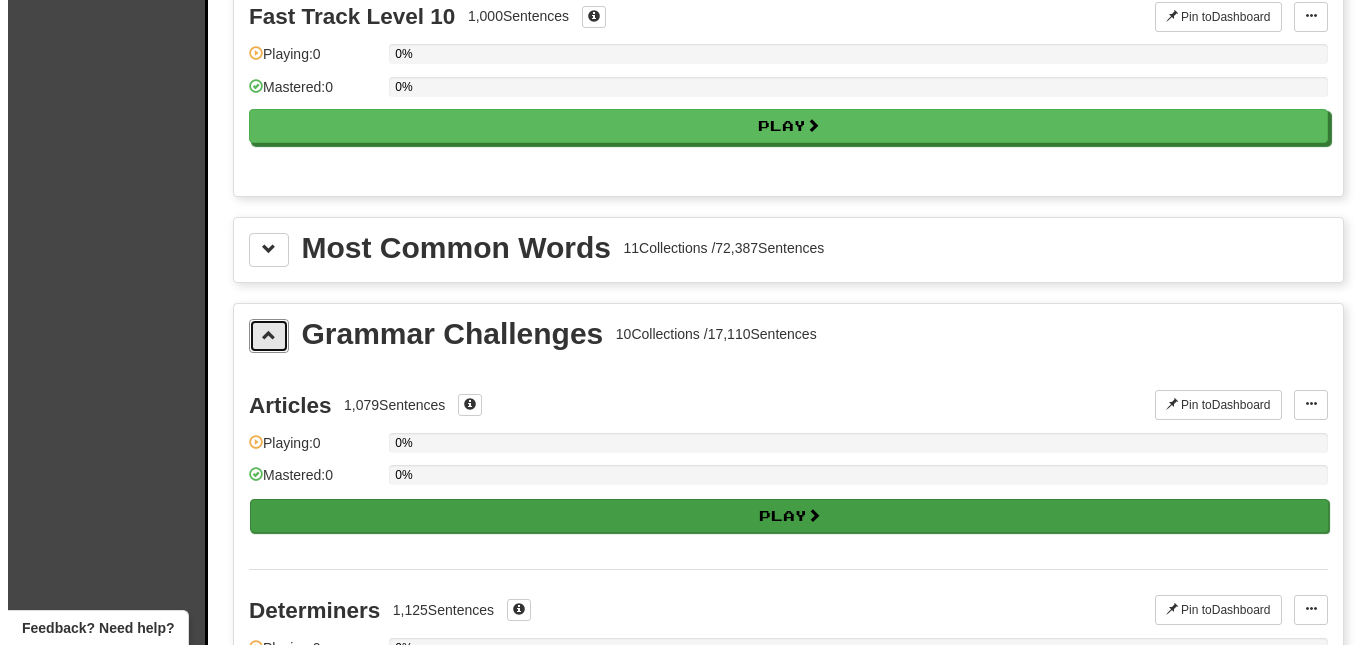 scroll, scrollTop: 2062, scrollLeft: 0, axis: vertical 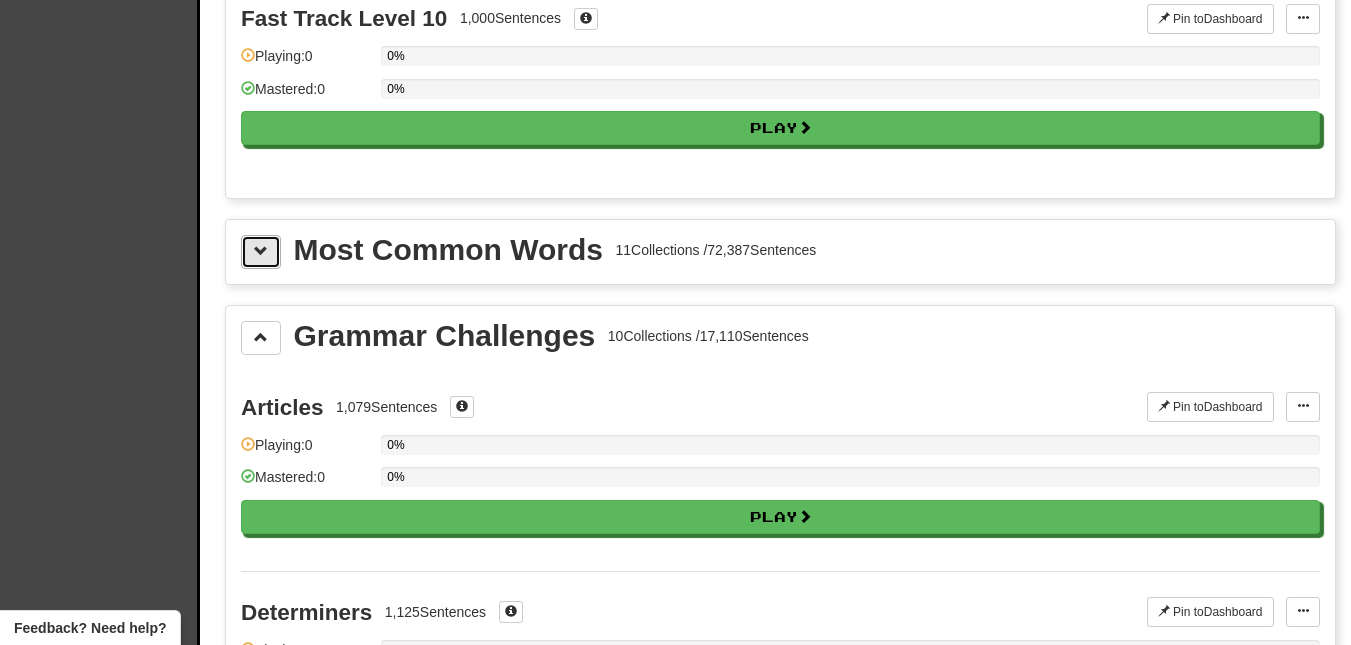 click at bounding box center (261, 251) 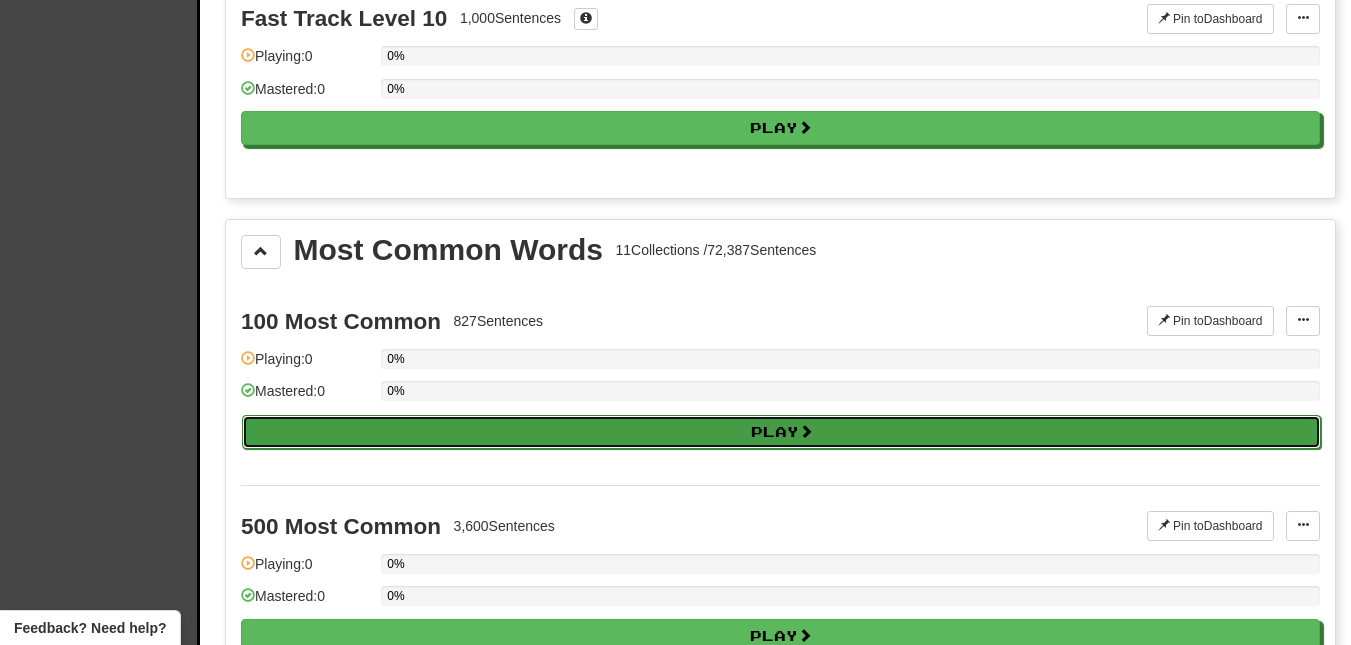 click on "Play" at bounding box center (781, 432) 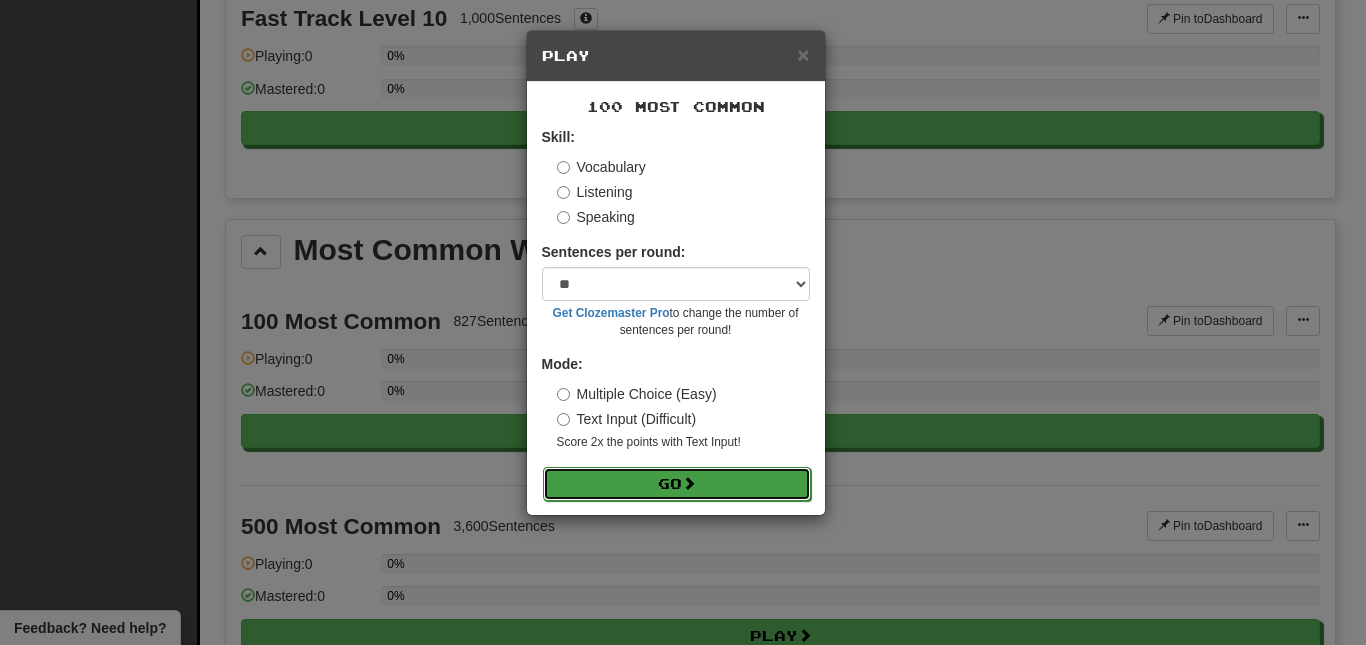 click at bounding box center [689, 483] 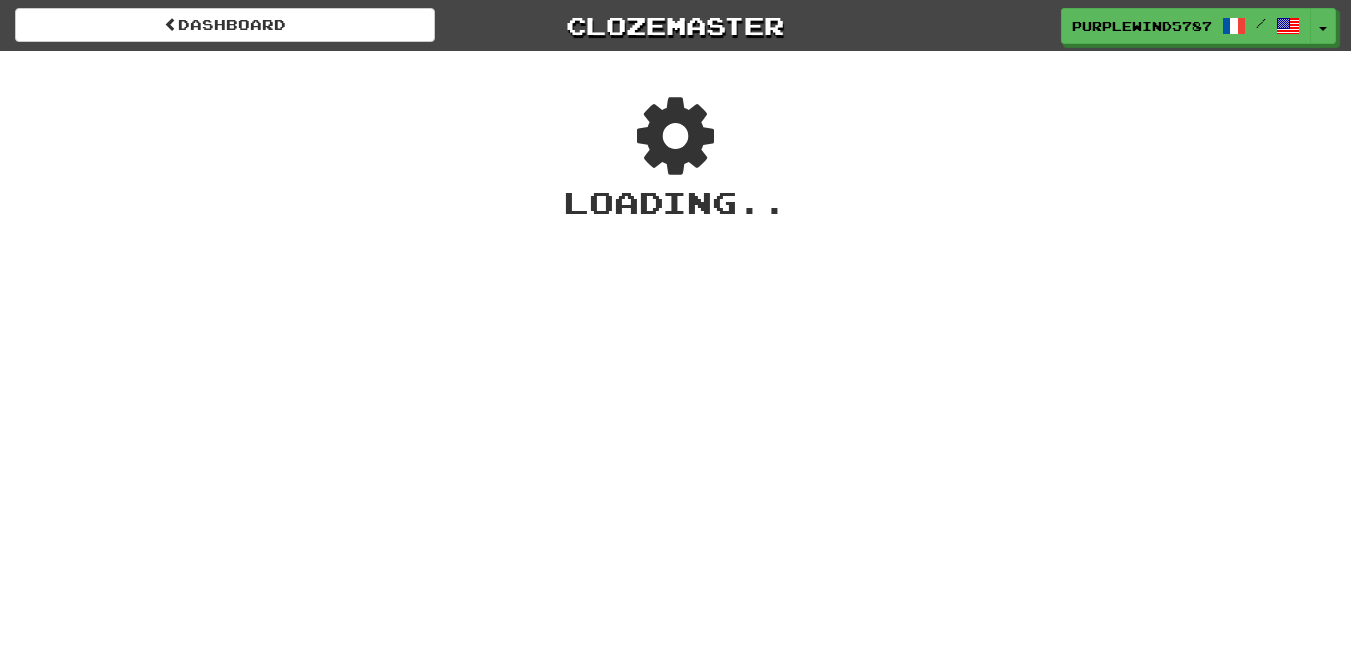 scroll, scrollTop: 0, scrollLeft: 0, axis: both 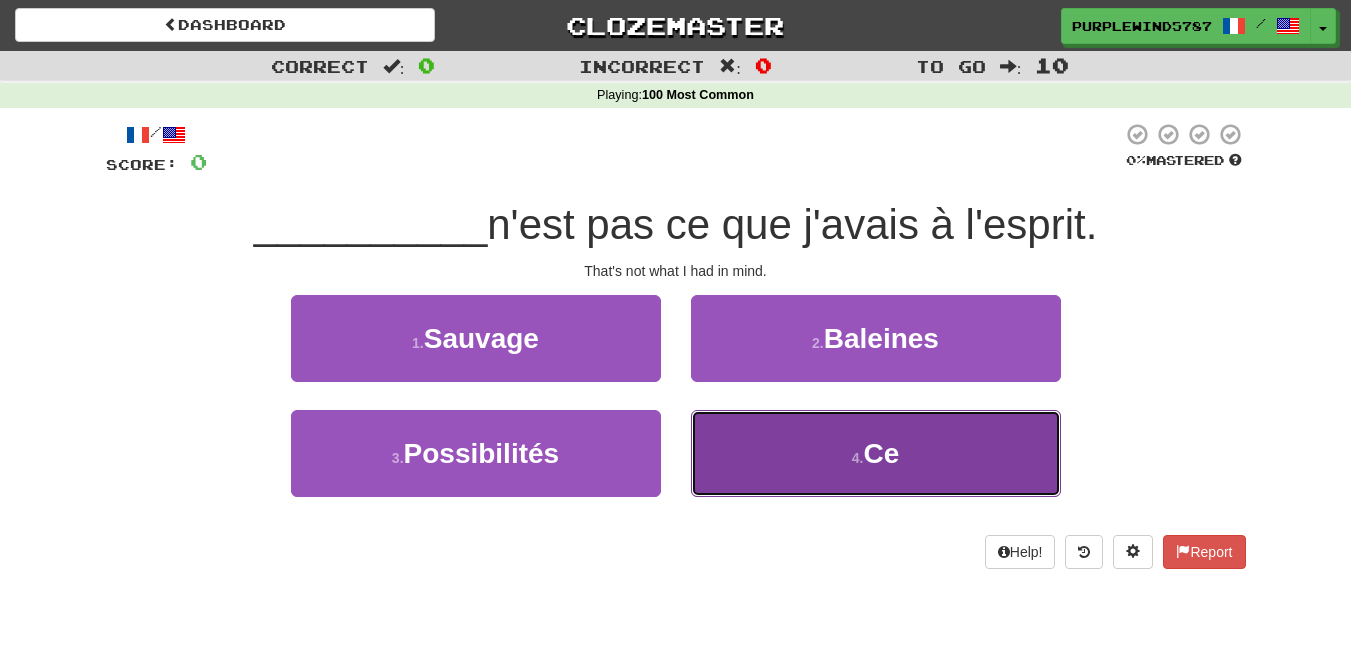 click on "4 .  Ce" at bounding box center (876, 453) 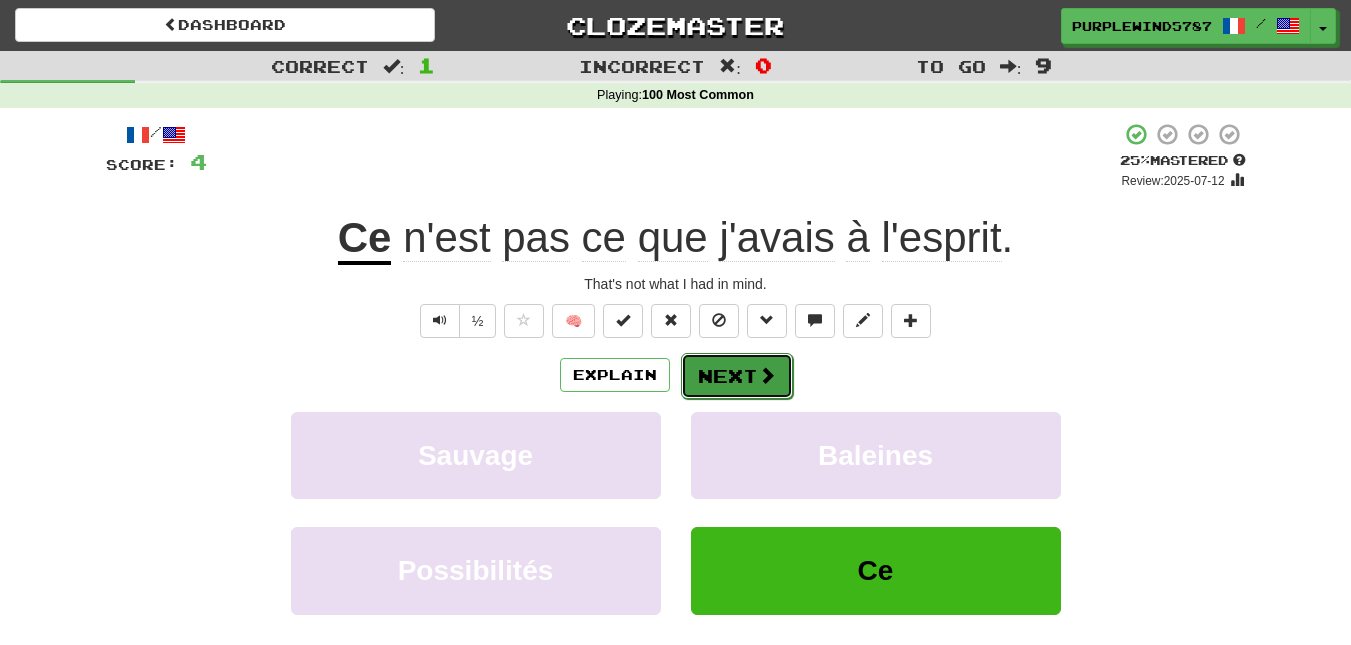 click on "Next" at bounding box center (737, 376) 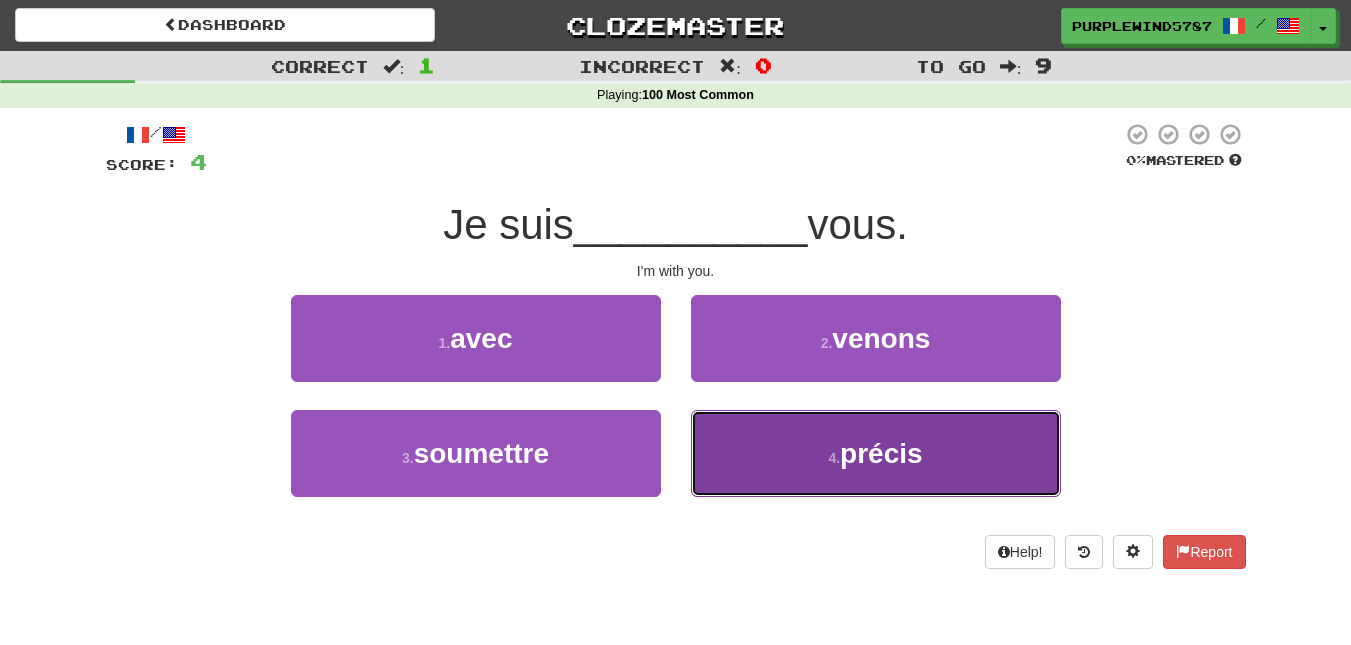 click on "précis" at bounding box center [881, 453] 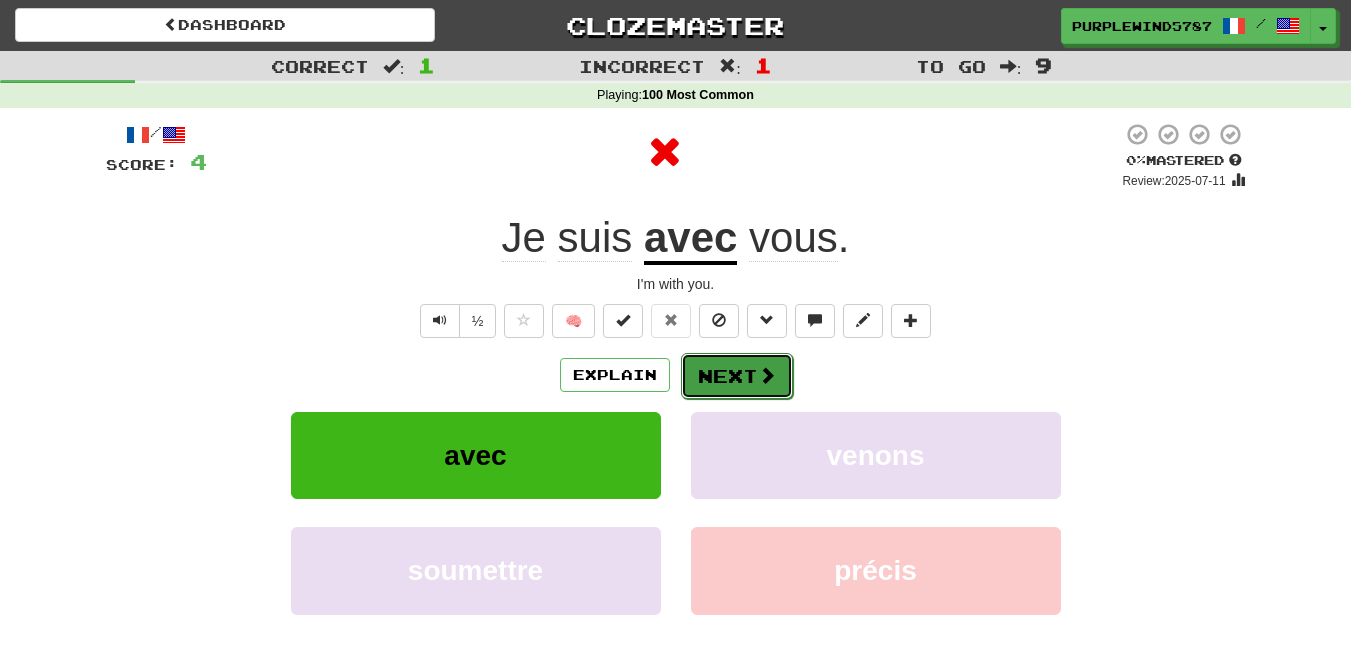 click on "Next" at bounding box center (737, 376) 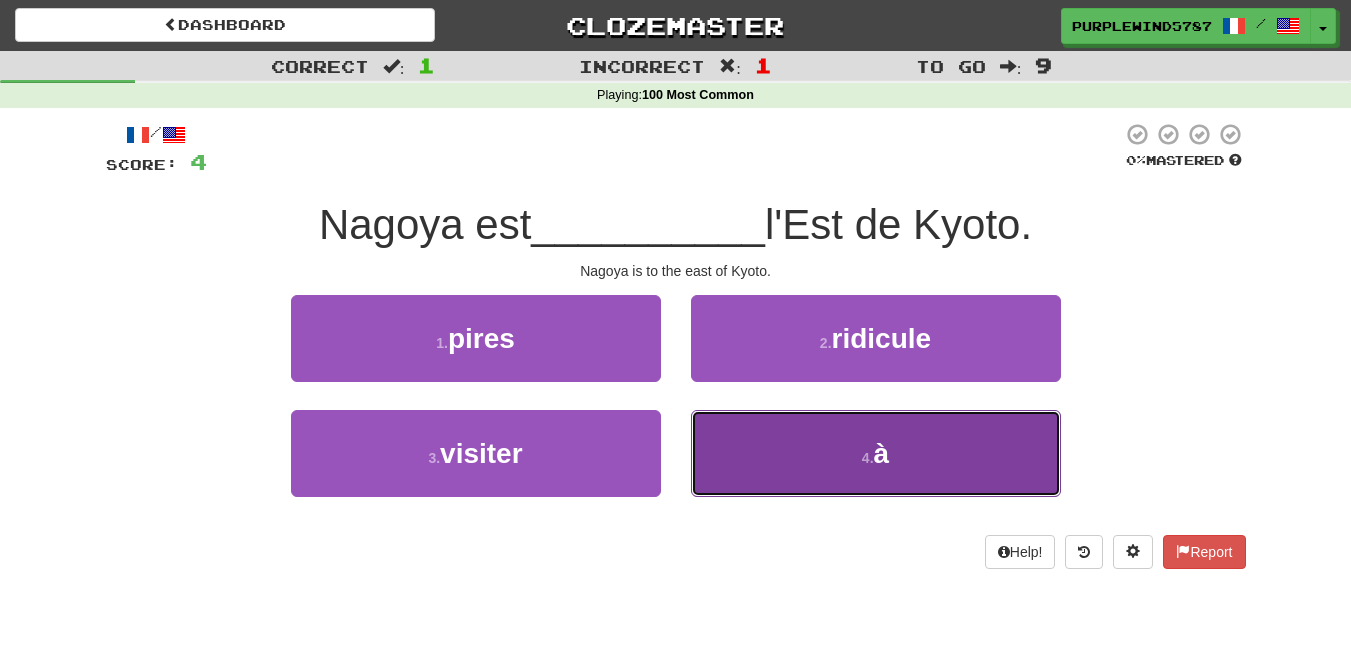 click on "4 .  à" at bounding box center [876, 453] 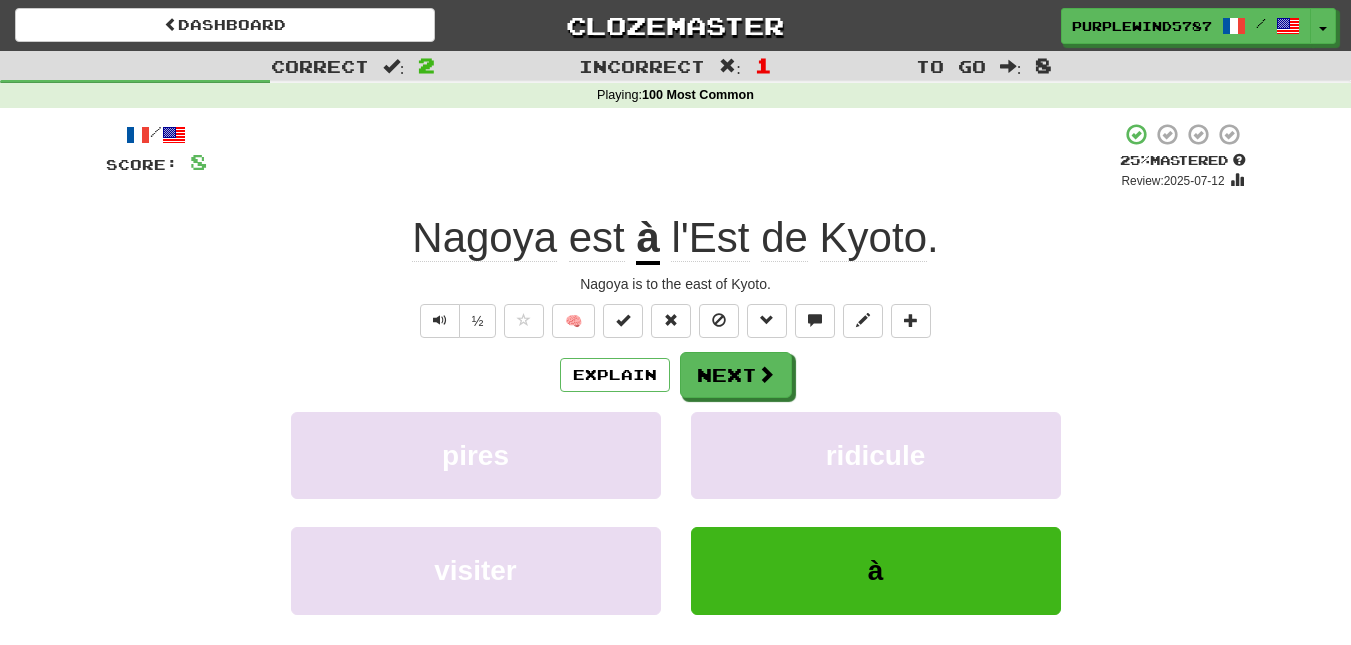 click on "à" at bounding box center (647, 239) 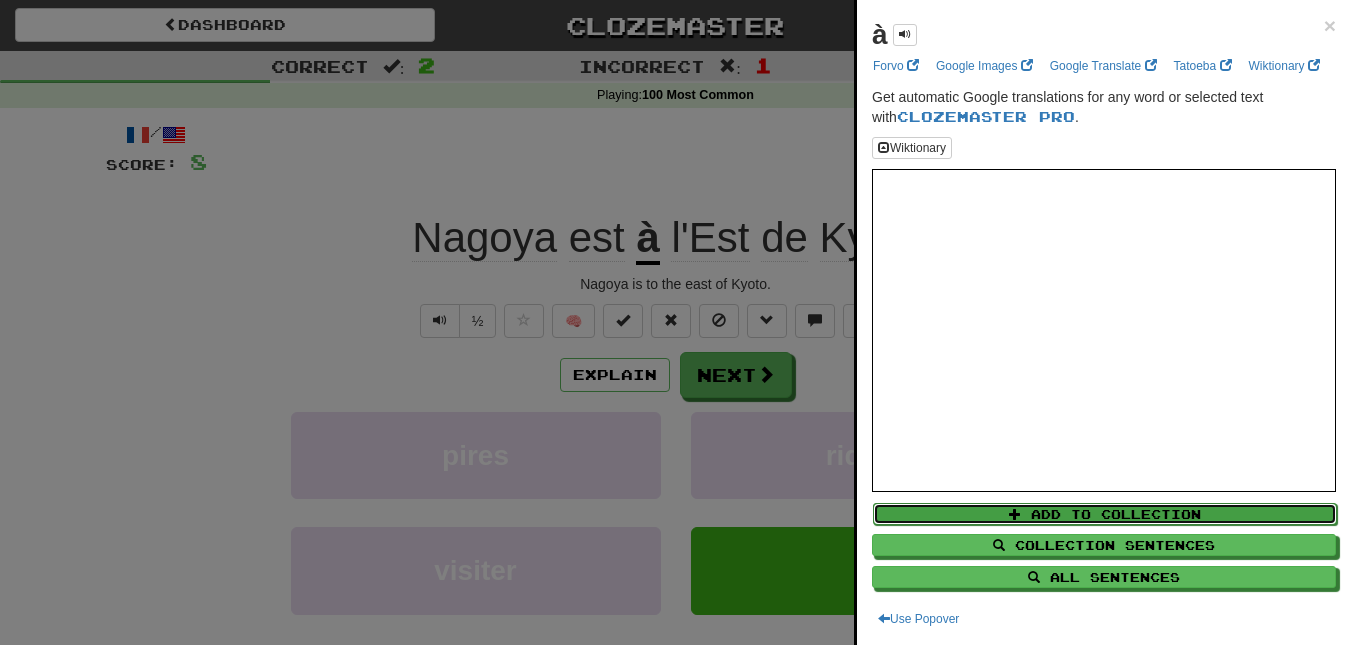 click on "Add to Collection" at bounding box center [1105, 514] 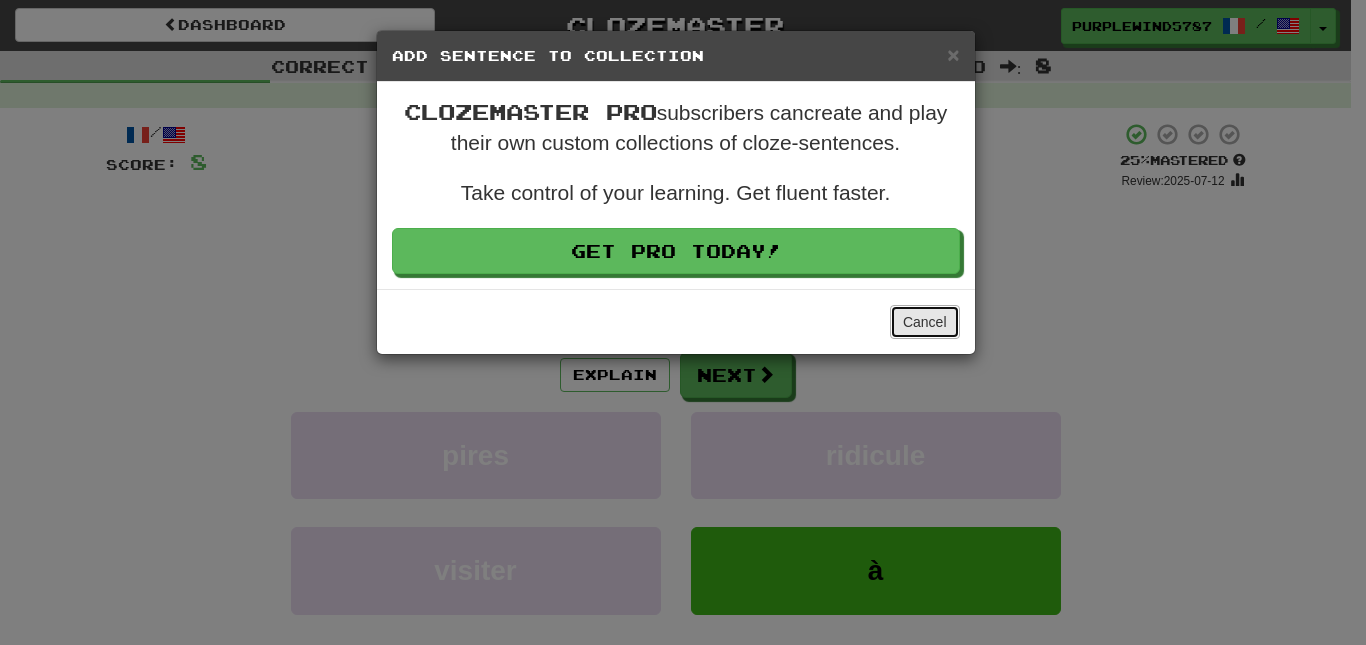 click on "Cancel" at bounding box center [925, 322] 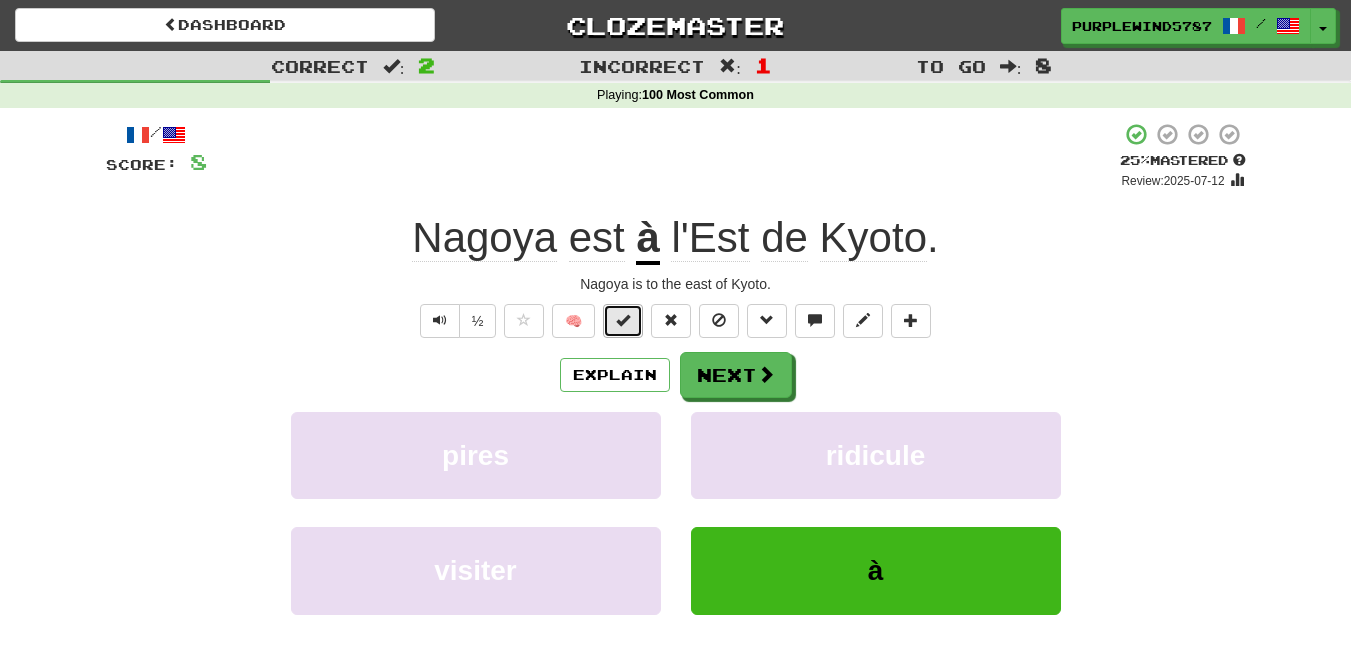 click at bounding box center [623, 320] 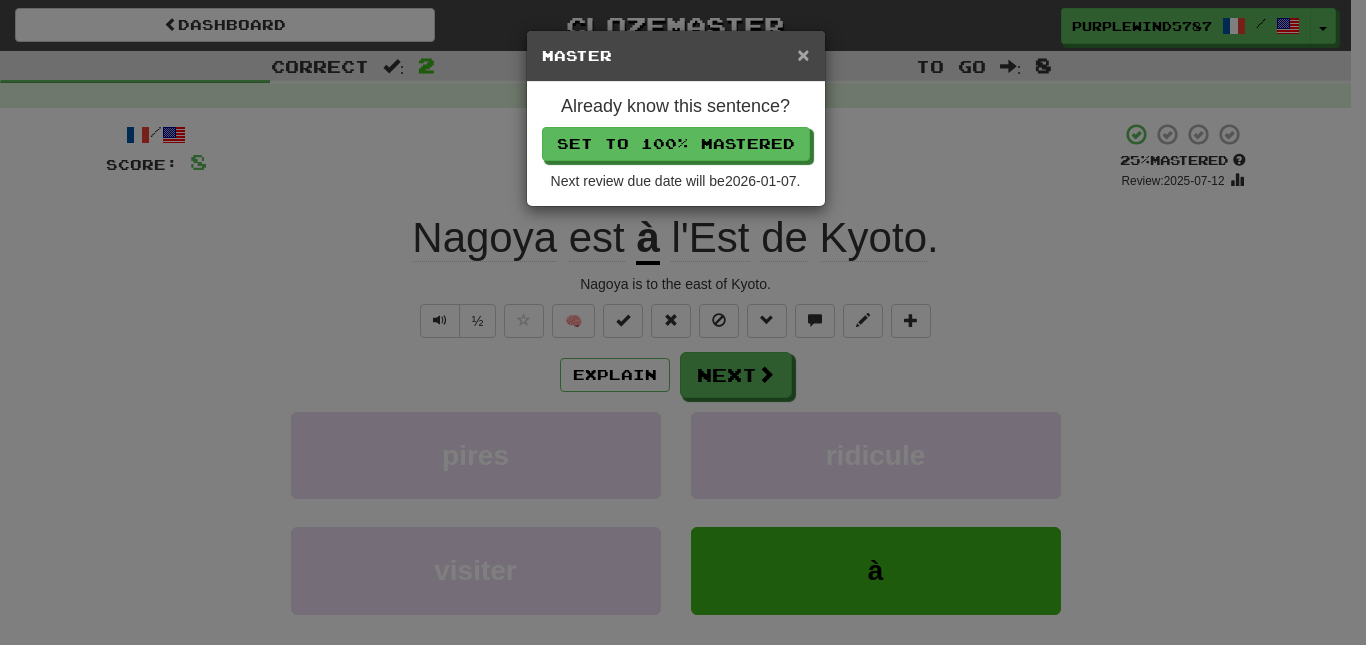 click on "×" at bounding box center (803, 54) 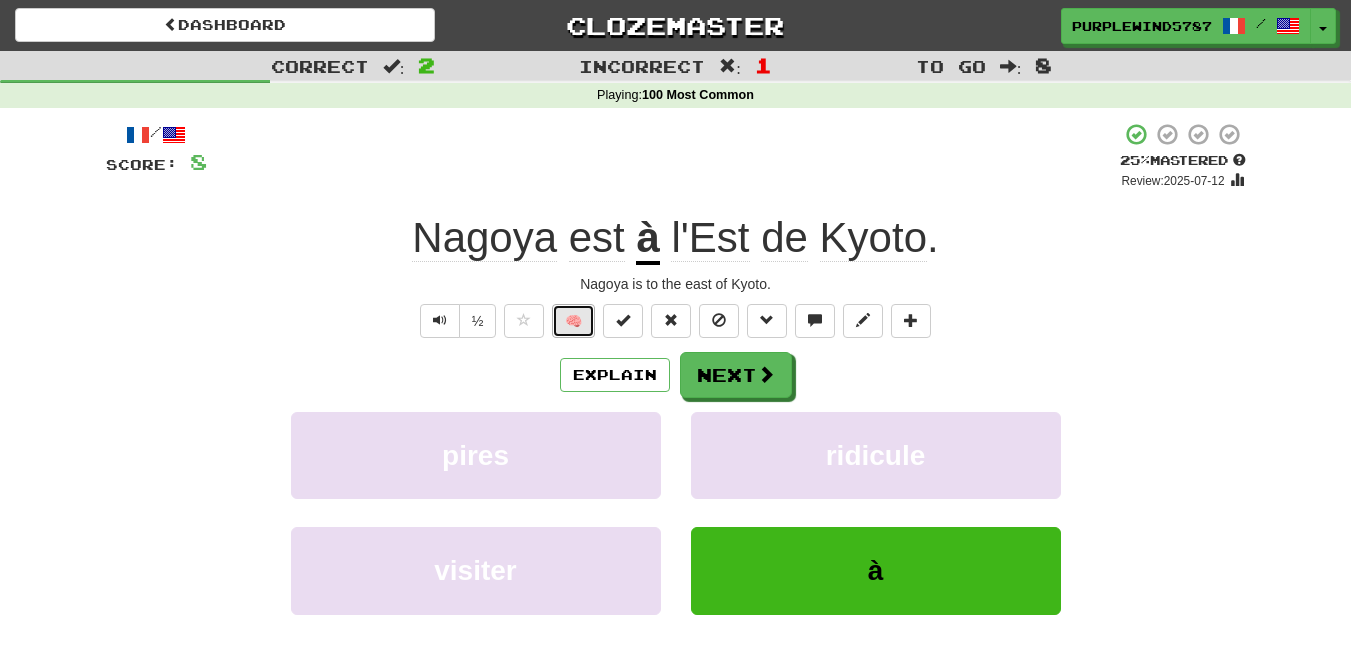 click on "🧠" at bounding box center [573, 321] 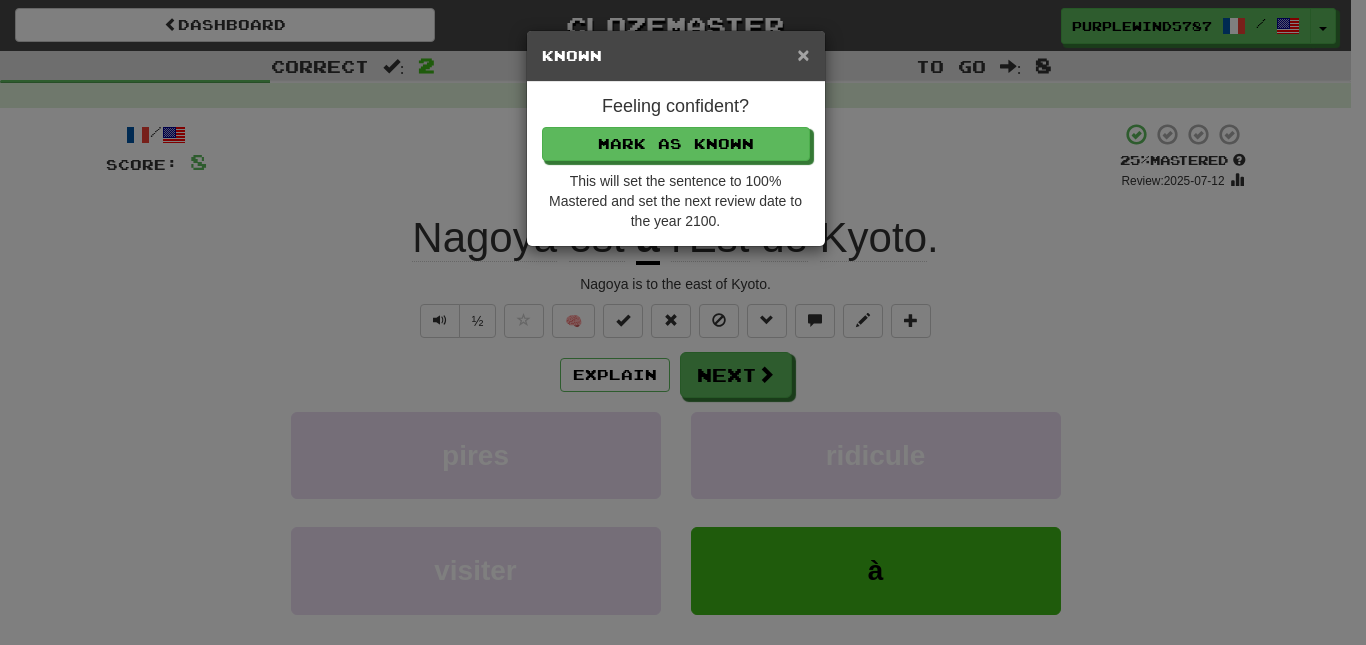 click on "×" at bounding box center (803, 54) 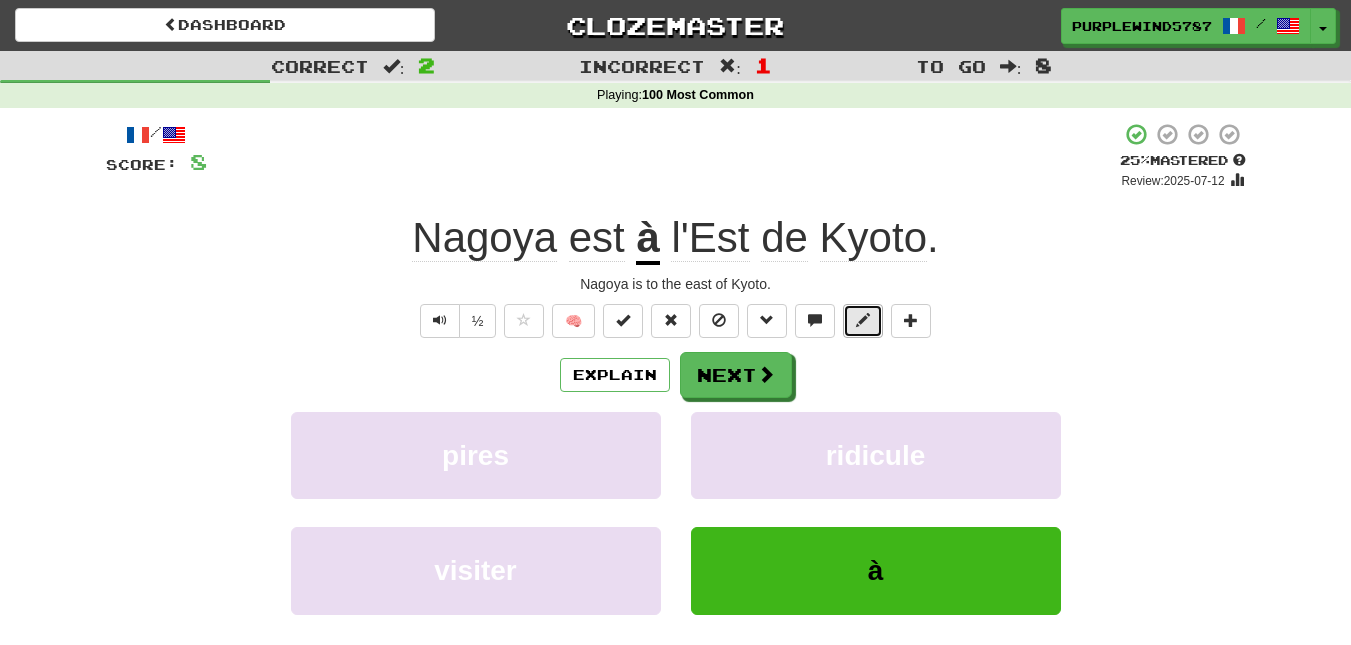 click at bounding box center (863, 321) 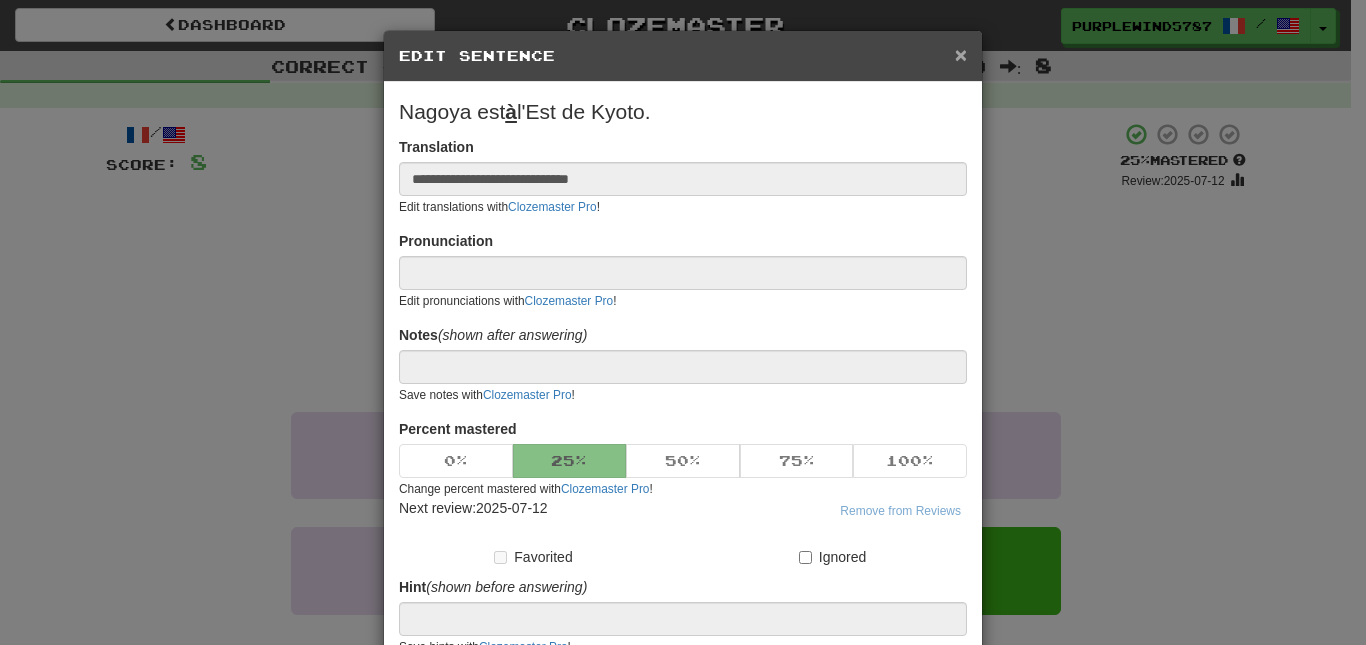 click on "×" at bounding box center [961, 54] 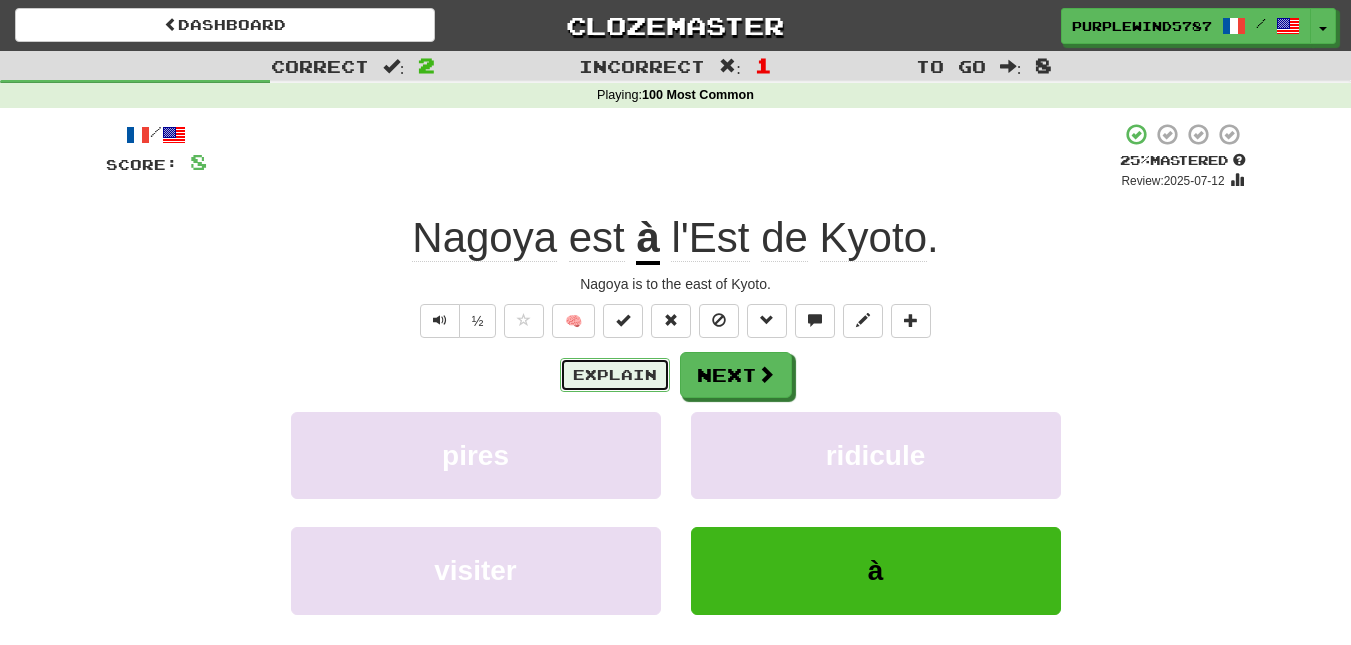 click on "Explain" at bounding box center (615, 375) 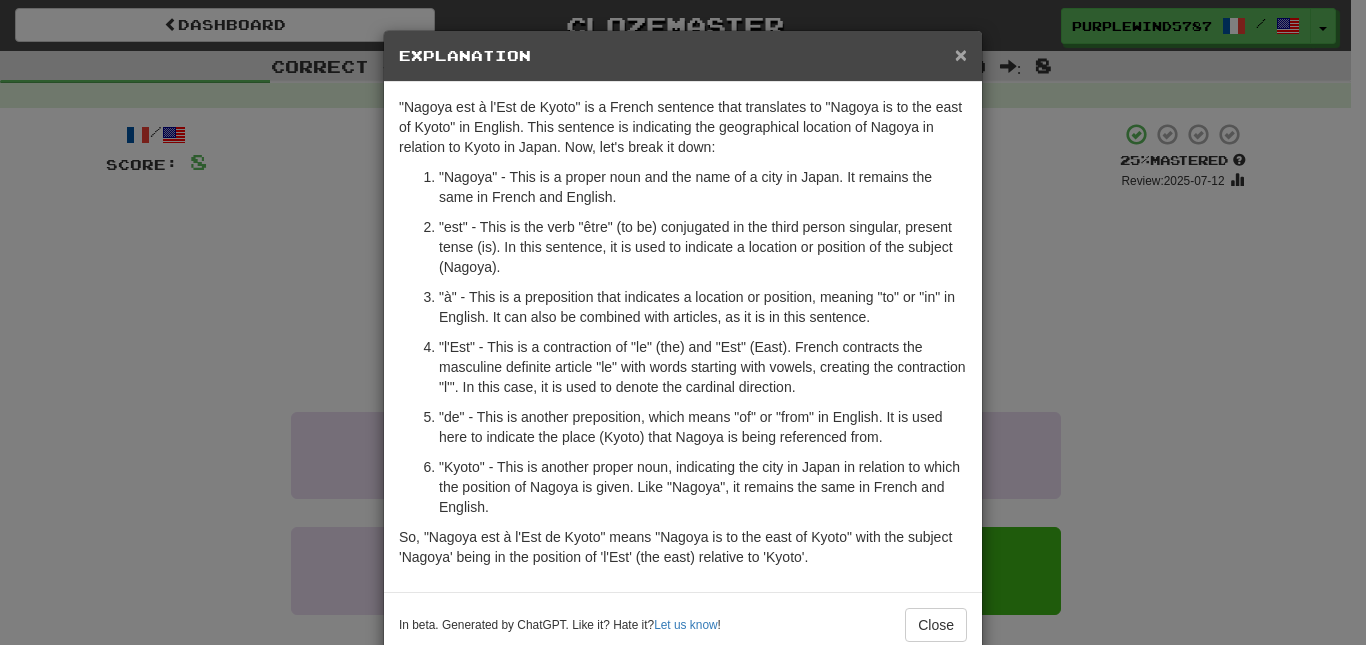 click on "×" at bounding box center (961, 54) 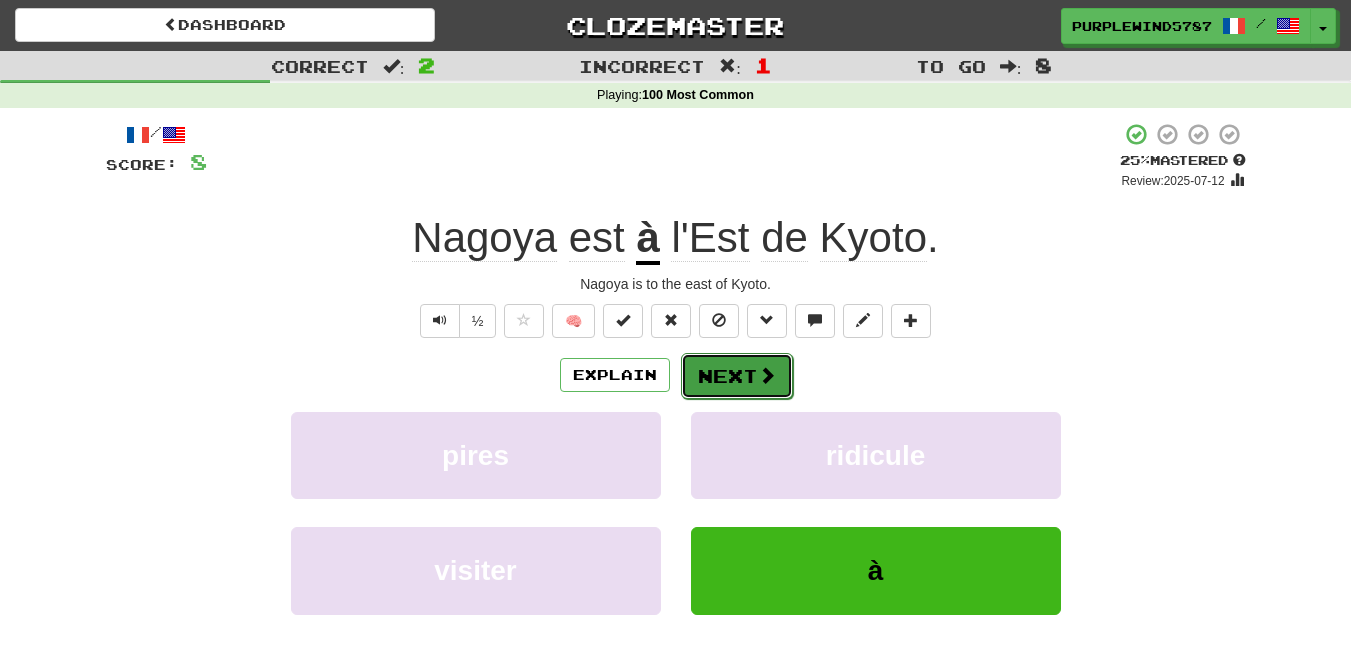 click on "Next" at bounding box center [737, 376] 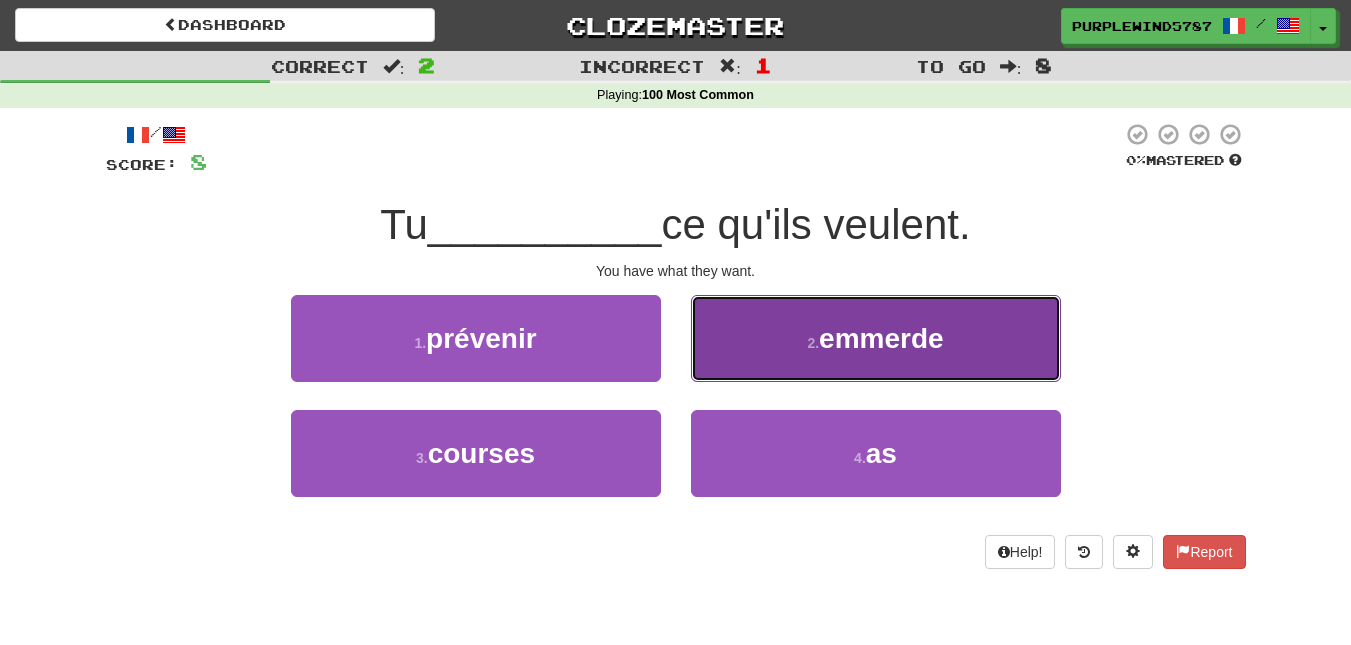 click on "2 .  emmerde" at bounding box center [876, 338] 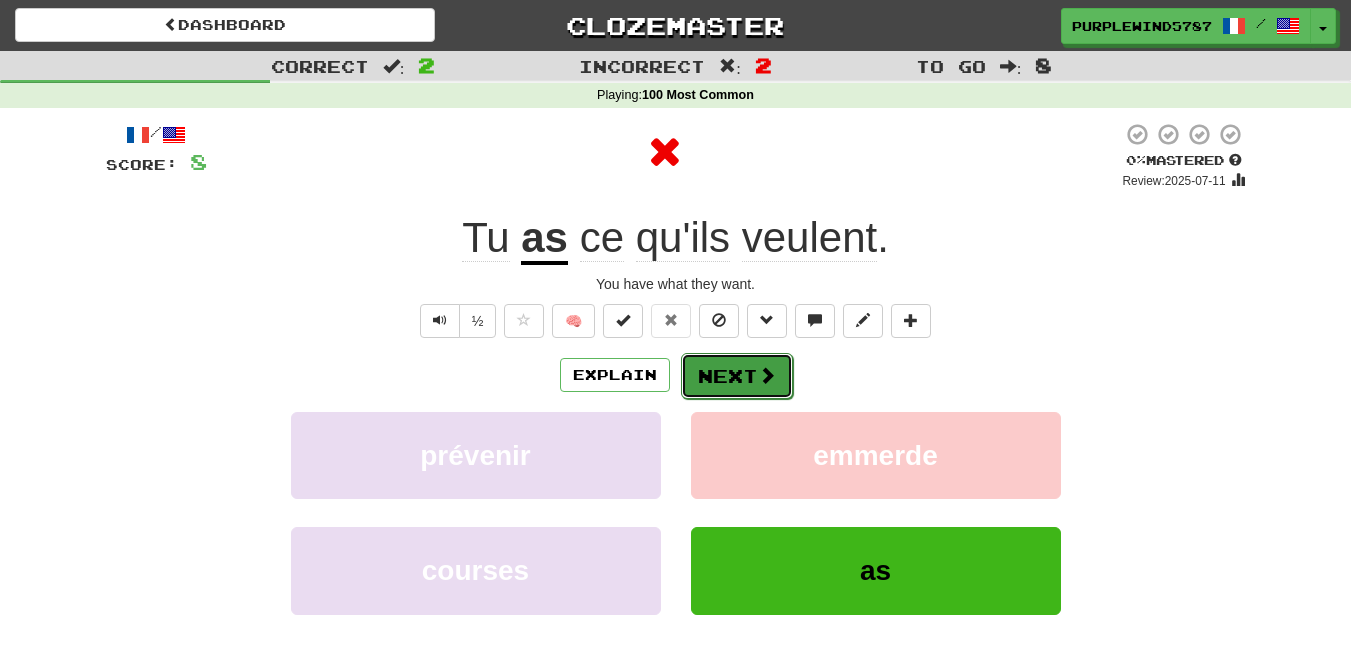click on "Next" at bounding box center [737, 376] 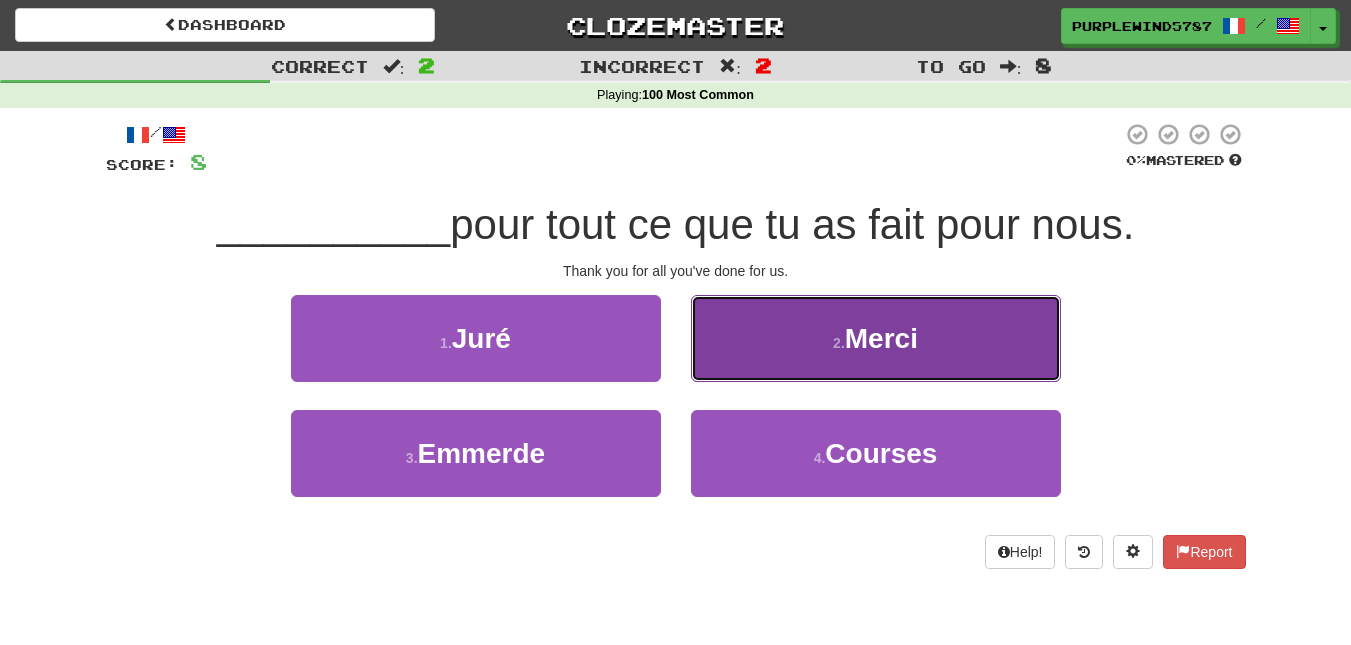 click on "2 .  Merci" at bounding box center (876, 338) 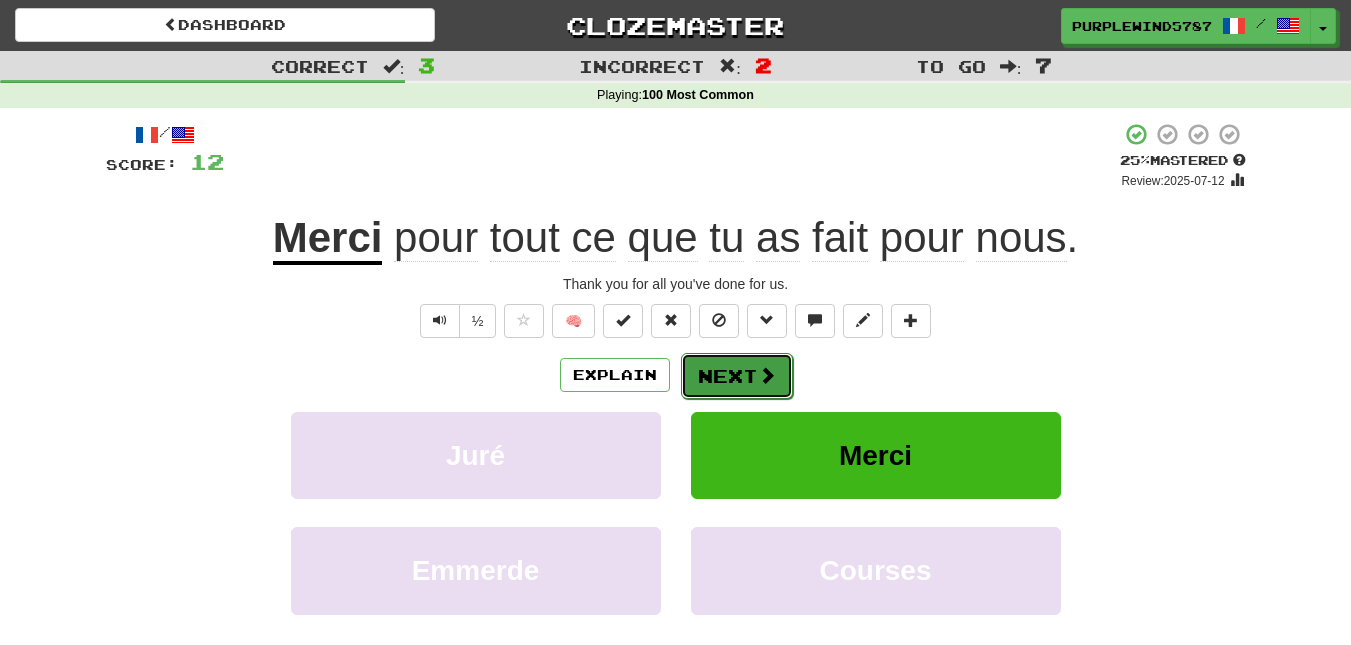 click at bounding box center [767, 375] 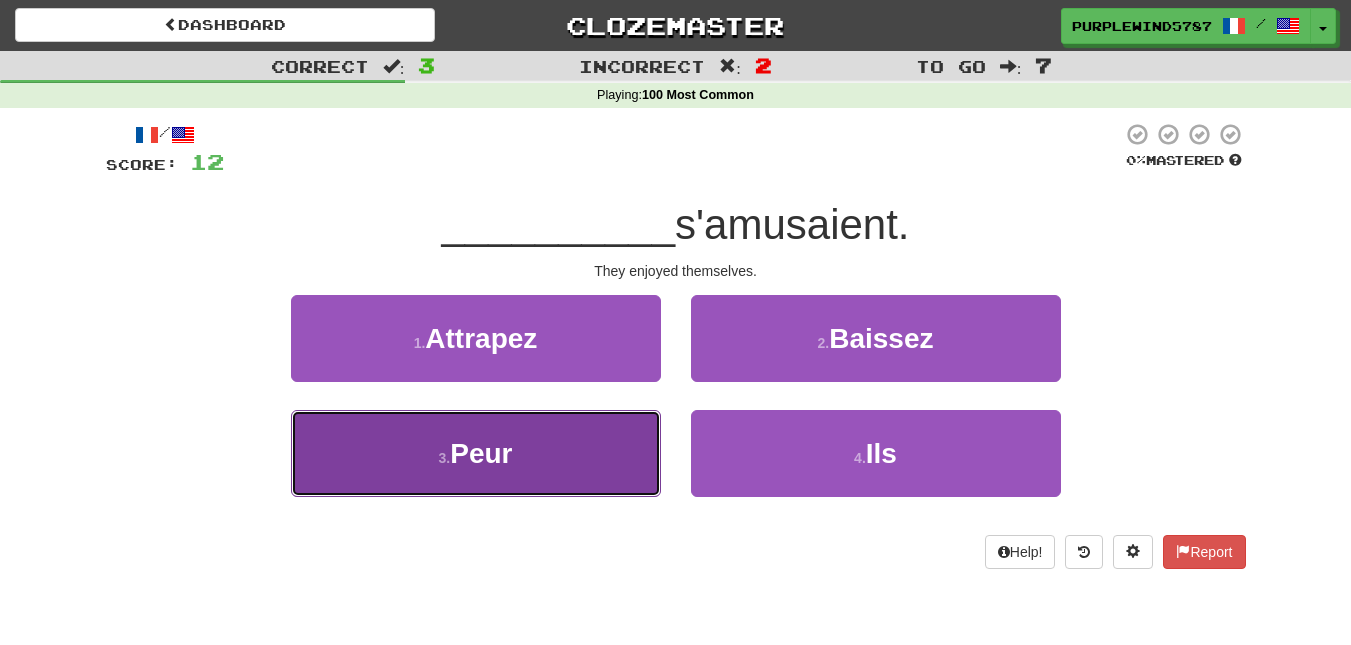 click on "3 .  Peur" at bounding box center (476, 453) 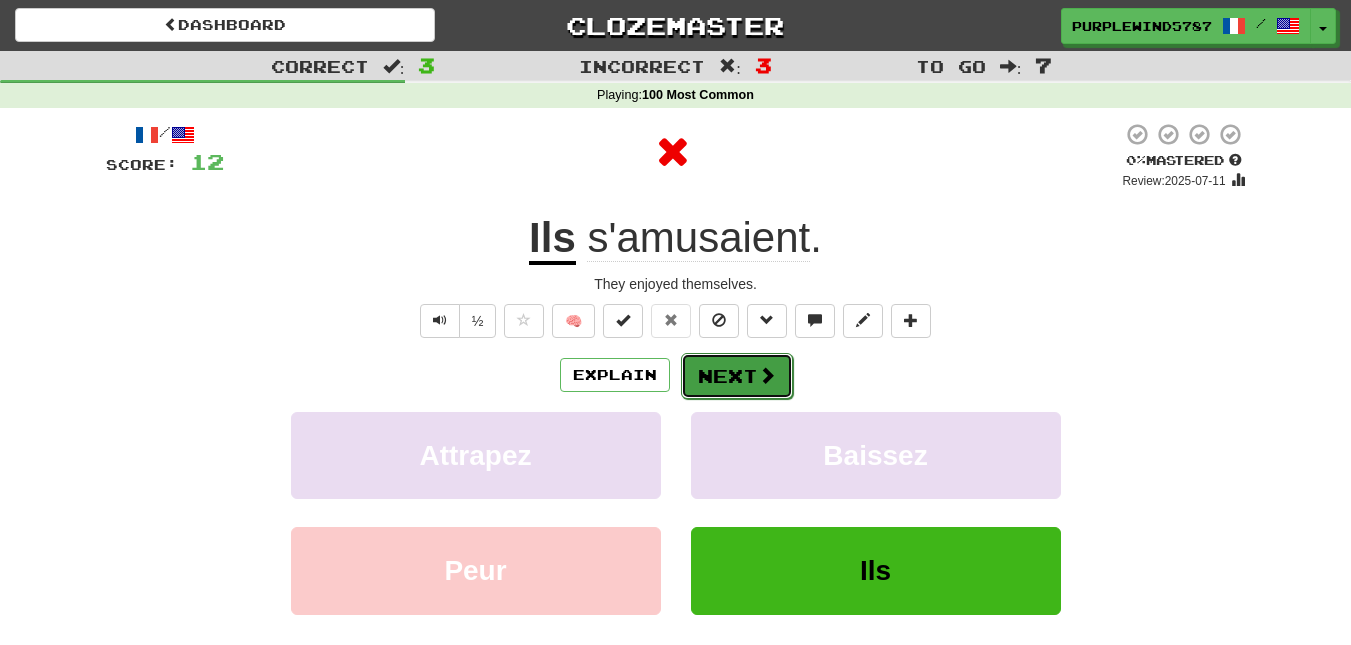 click on "Next" at bounding box center (737, 376) 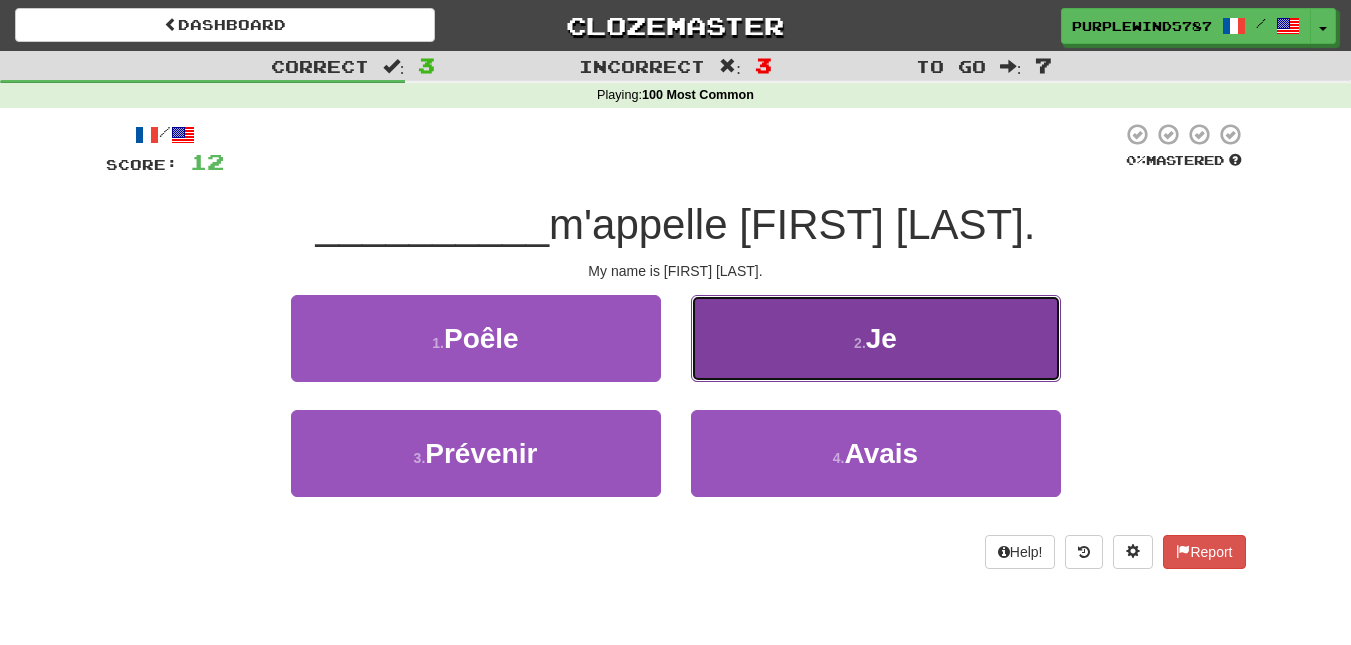 click on "2 .  Je" at bounding box center (876, 338) 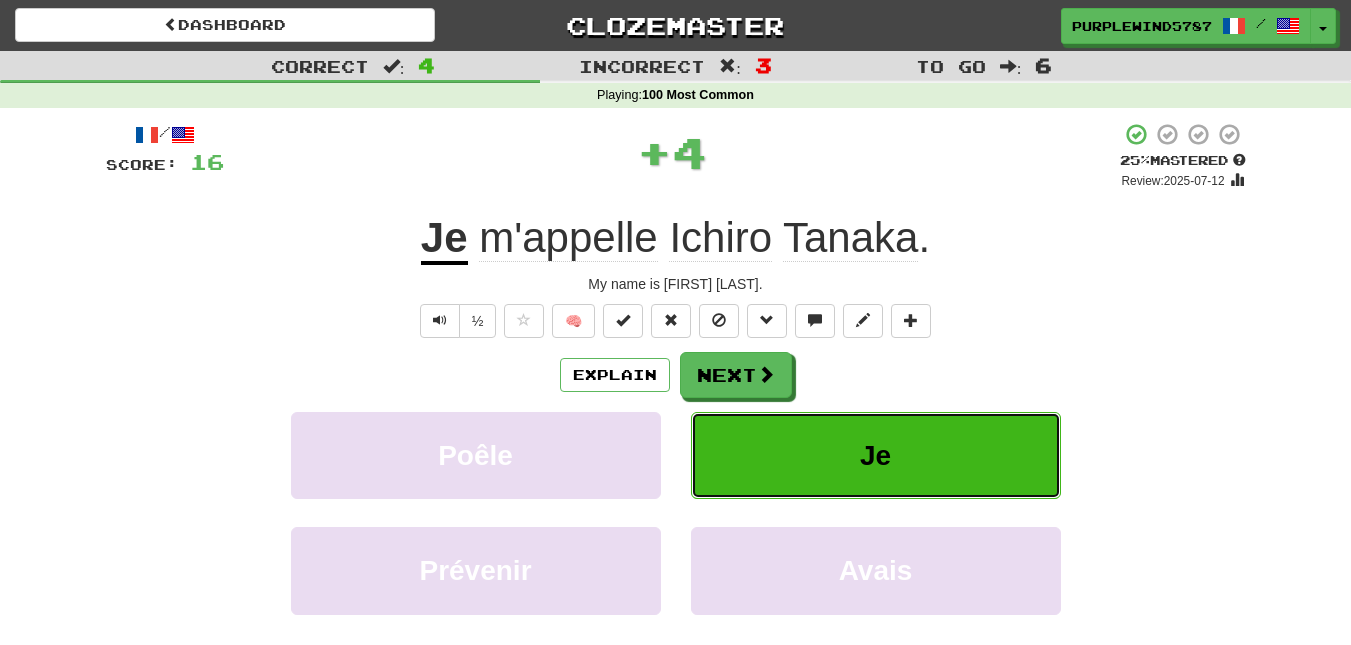 click on "Je" at bounding box center (876, 455) 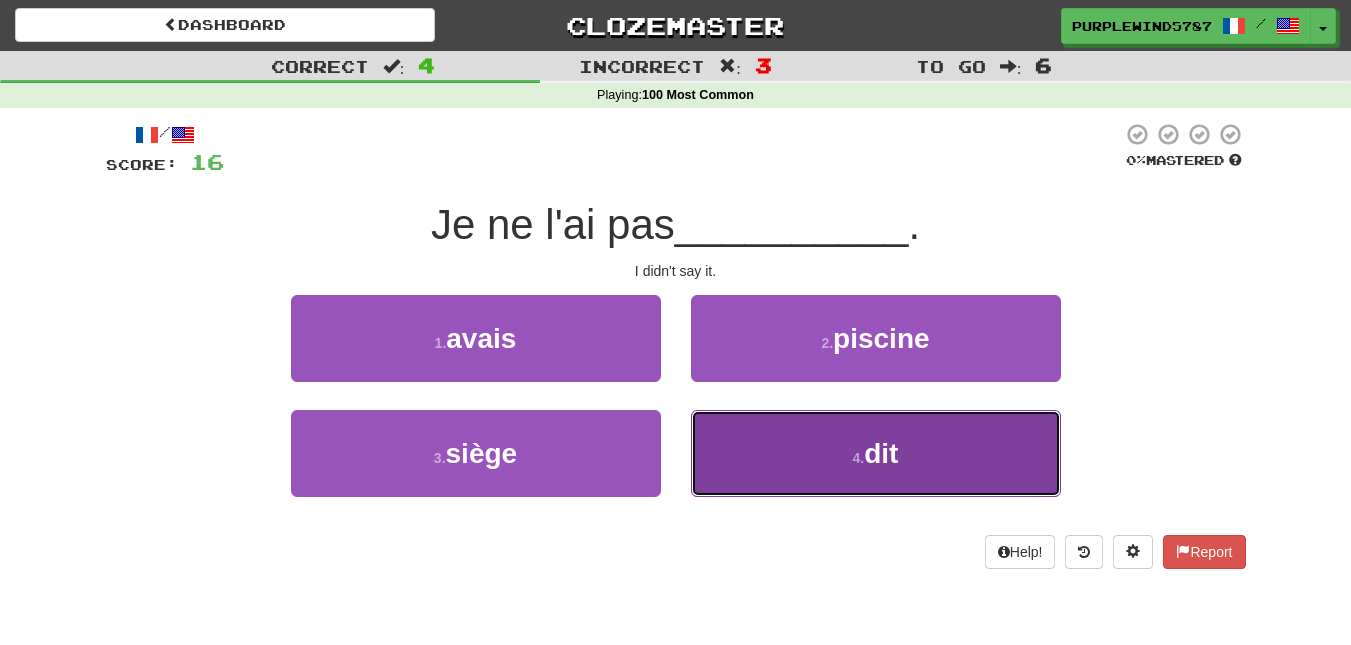 click on "4 .  dit" at bounding box center [876, 453] 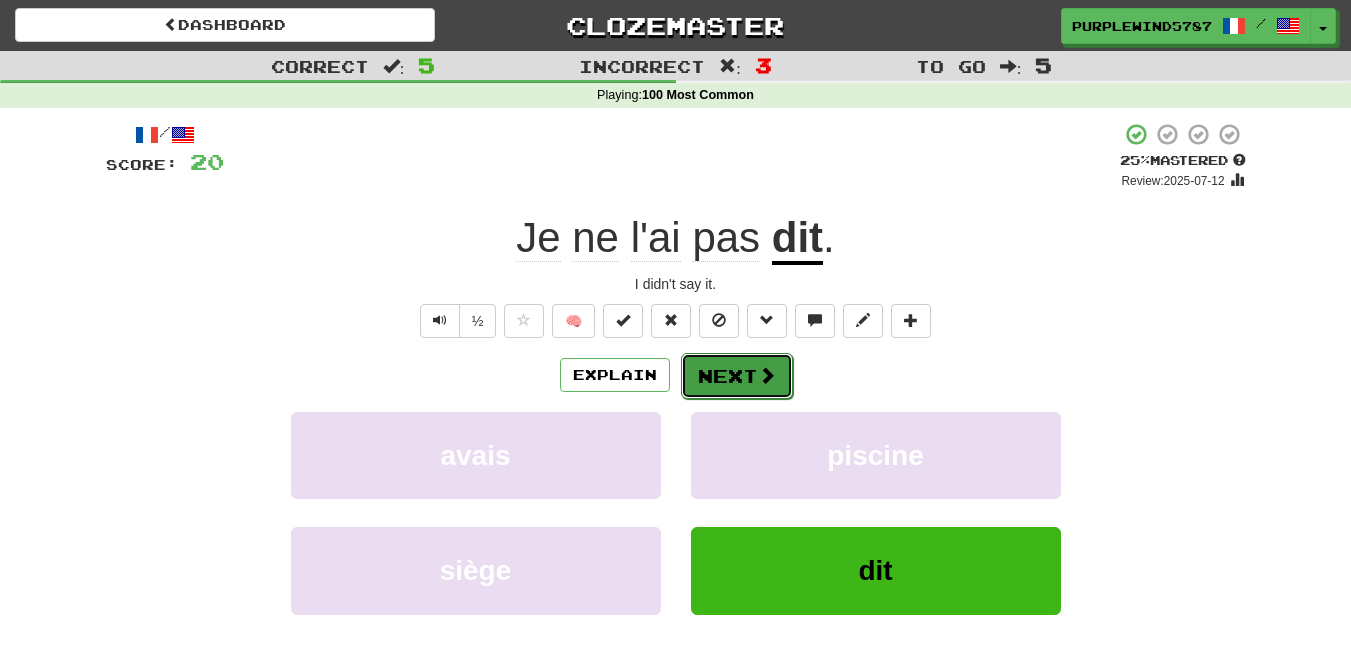 click at bounding box center (767, 375) 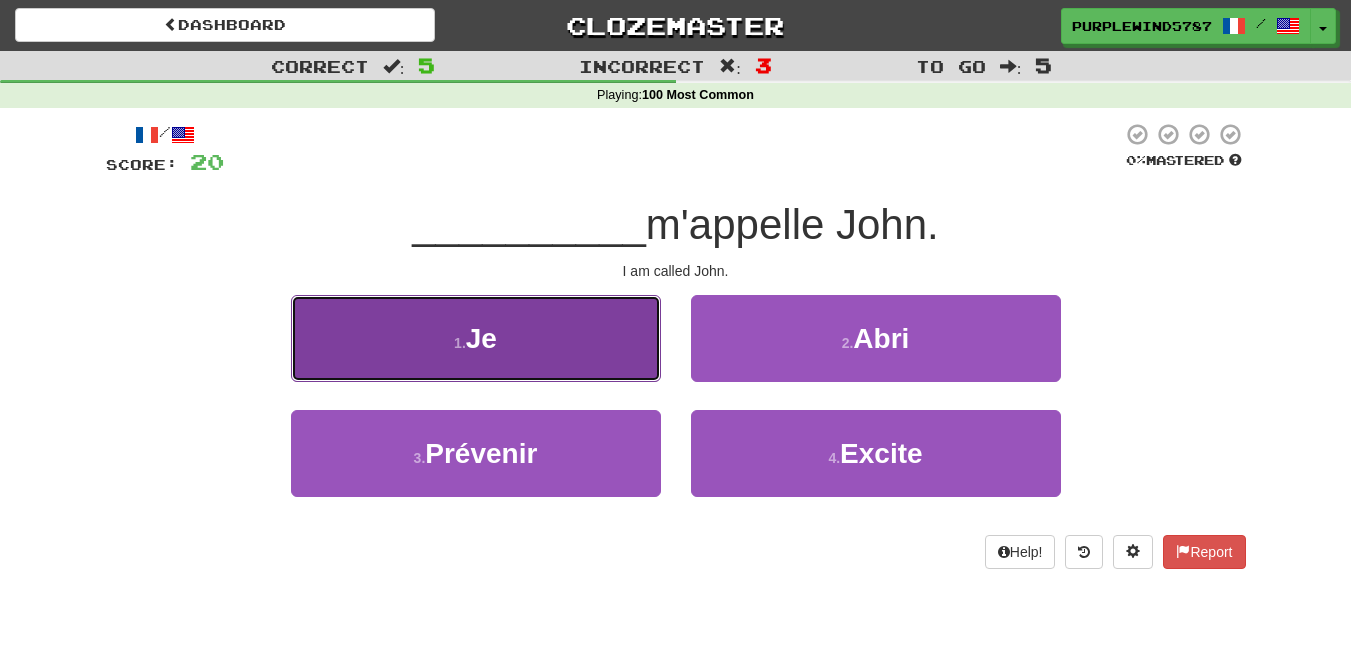 click on "1 .  Je" at bounding box center [476, 338] 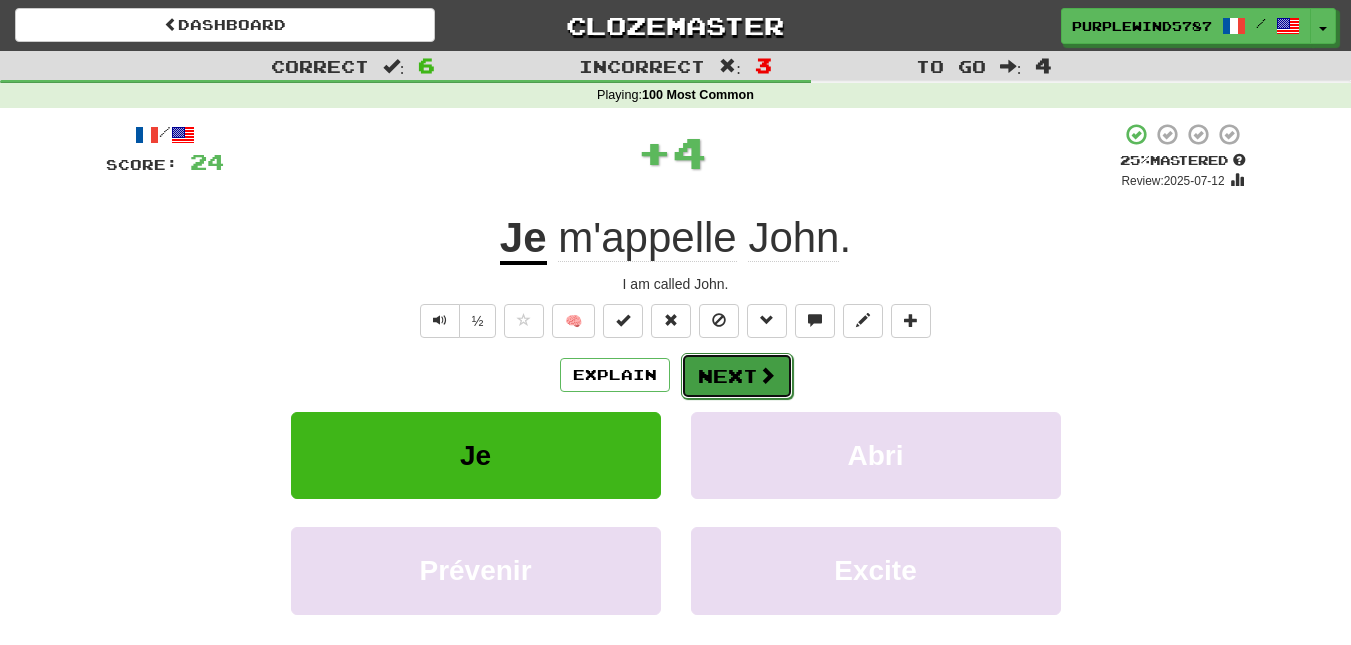 click on "Next" at bounding box center [737, 376] 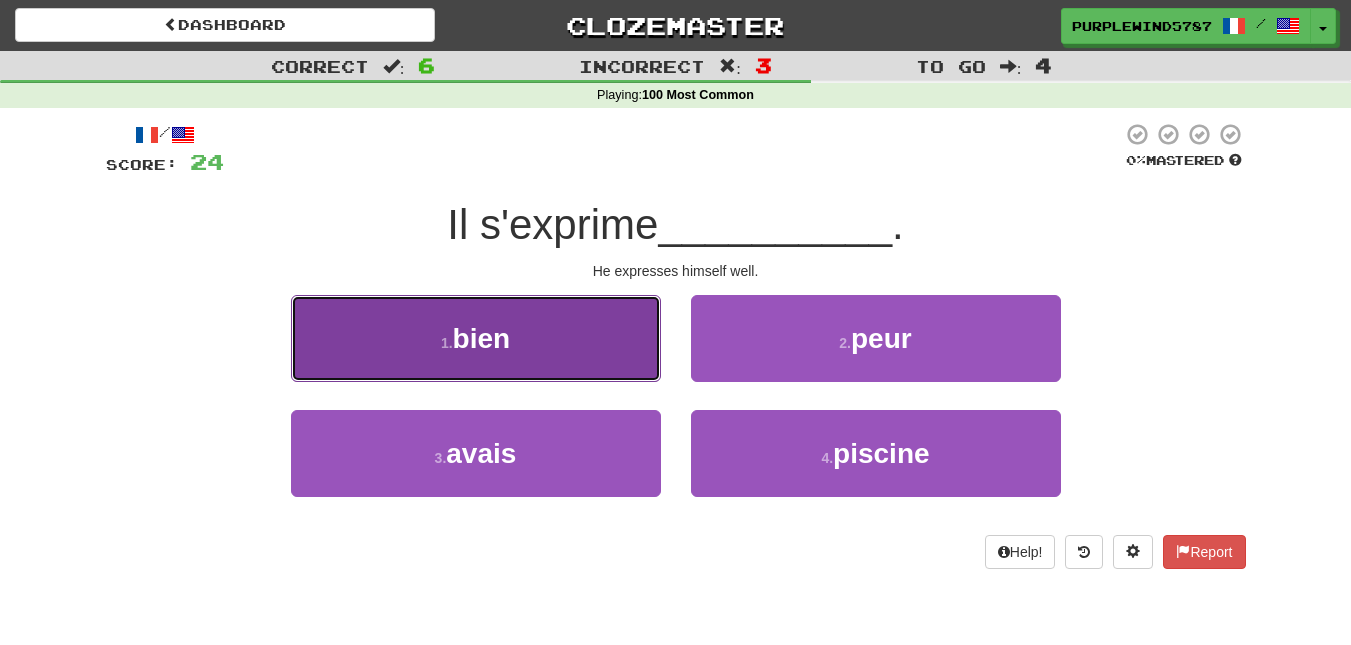 click on "1 .  bien" at bounding box center [476, 338] 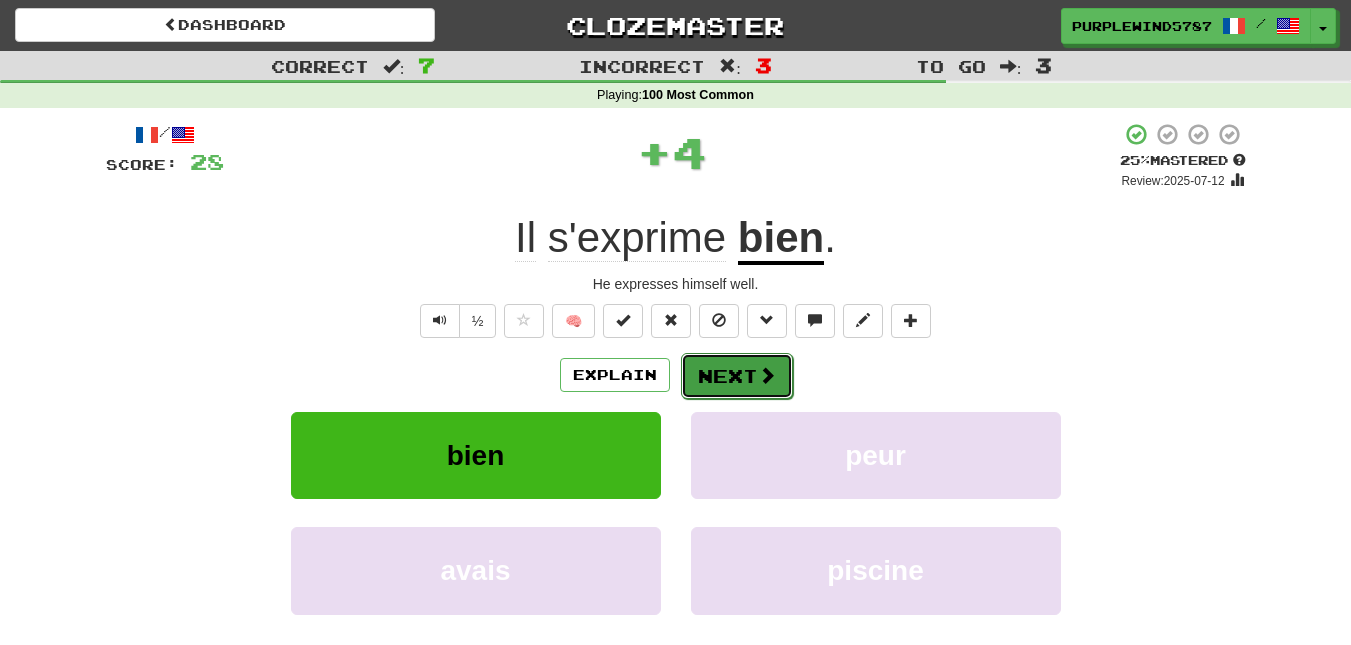 click on "Next" at bounding box center [737, 376] 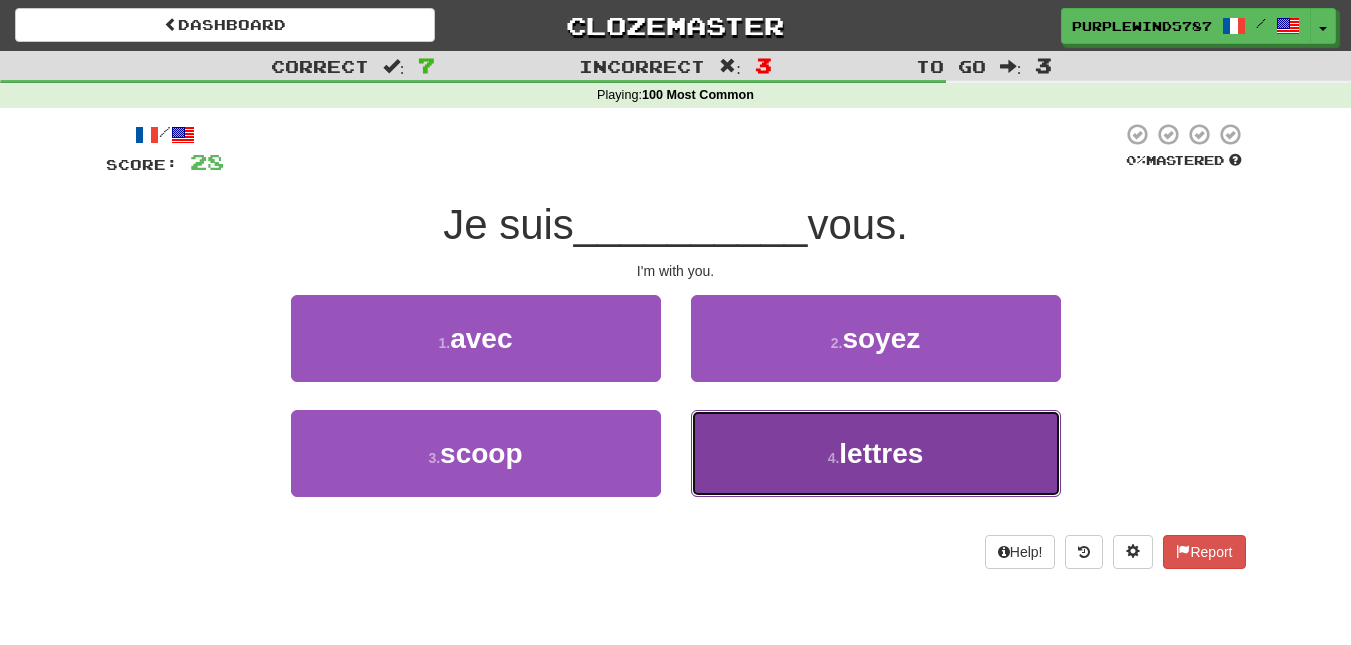 click on "4 .  lettres" at bounding box center (876, 453) 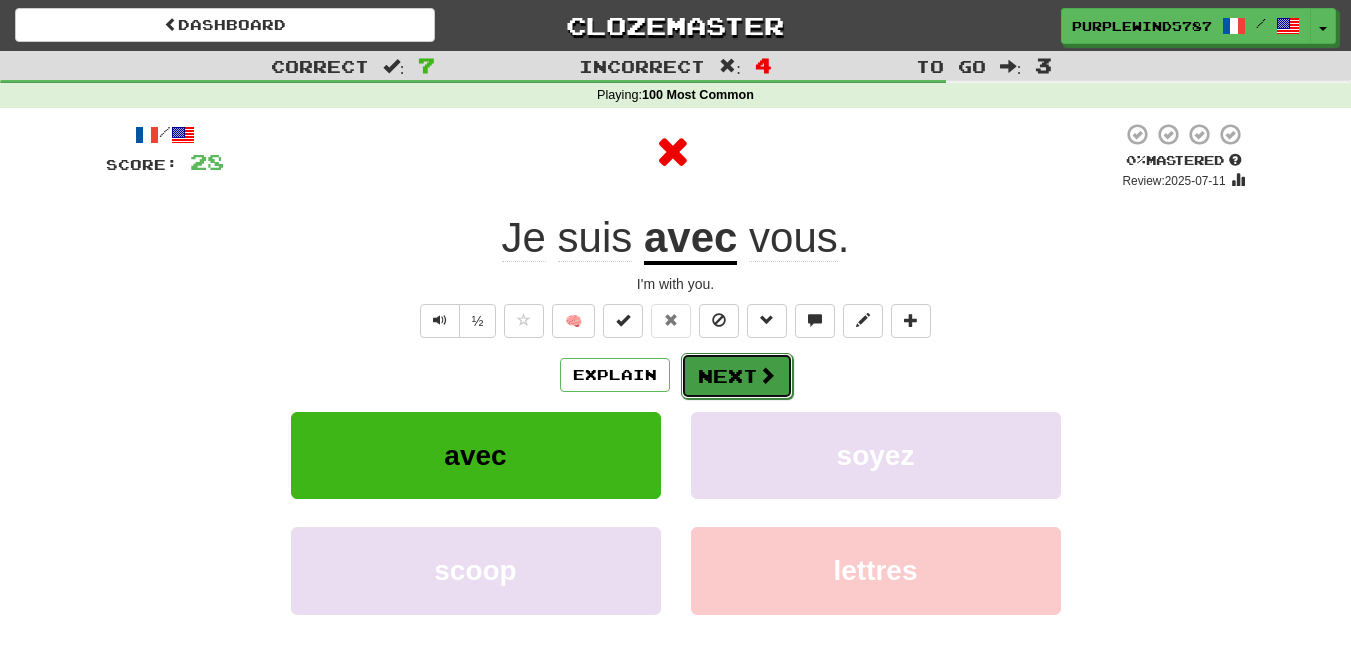 click on "Next" at bounding box center (737, 376) 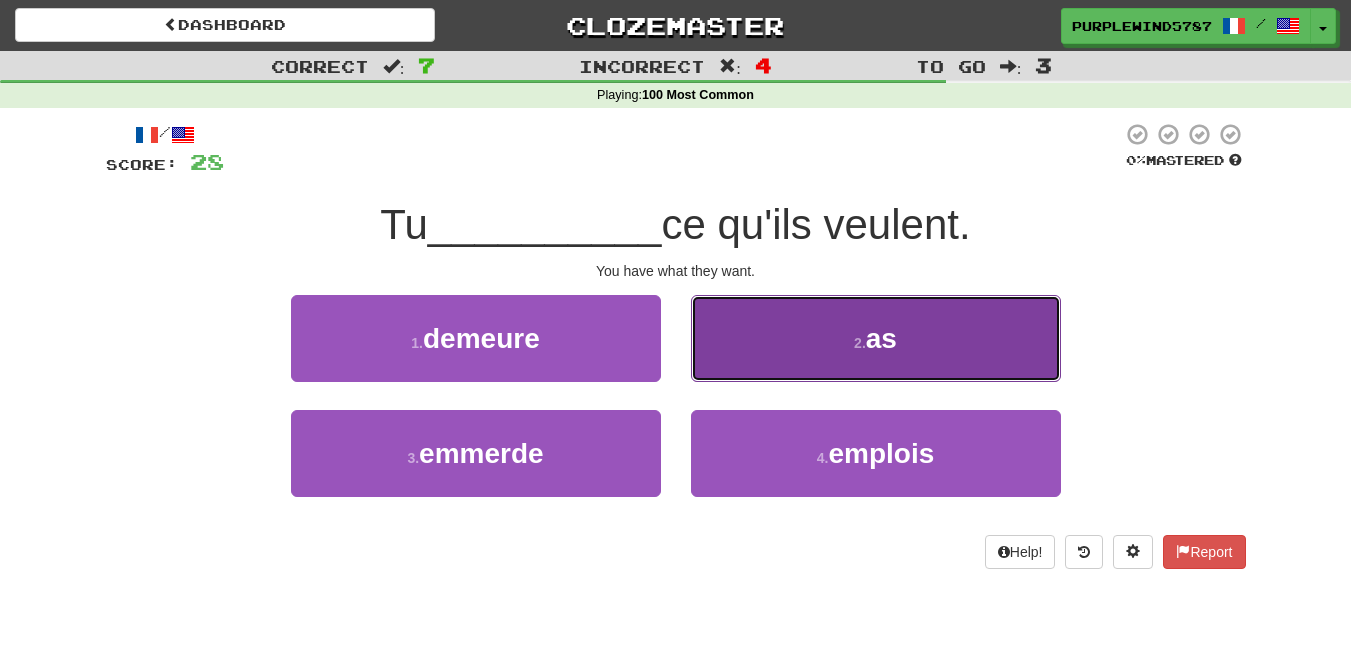 click on "2 .  as" at bounding box center (876, 338) 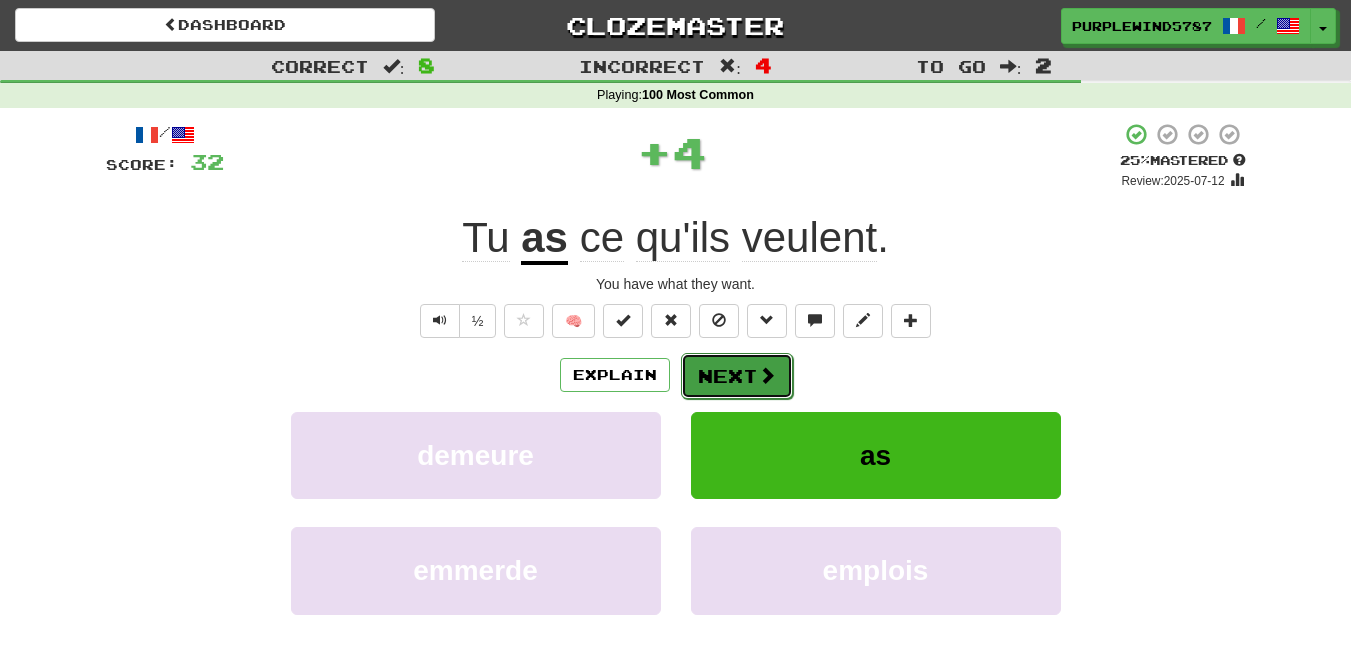 click at bounding box center [767, 375] 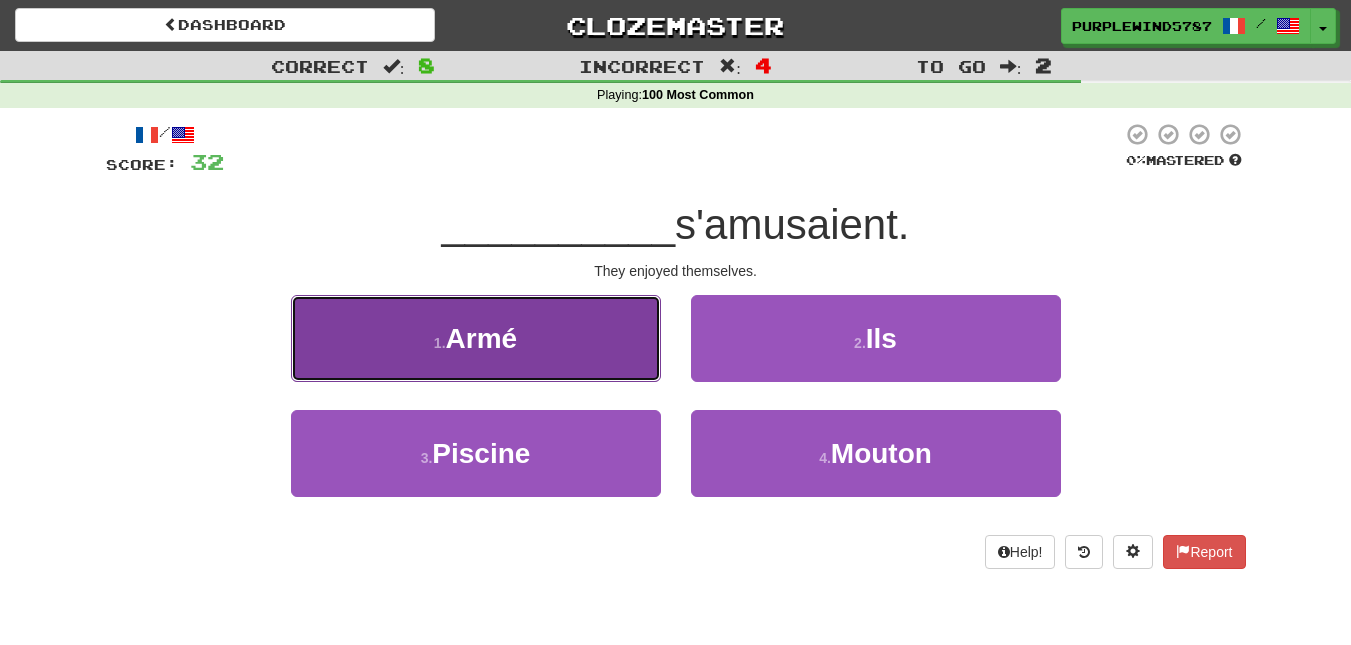 click on "1 .  Armé" at bounding box center (476, 338) 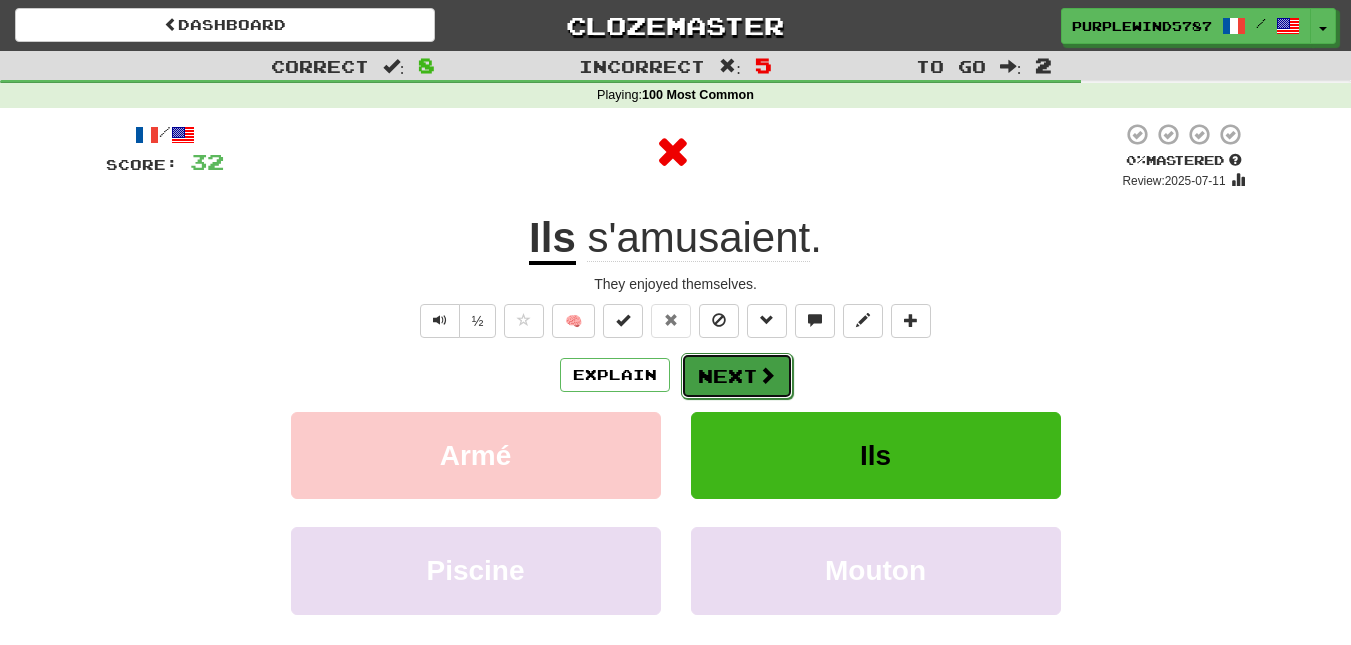 click at bounding box center [767, 375] 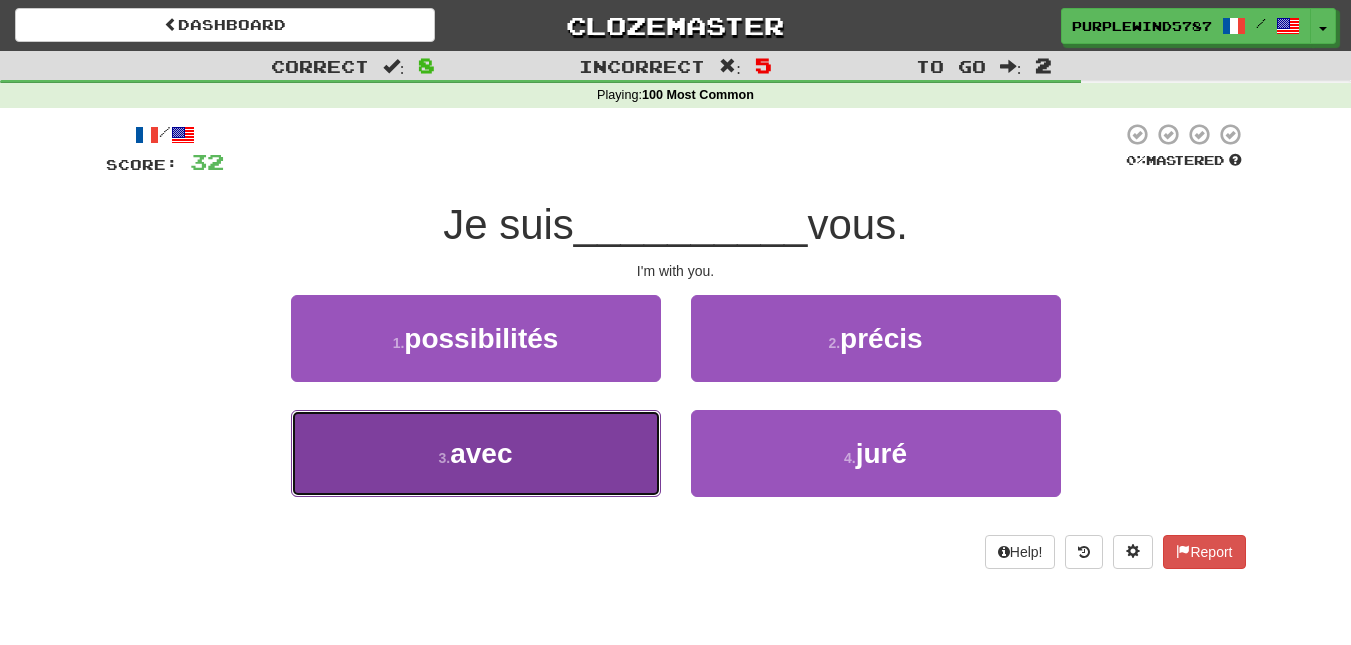 click on "3 .  avec" at bounding box center [476, 453] 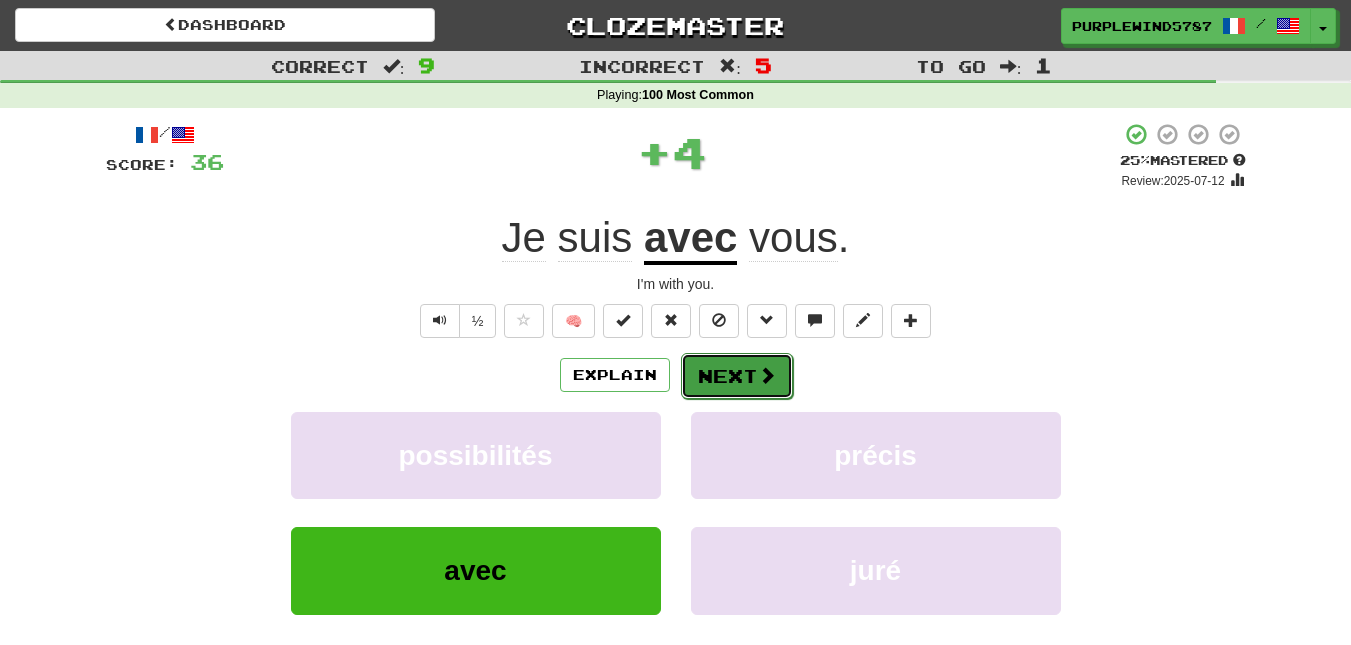 click on "Next" at bounding box center [737, 376] 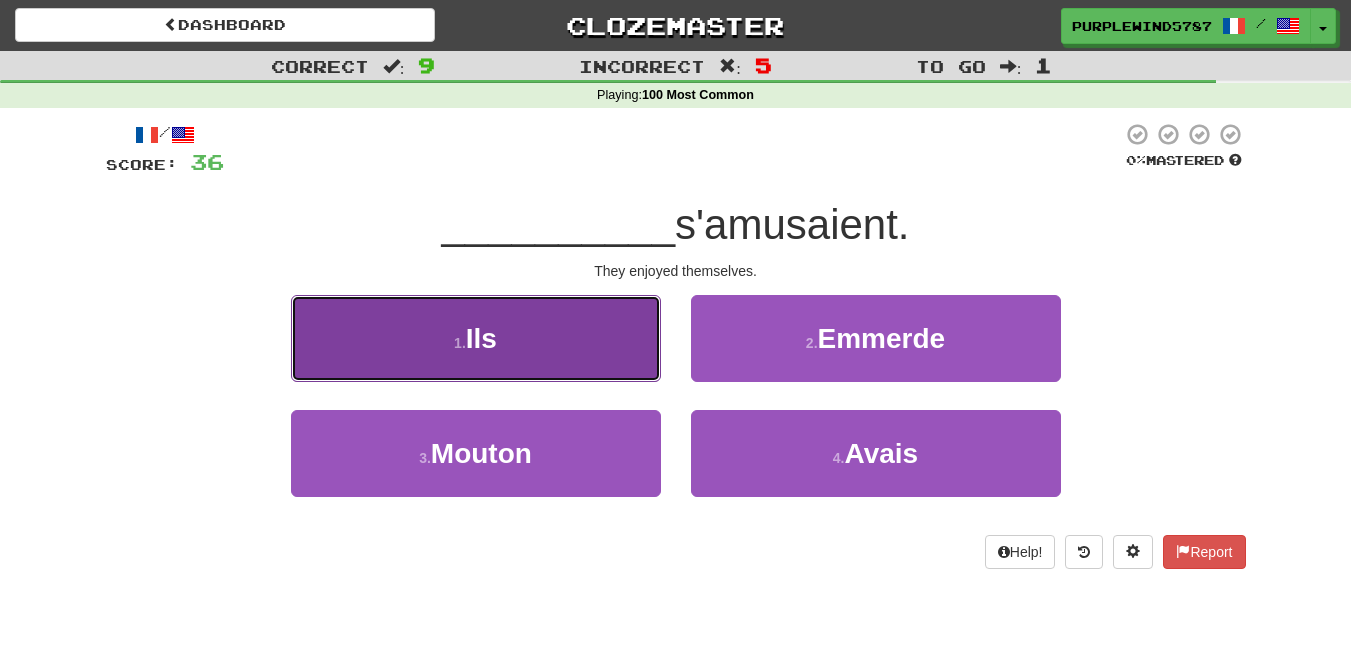 click on "1 .  Ils" at bounding box center (476, 338) 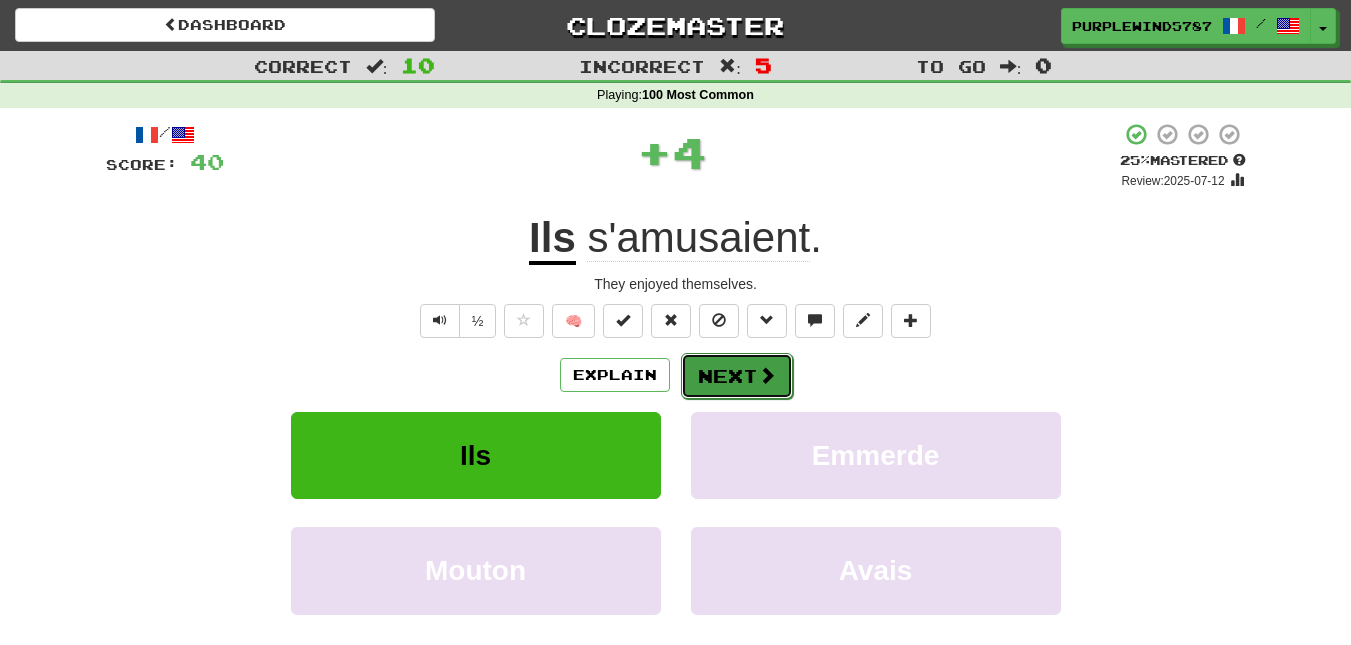 click on "Next" at bounding box center [737, 376] 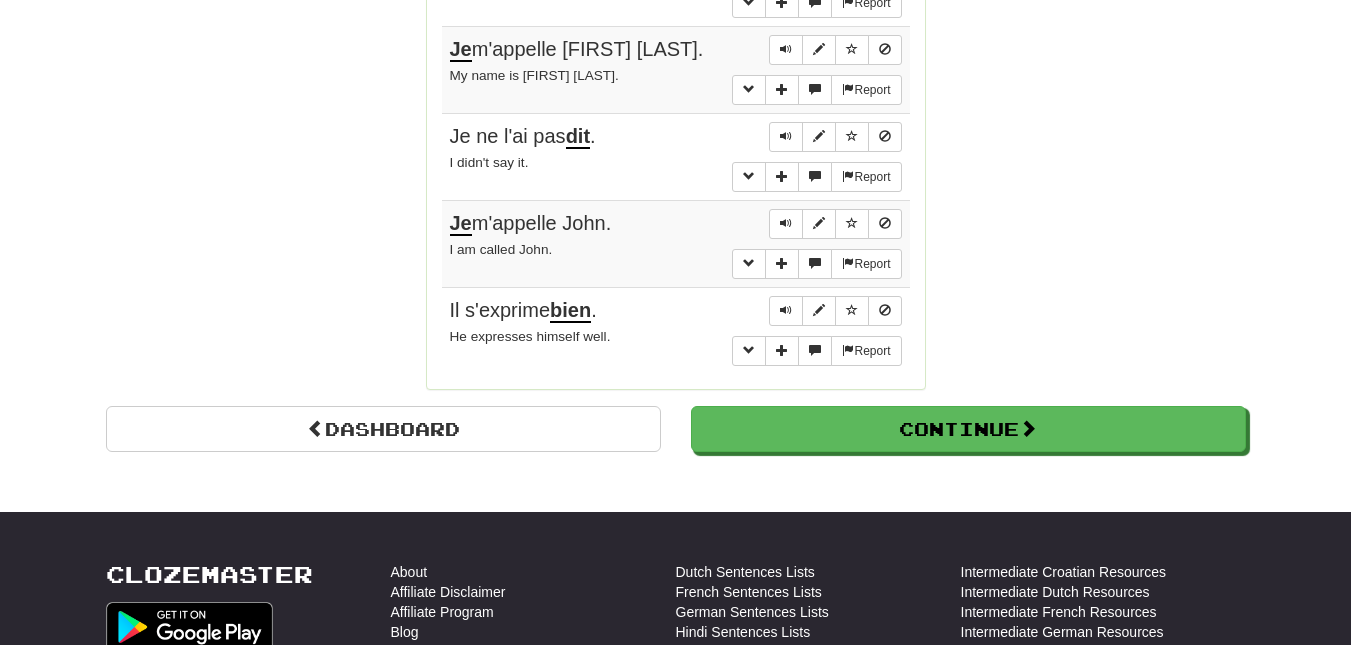 scroll, scrollTop: 1675, scrollLeft: 0, axis: vertical 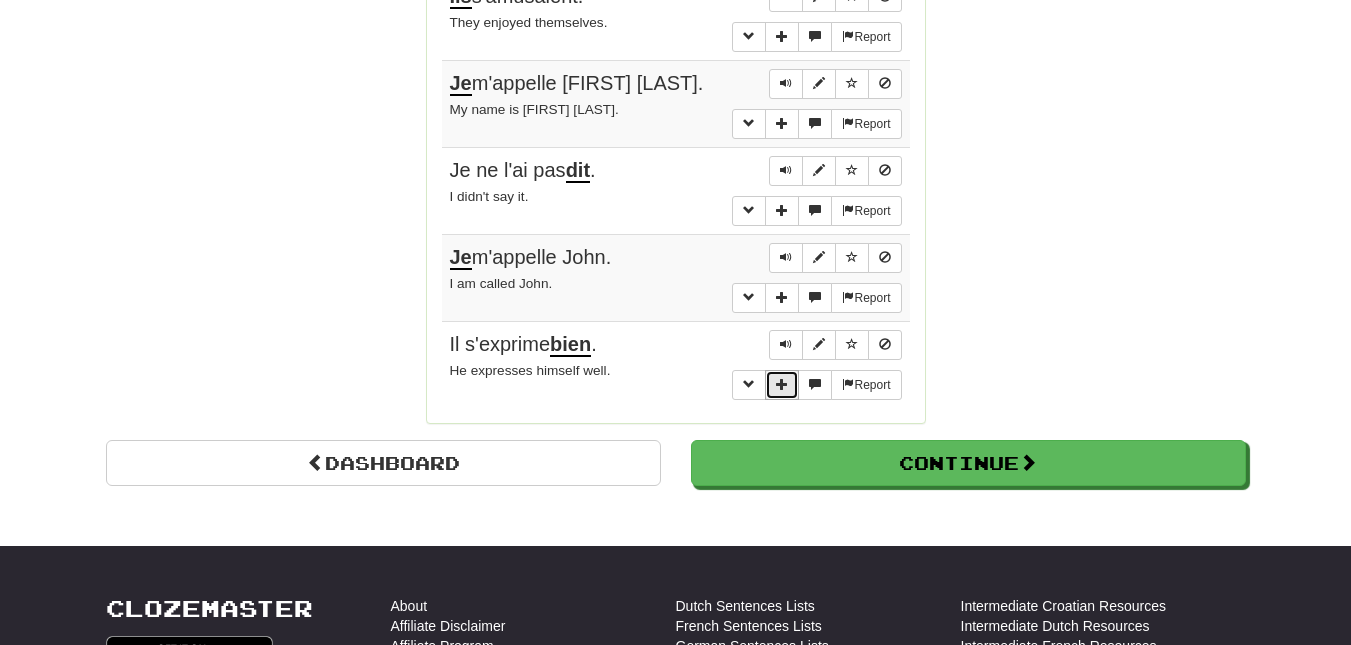 click at bounding box center [782, 385] 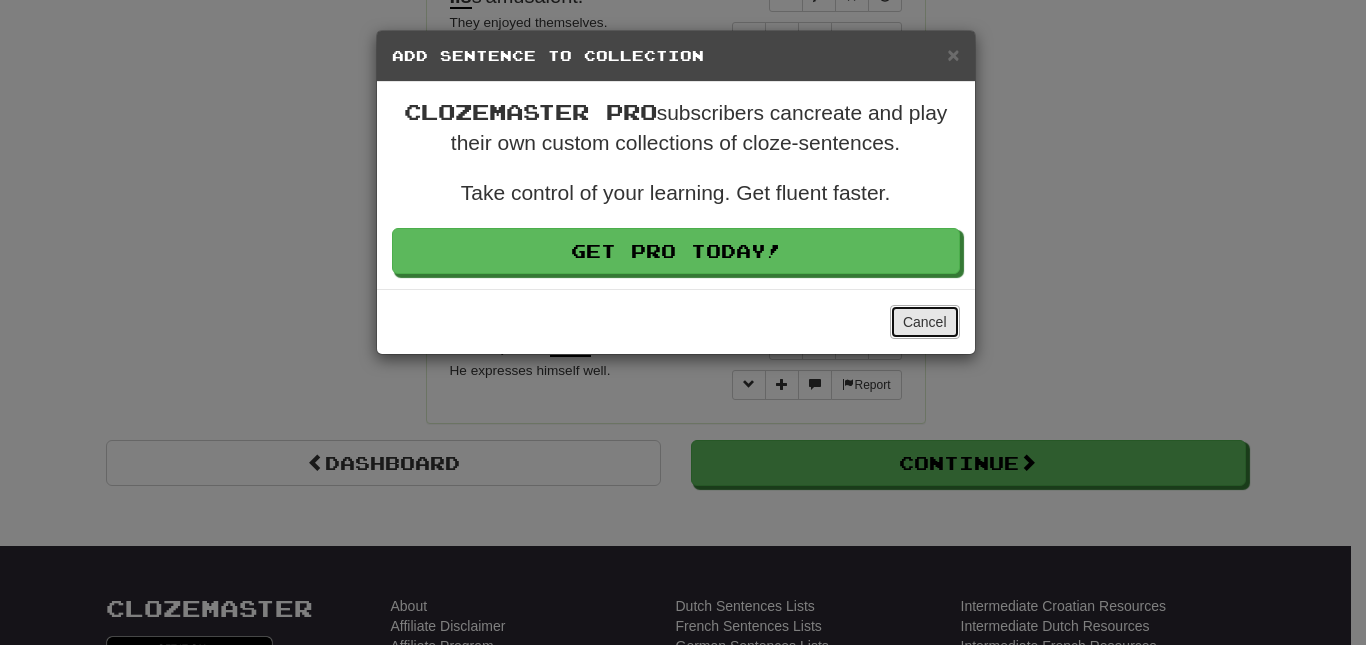 click on "Cancel" at bounding box center (925, 322) 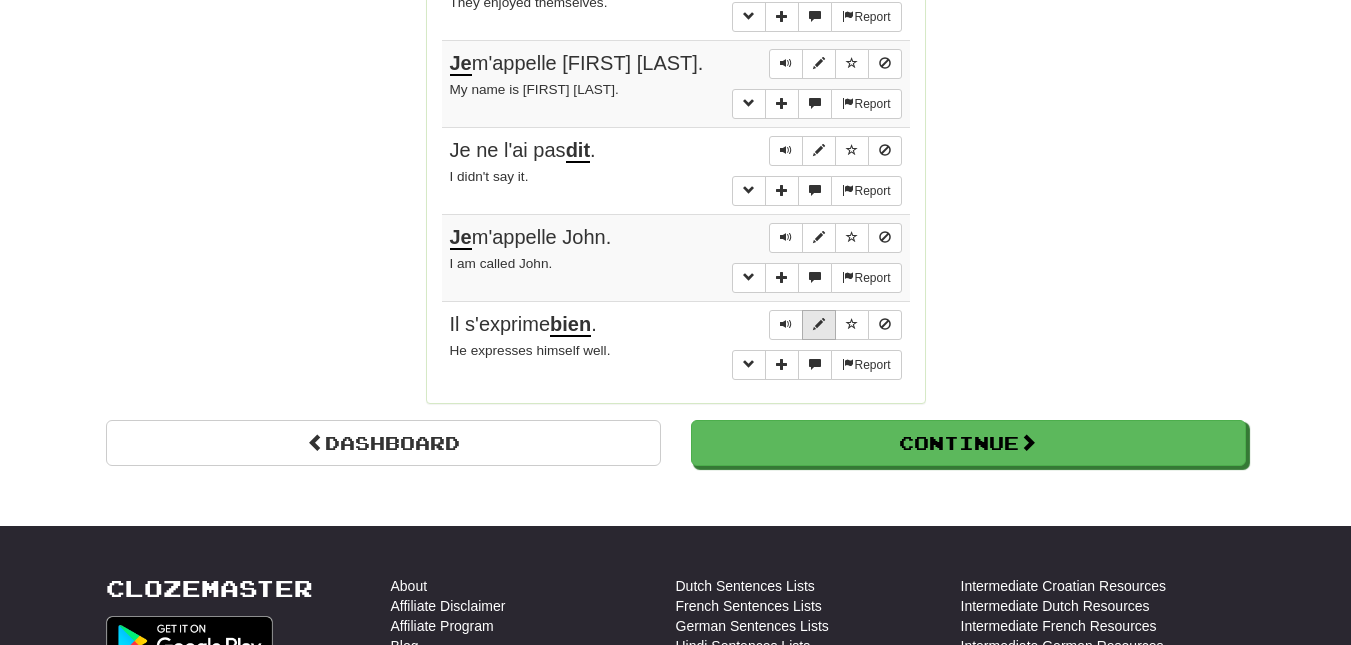 scroll, scrollTop: 1687, scrollLeft: 0, axis: vertical 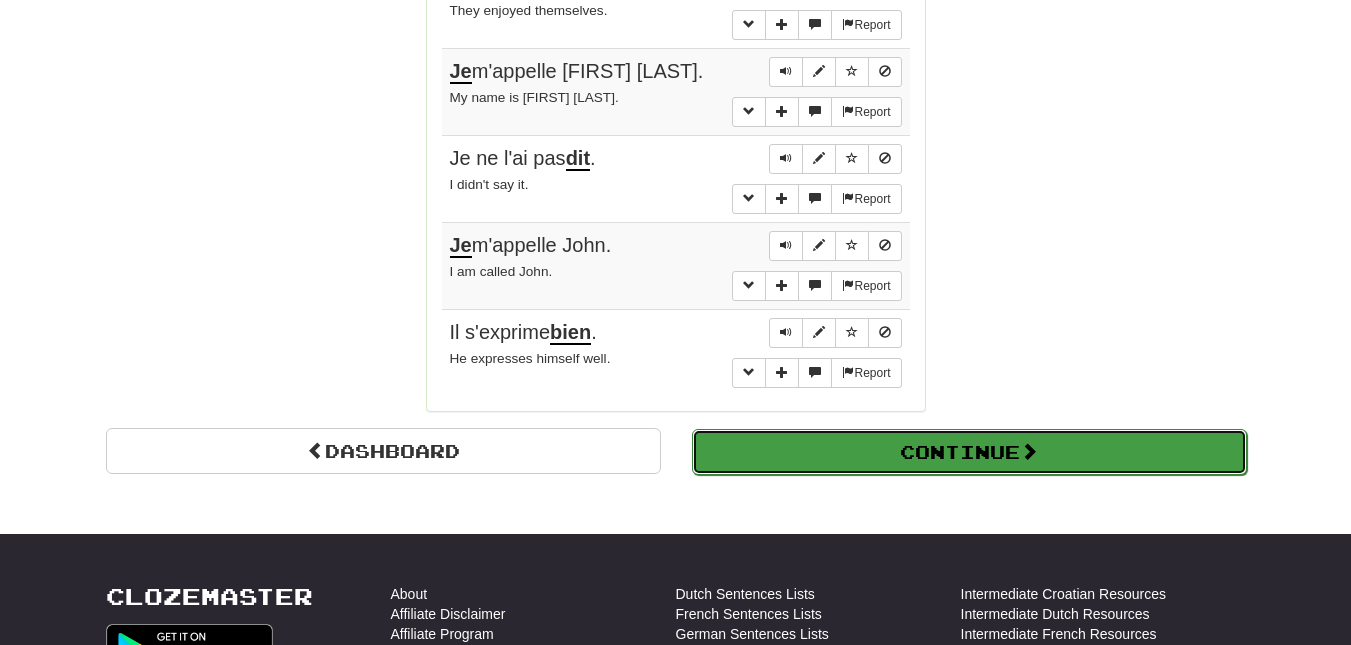 click on "Continue" at bounding box center (969, 452) 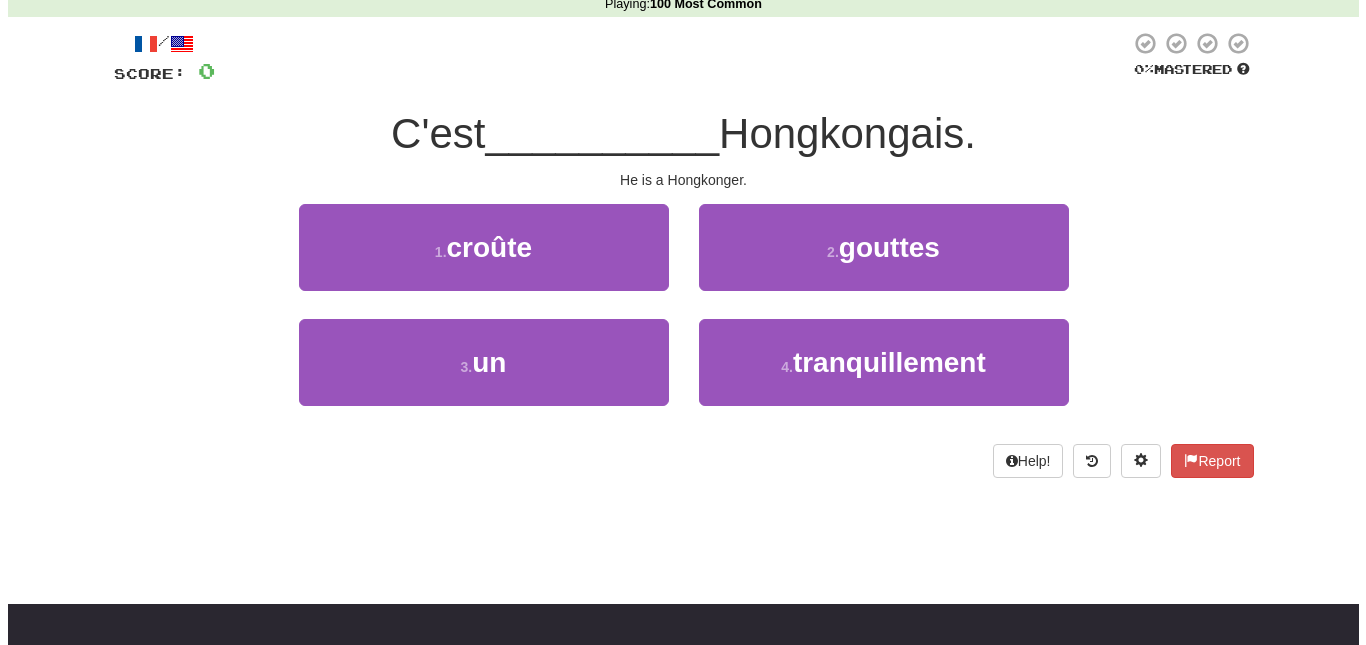scroll, scrollTop: 0, scrollLeft: 0, axis: both 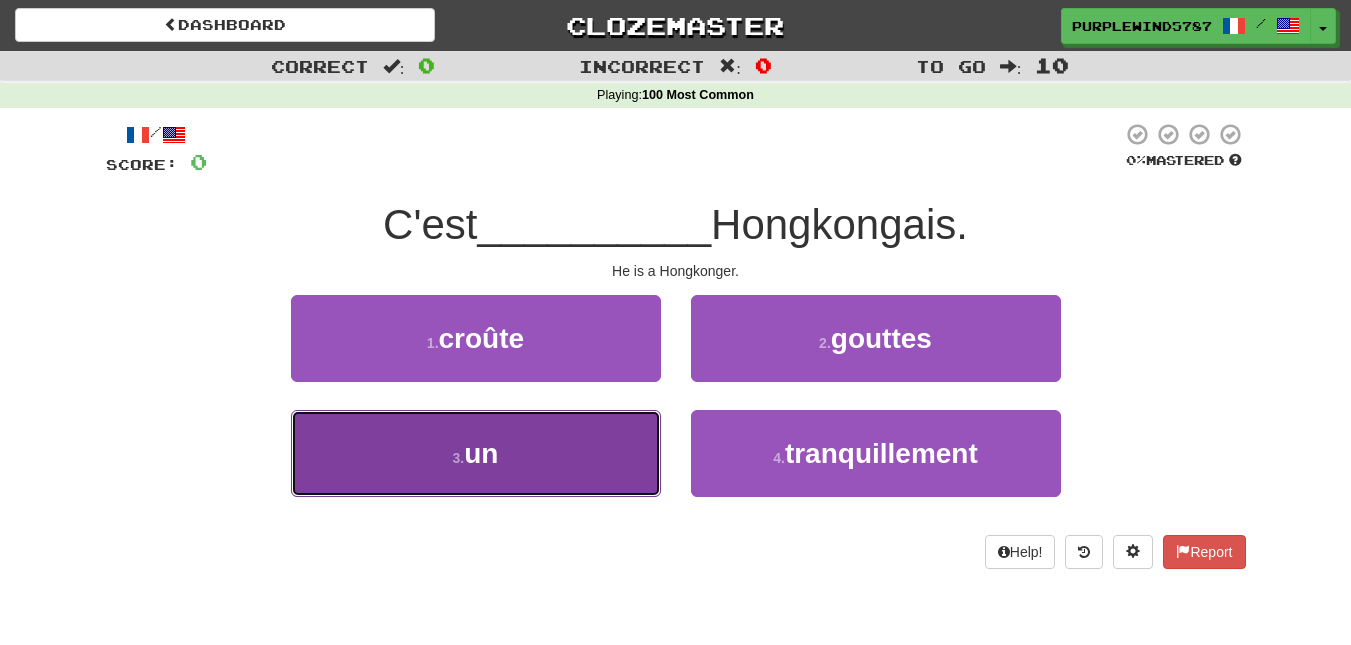 click on "3 .  un" at bounding box center (476, 453) 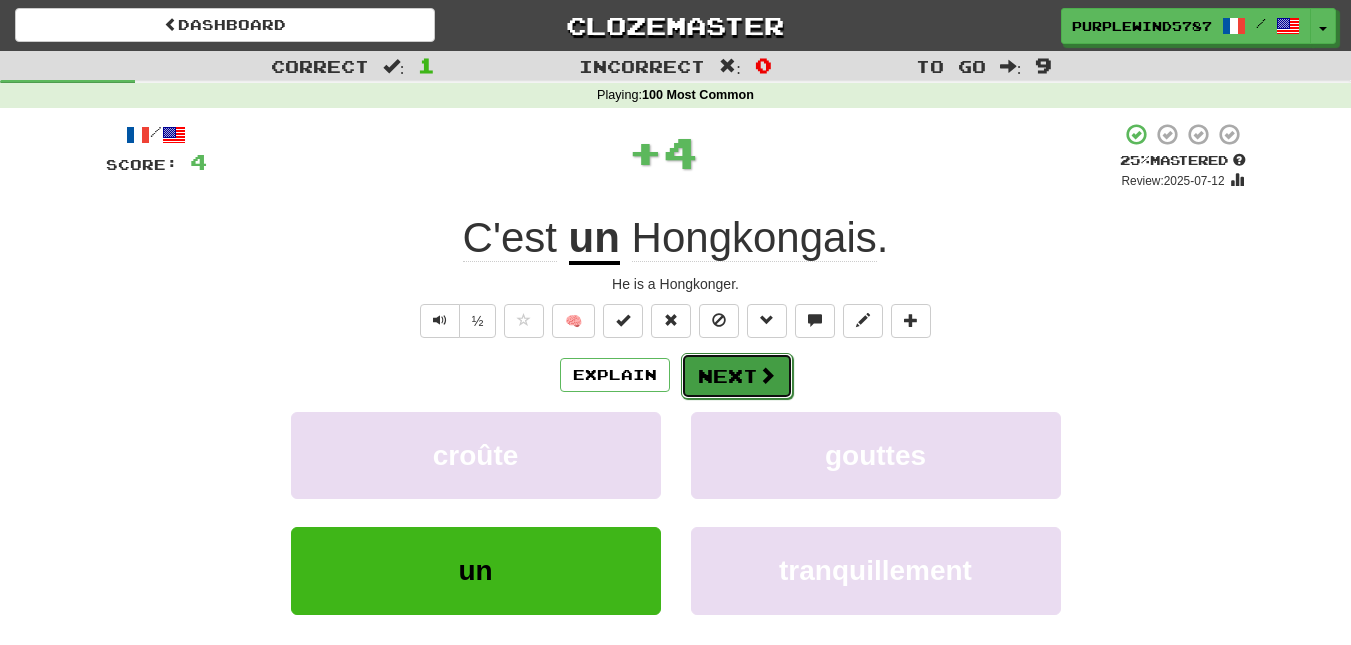 click on "Next" at bounding box center (737, 376) 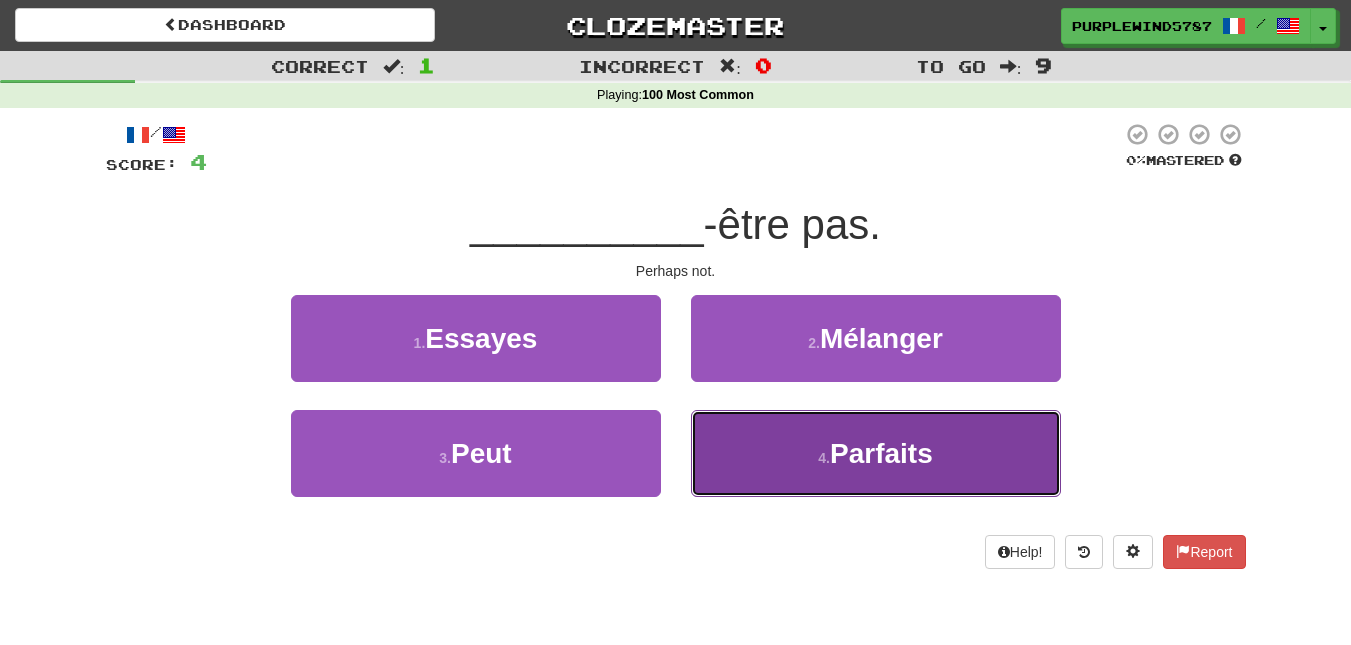 click on "4 .  Parfaits" at bounding box center [876, 453] 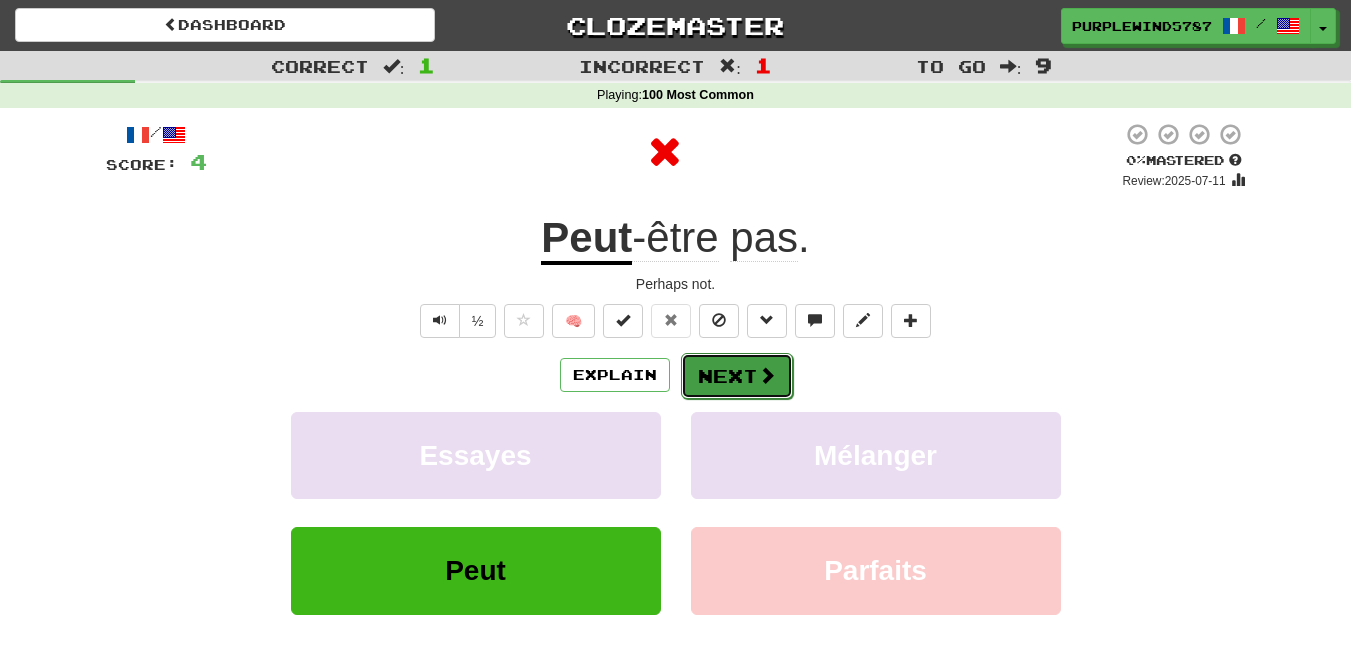 click on "Next" at bounding box center [737, 376] 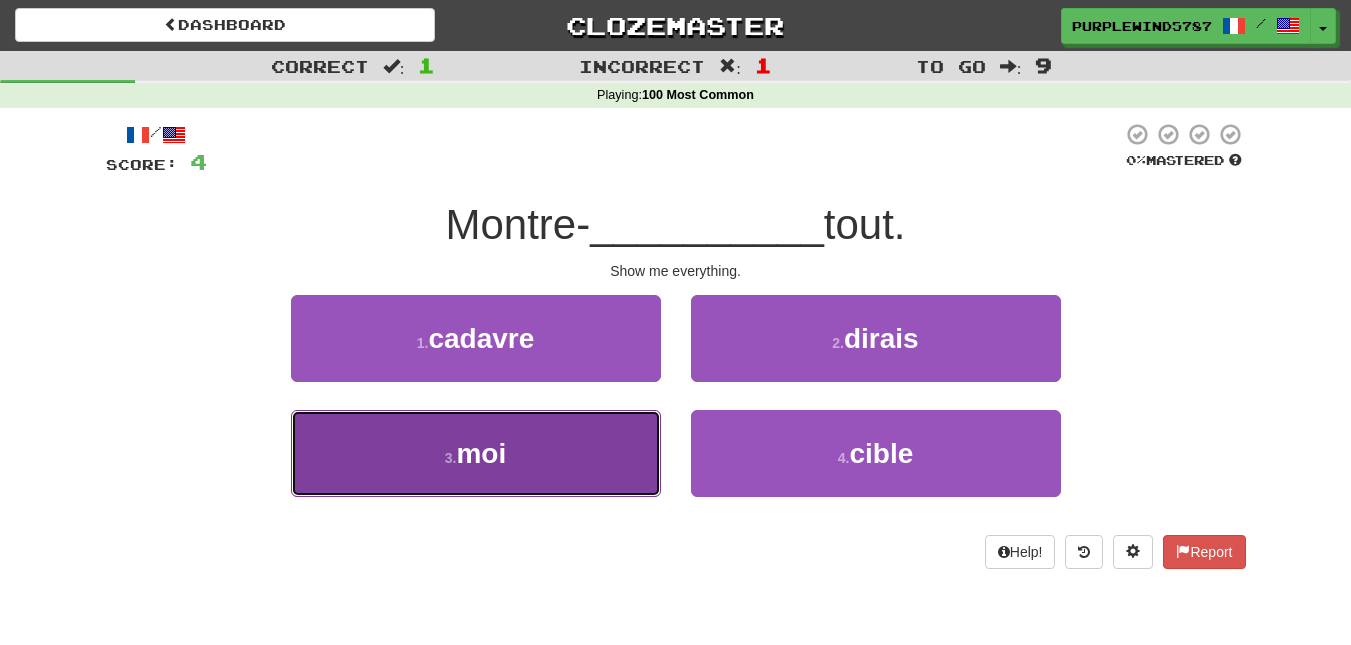 click on "3 .  moi" at bounding box center (476, 453) 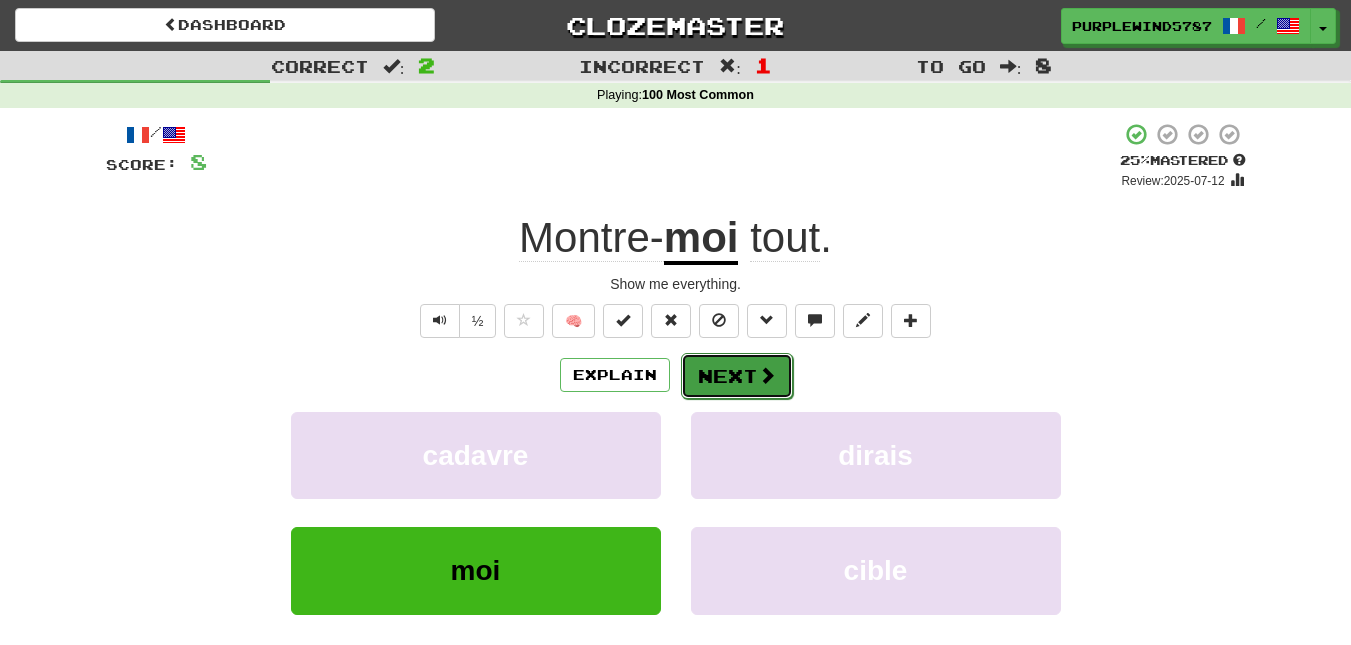 click on "Next" at bounding box center [737, 376] 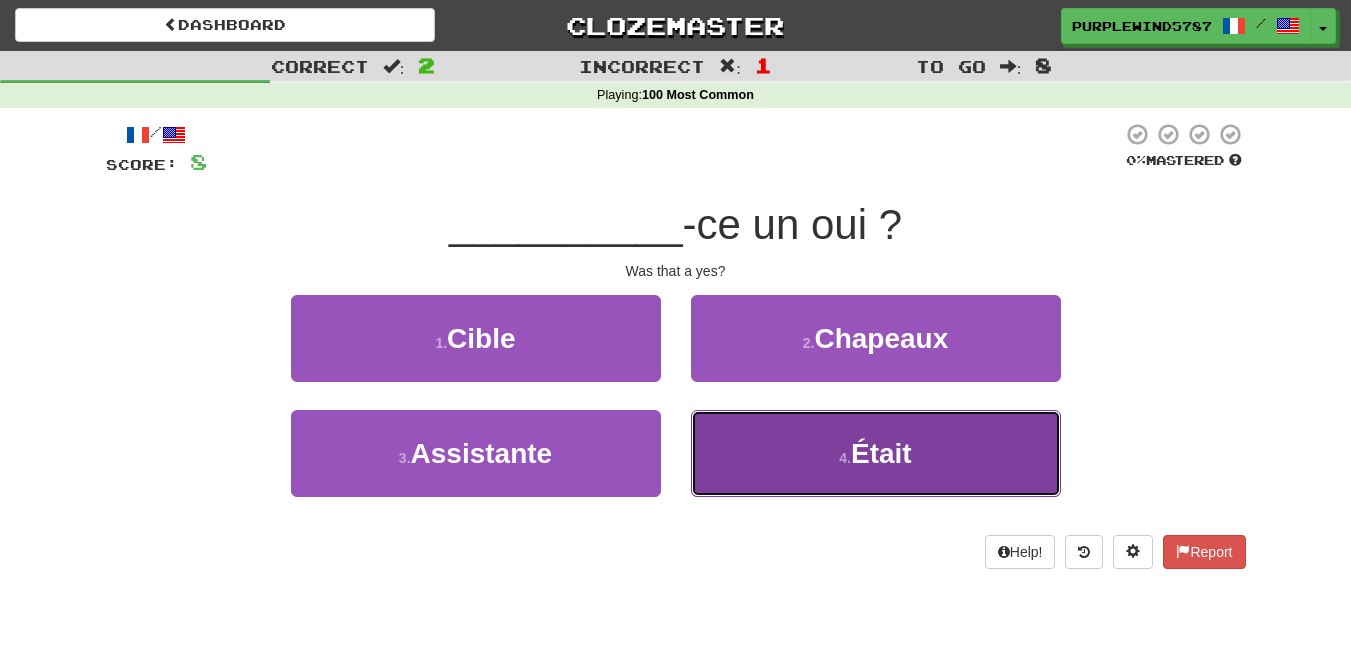 click on "4 .  Était" at bounding box center [876, 453] 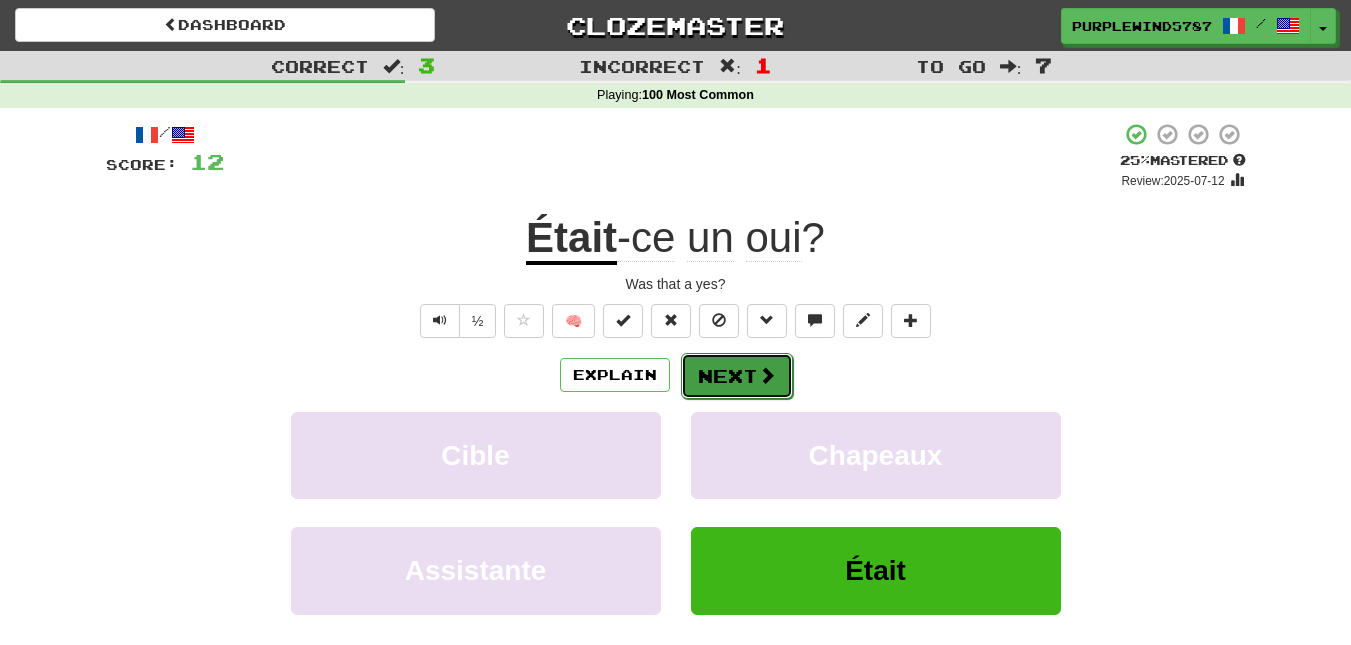 click on "Next" at bounding box center [737, 376] 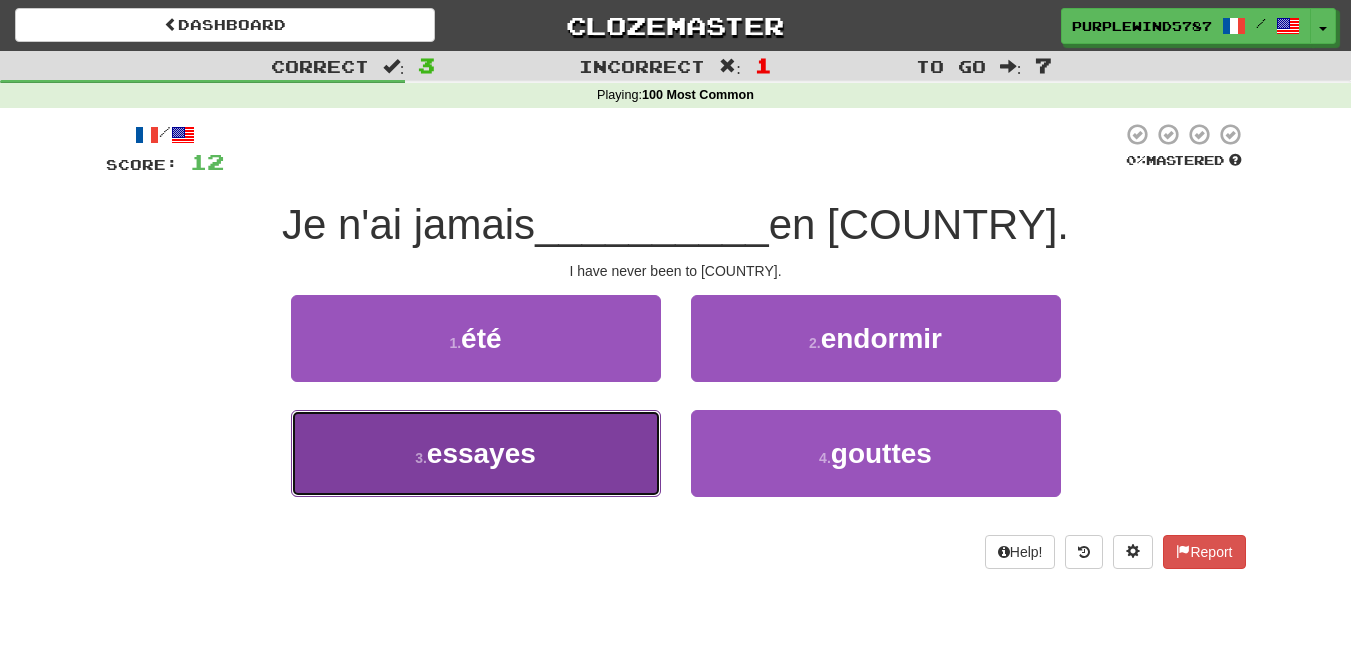 click on "3 .  essayes" at bounding box center (476, 453) 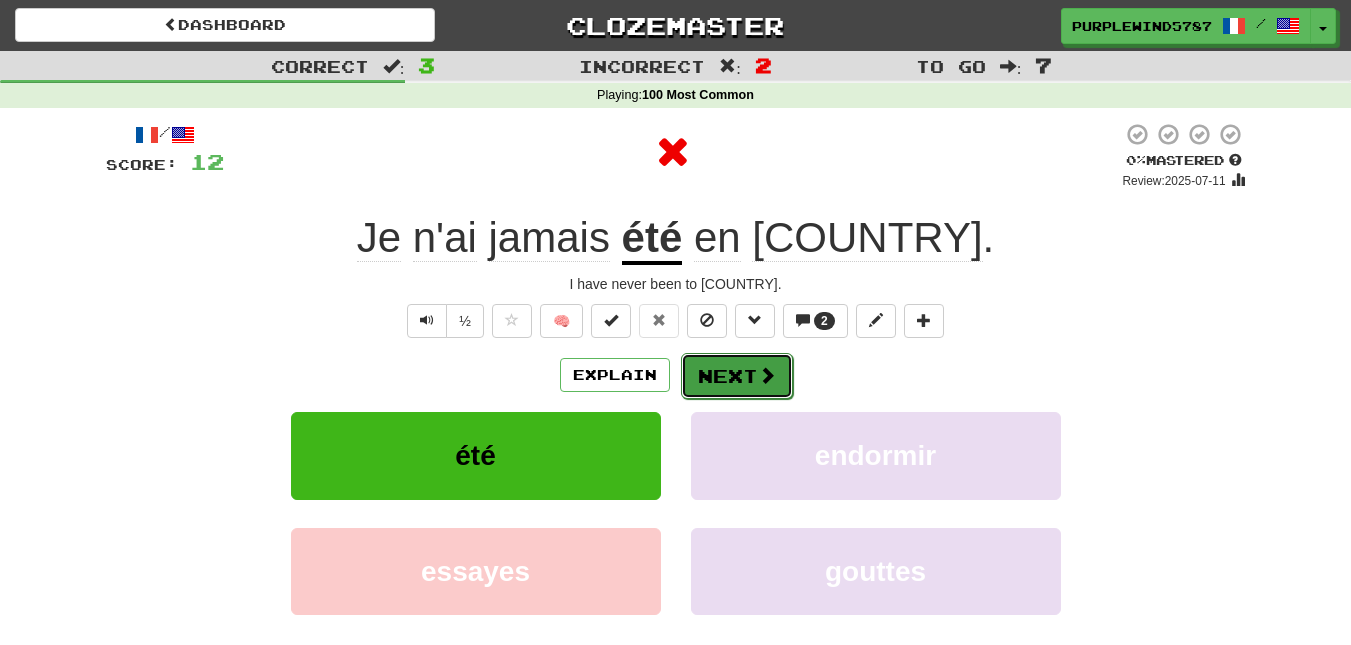 click on "Next" at bounding box center (737, 376) 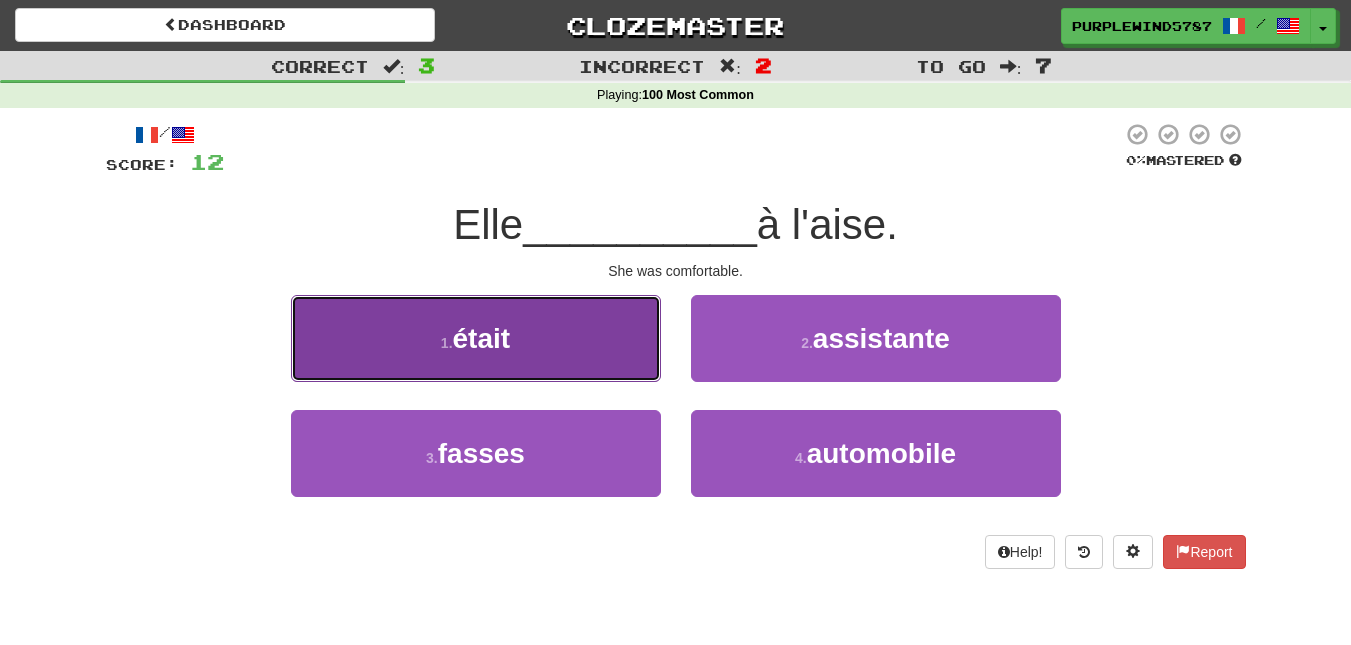 click on "1 .  était" at bounding box center (476, 338) 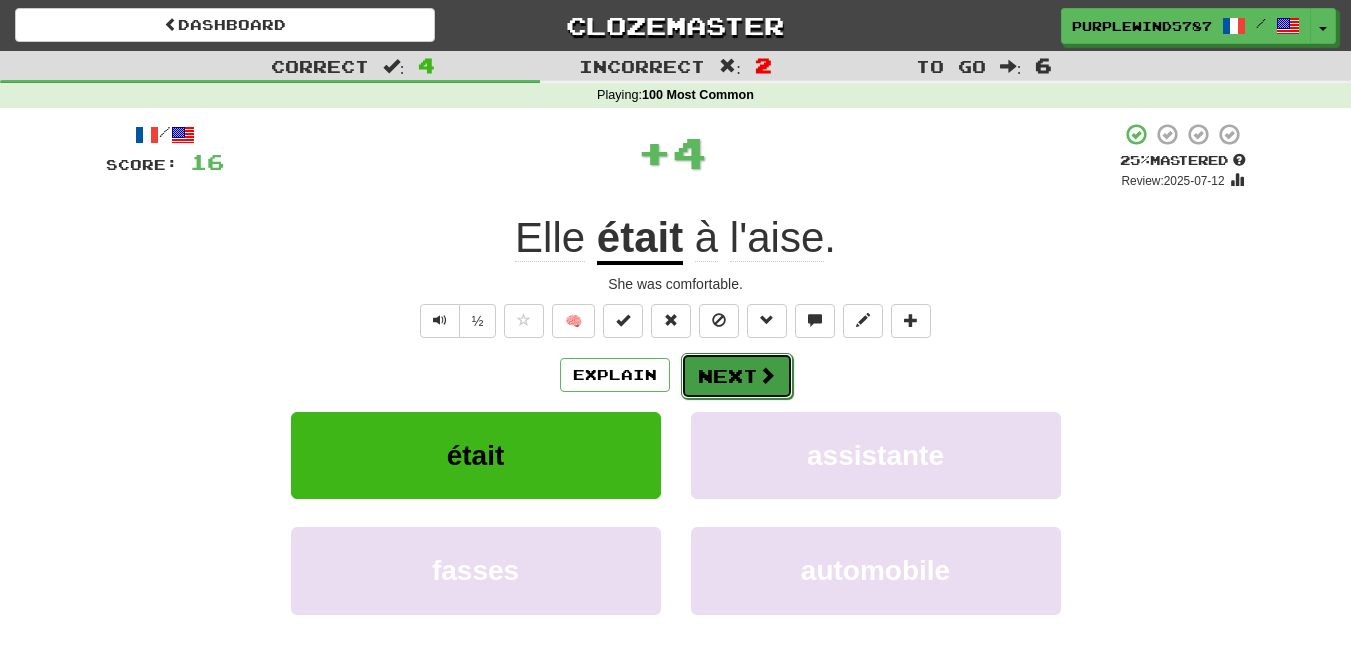 click on "Next" at bounding box center (737, 376) 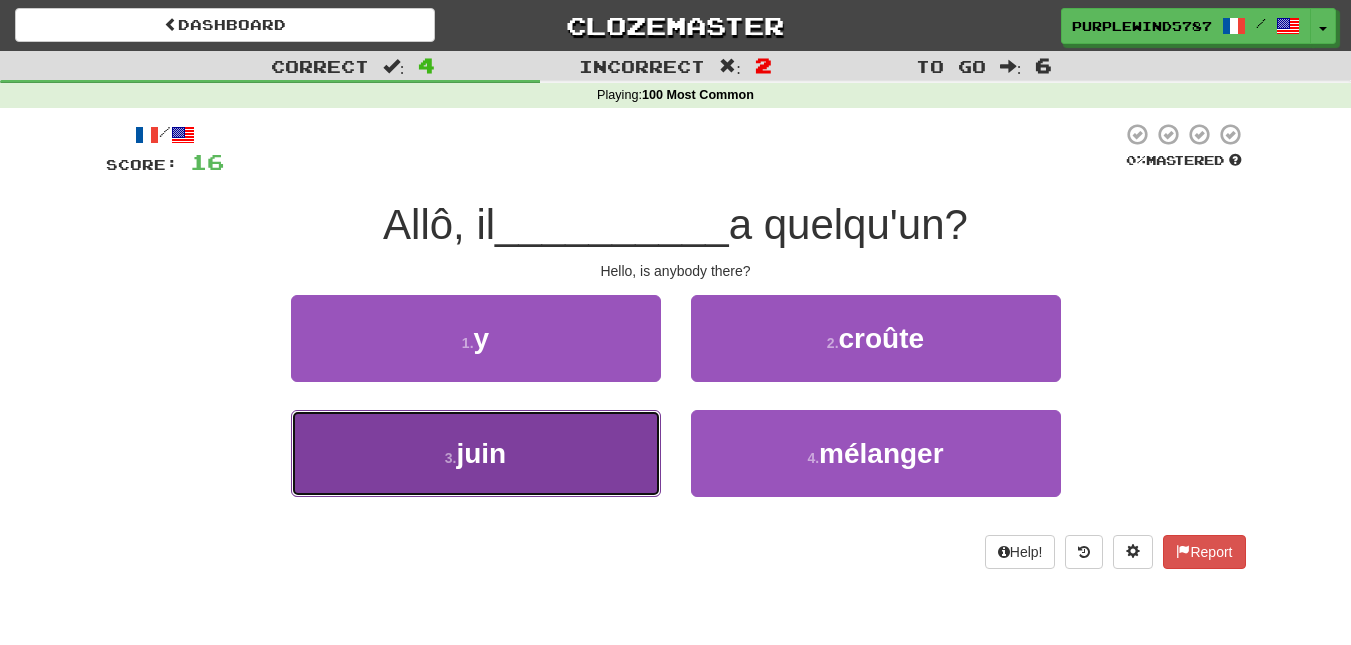 click on "3 .  juin" at bounding box center (476, 453) 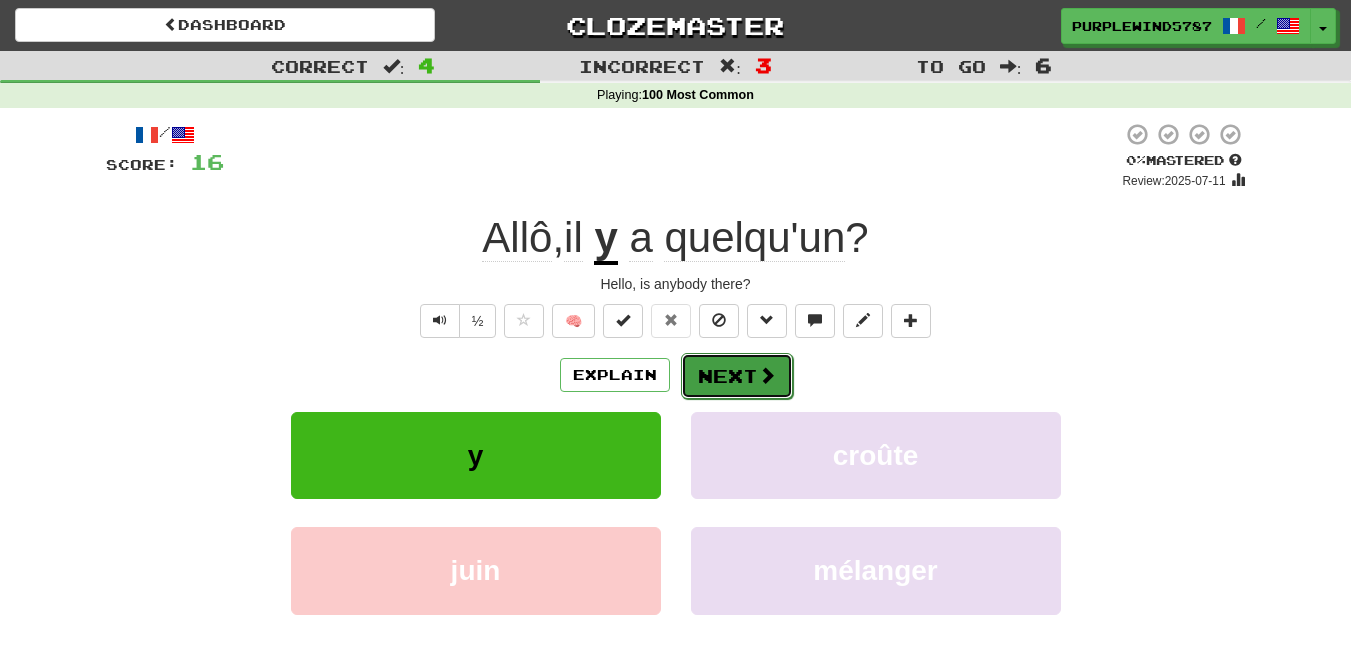 click on "Next" at bounding box center [737, 376] 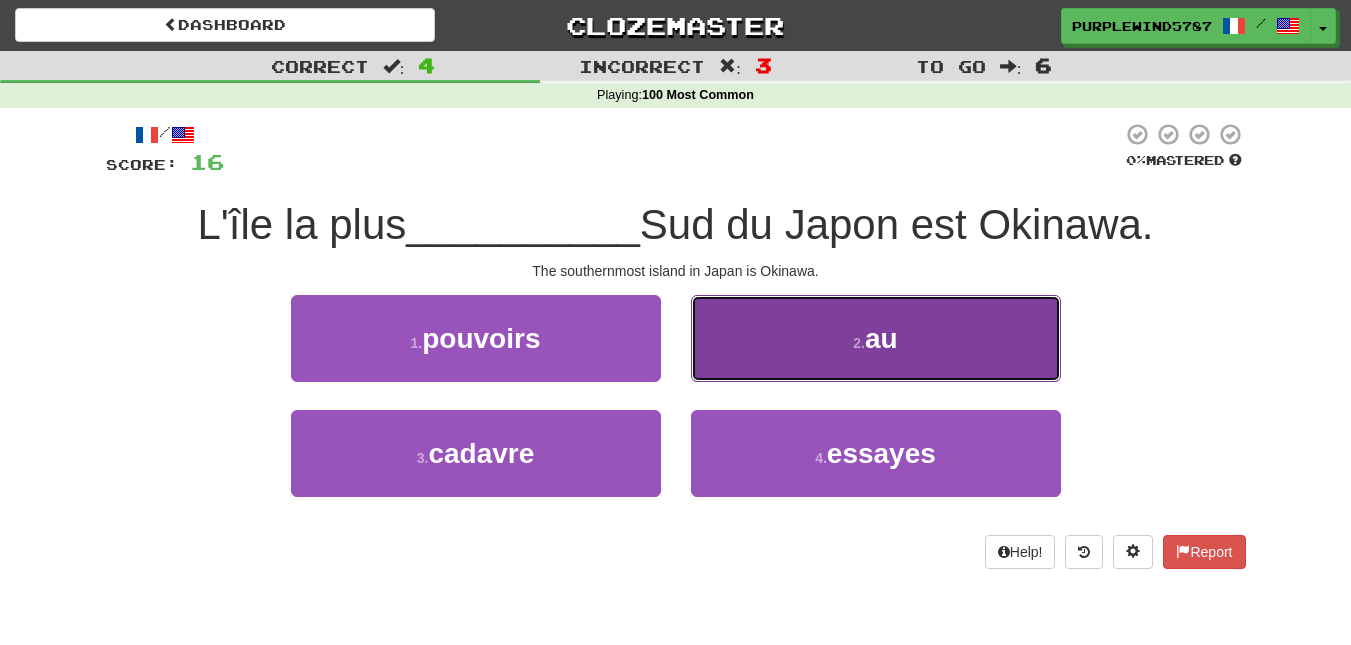 click on "2 .  au" at bounding box center [876, 338] 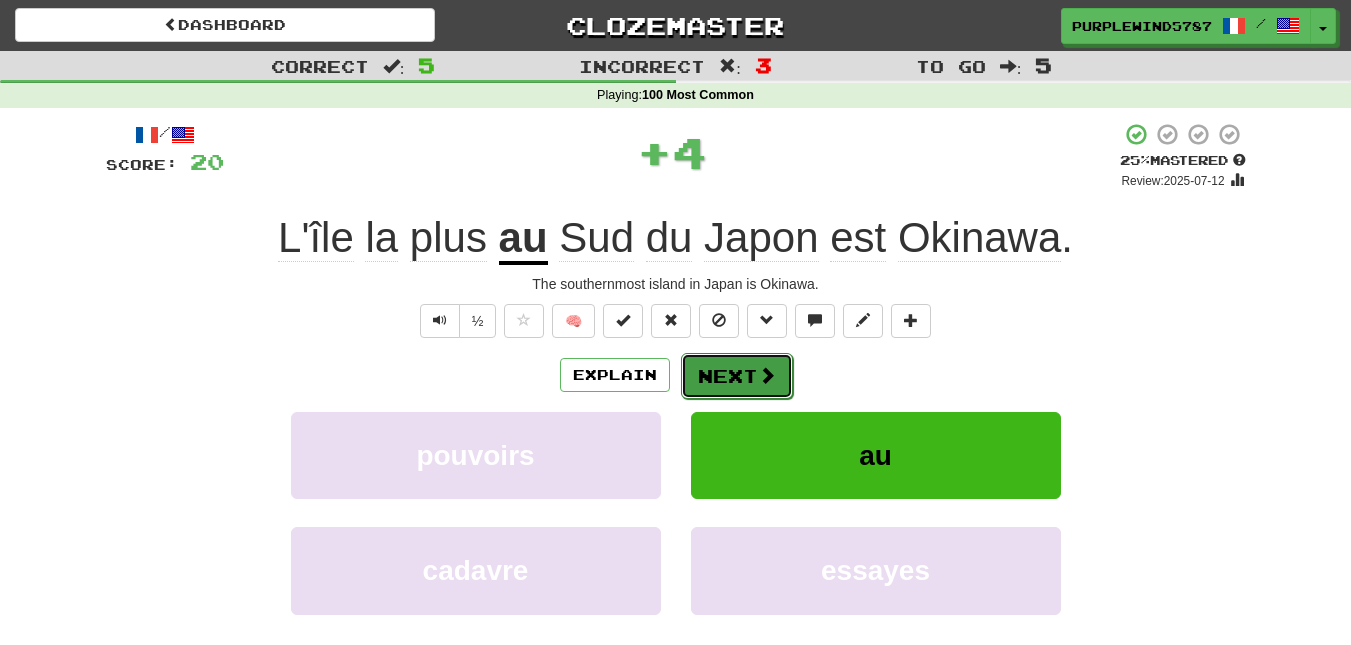 click on "Next" at bounding box center (737, 376) 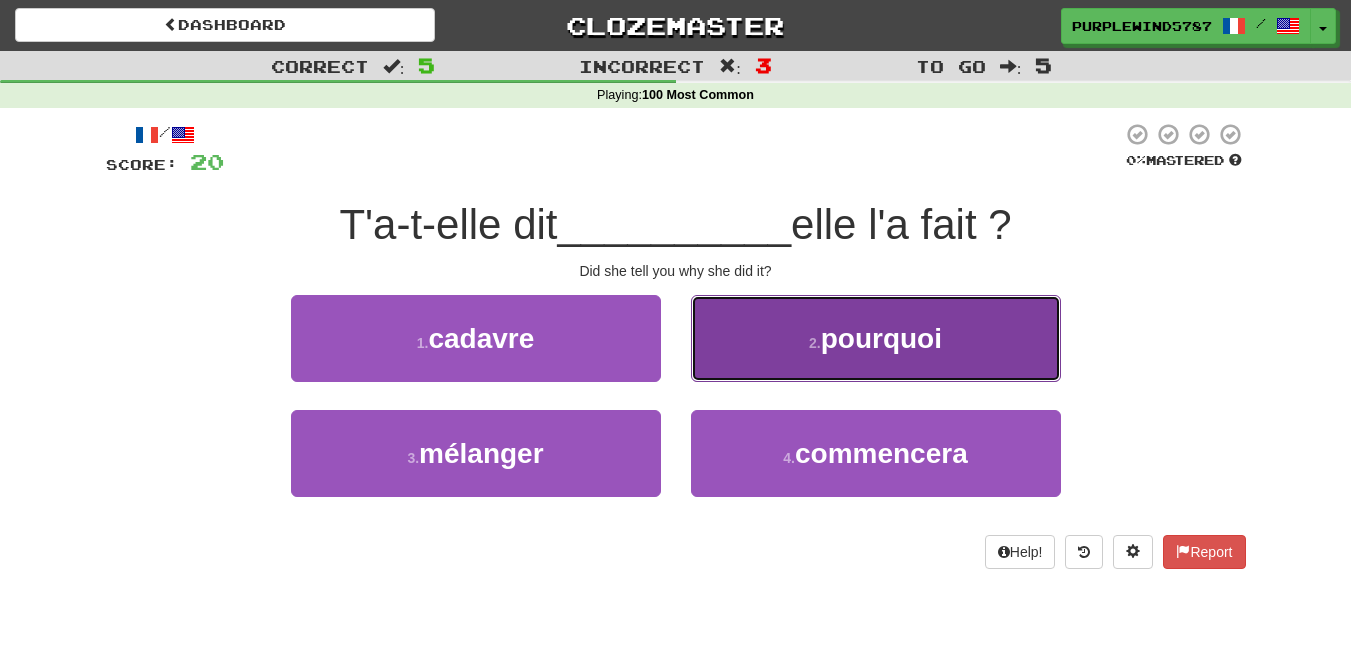 click on "pourquoi" at bounding box center [881, 338] 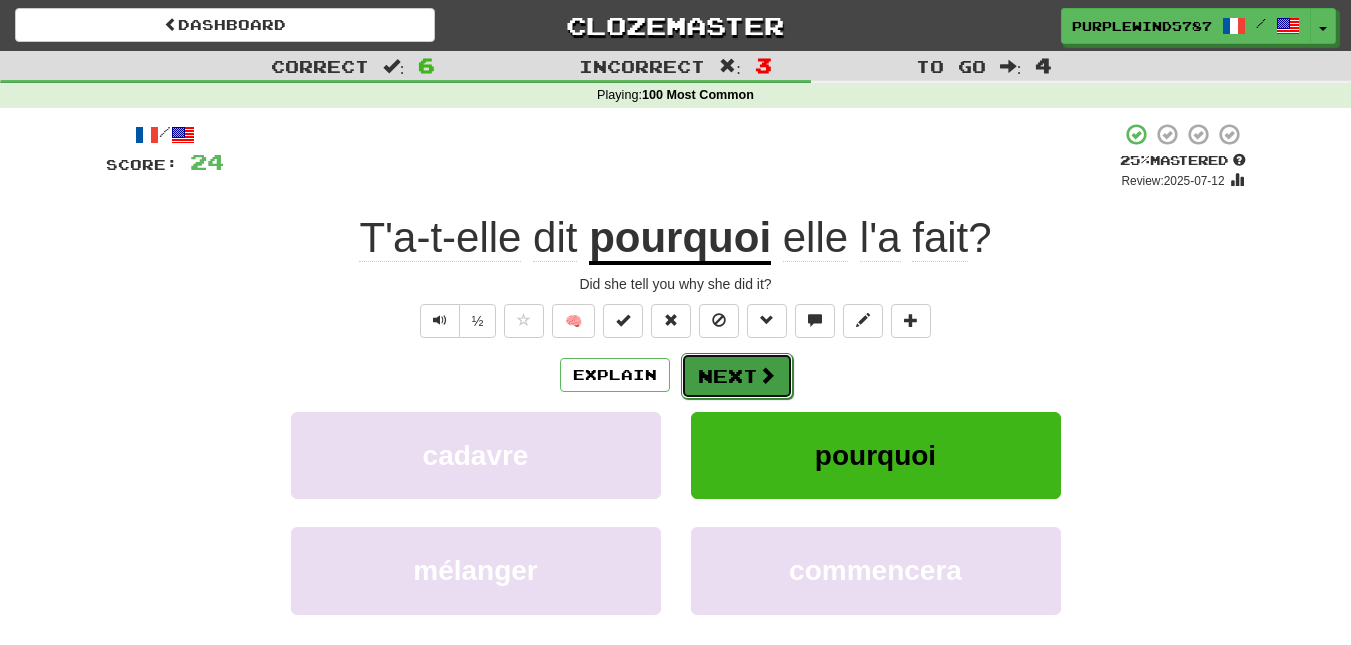 click on "Next" at bounding box center [737, 376] 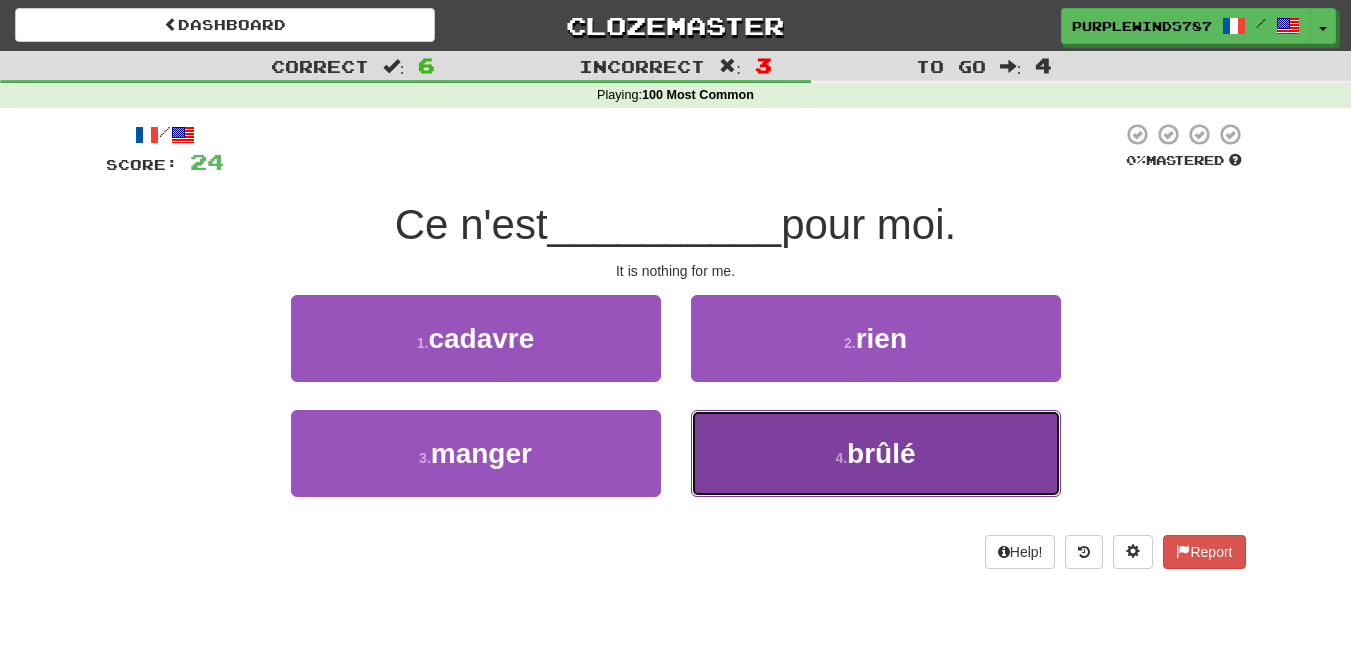 click on "brûlé" at bounding box center (881, 453) 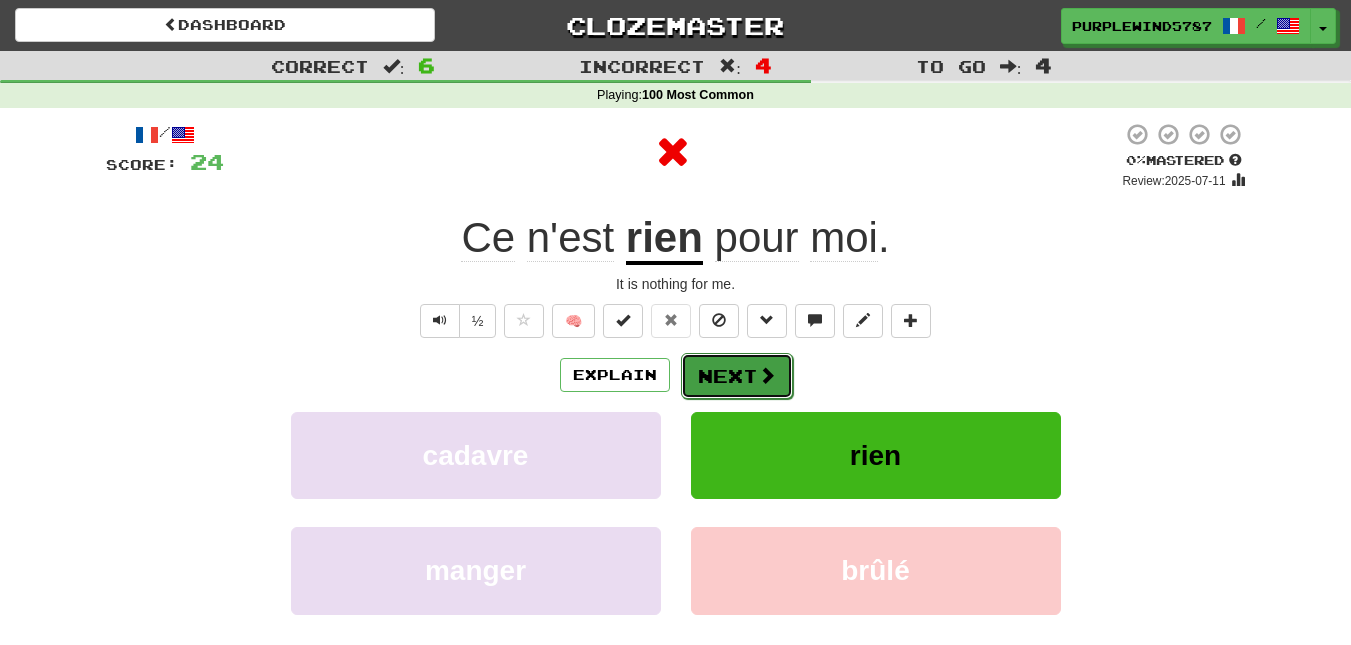 click at bounding box center (767, 375) 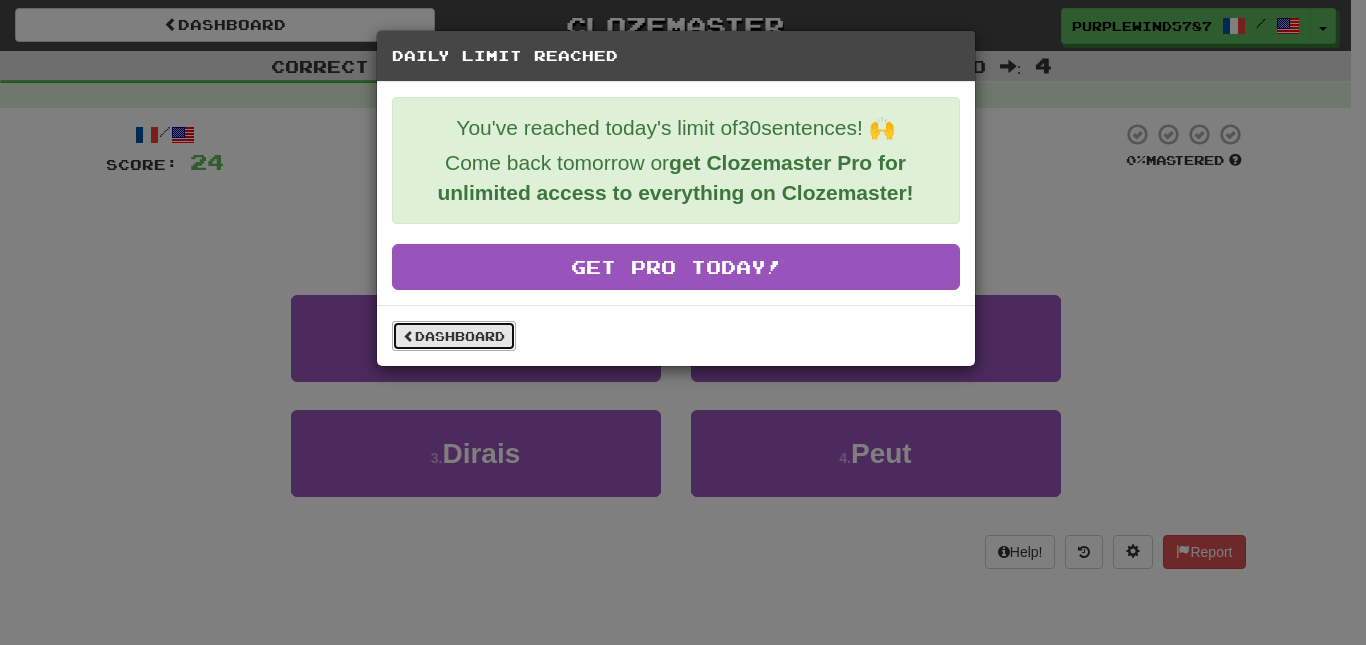 click on "Dashboard" at bounding box center (454, 336) 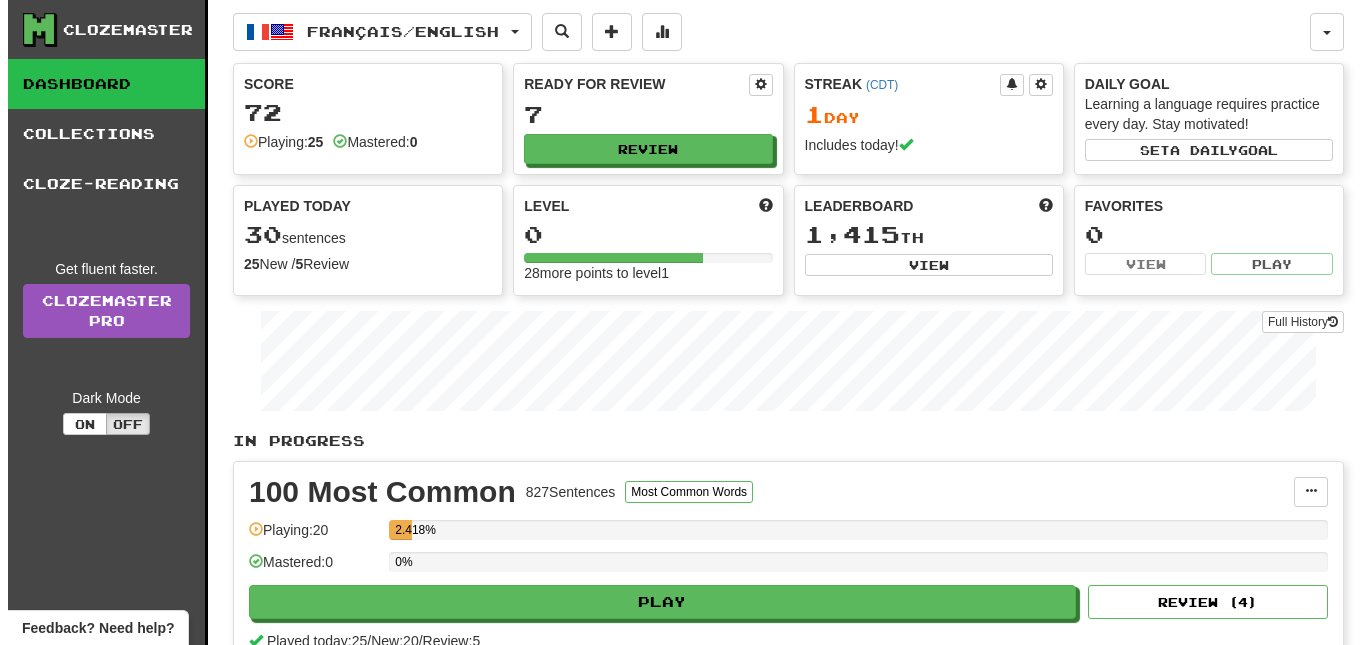 scroll, scrollTop: 0, scrollLeft: 0, axis: both 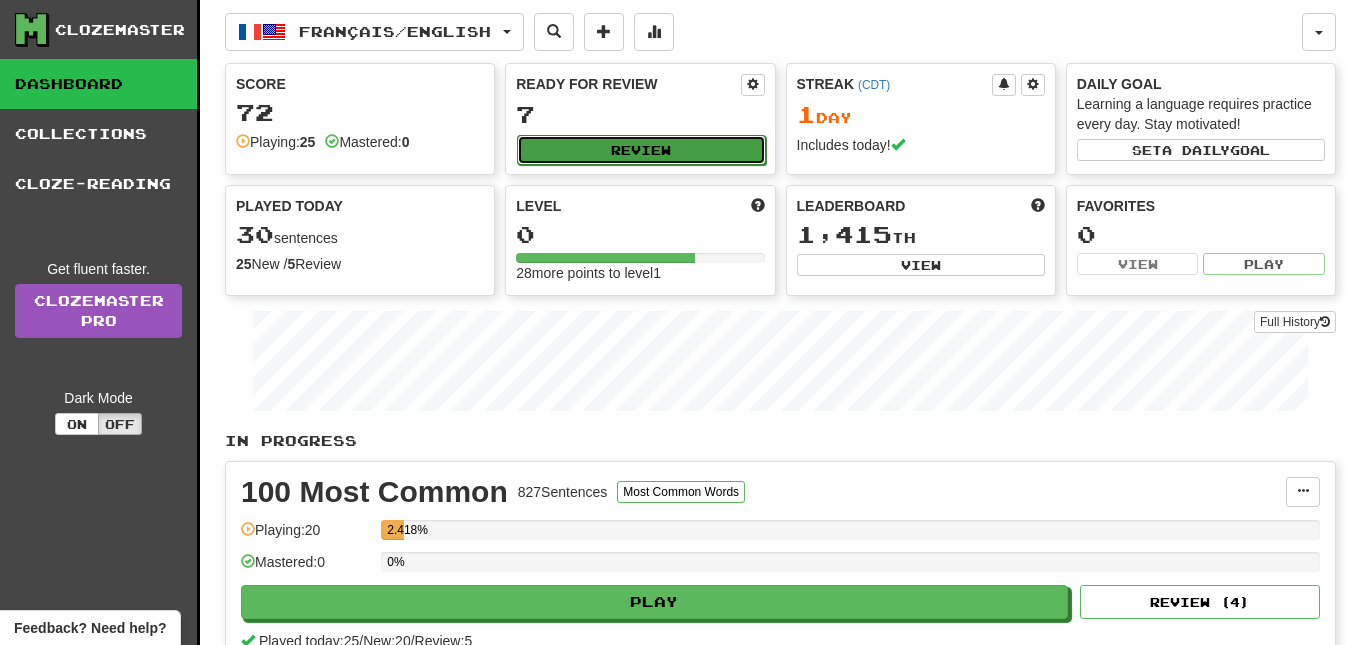 click on "Review" at bounding box center (641, 150) 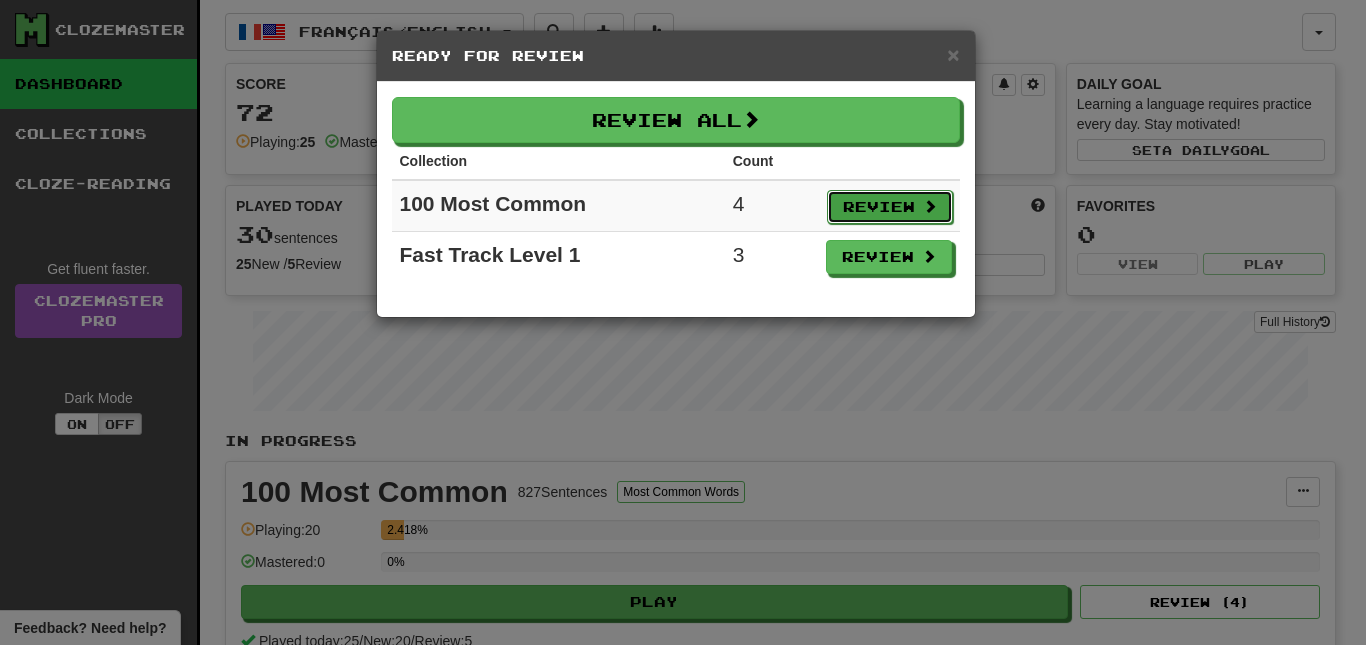 click on "Review" at bounding box center [890, 207] 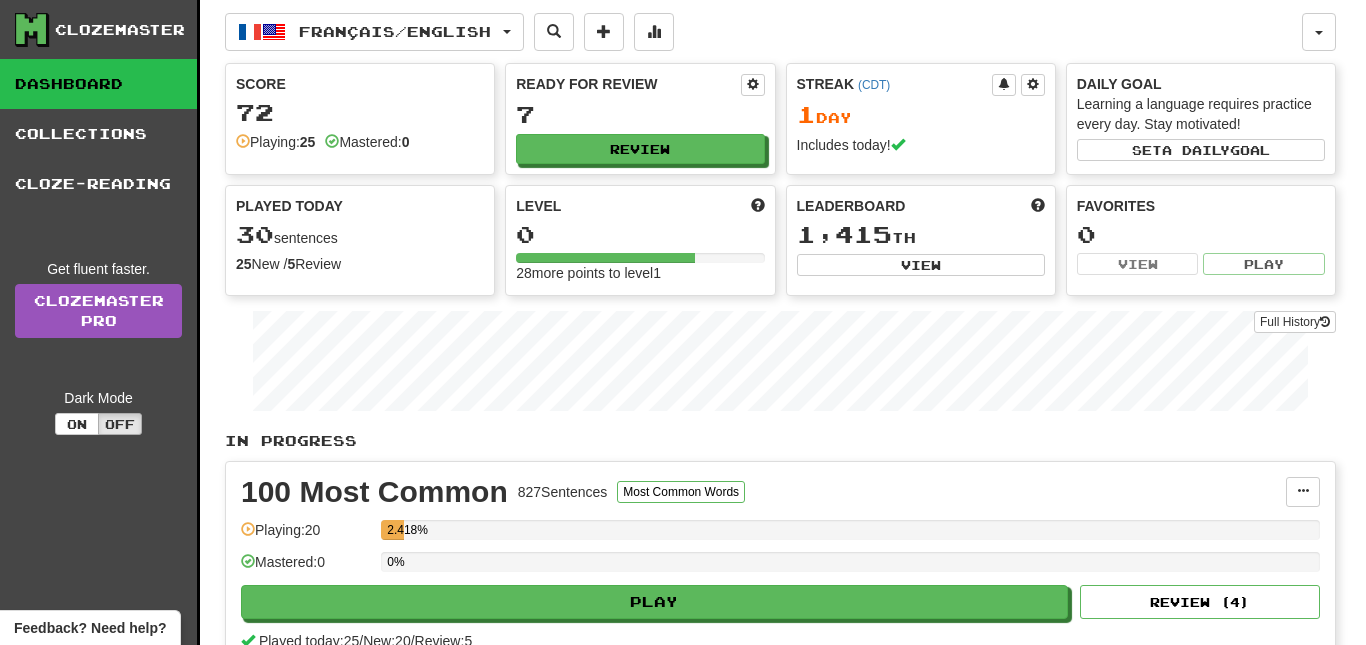 select on "**" 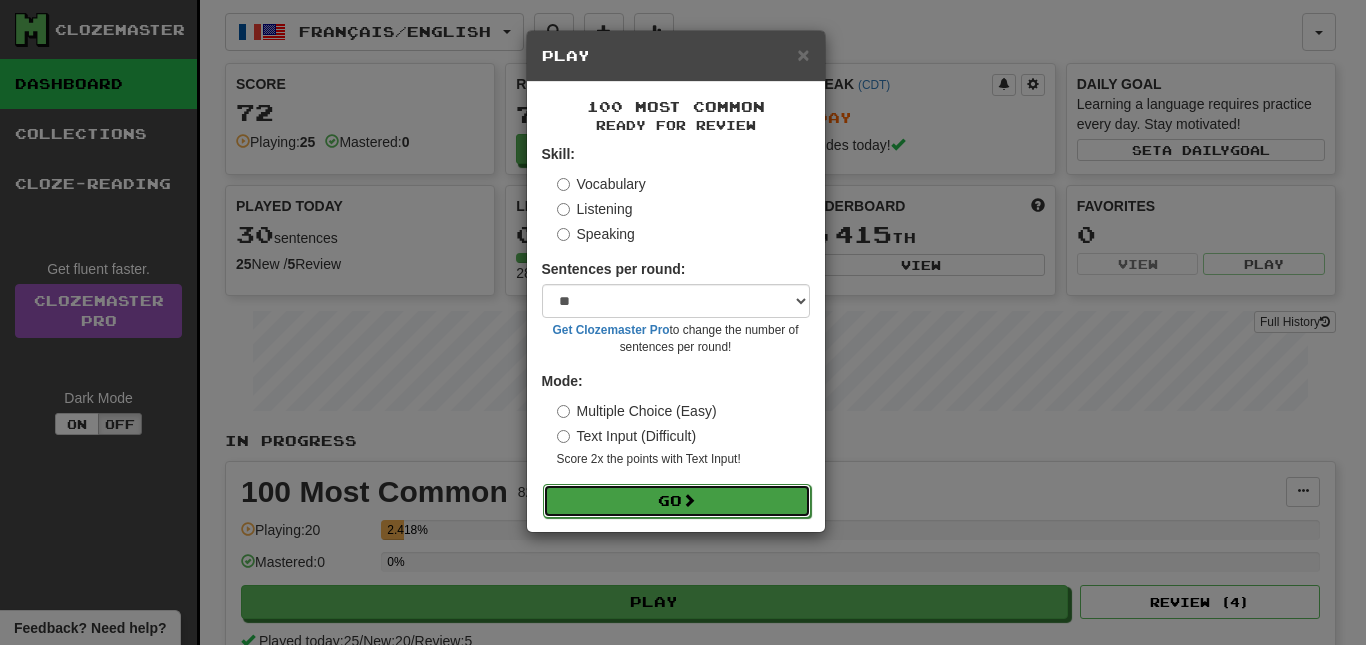 click on "Go" at bounding box center (677, 501) 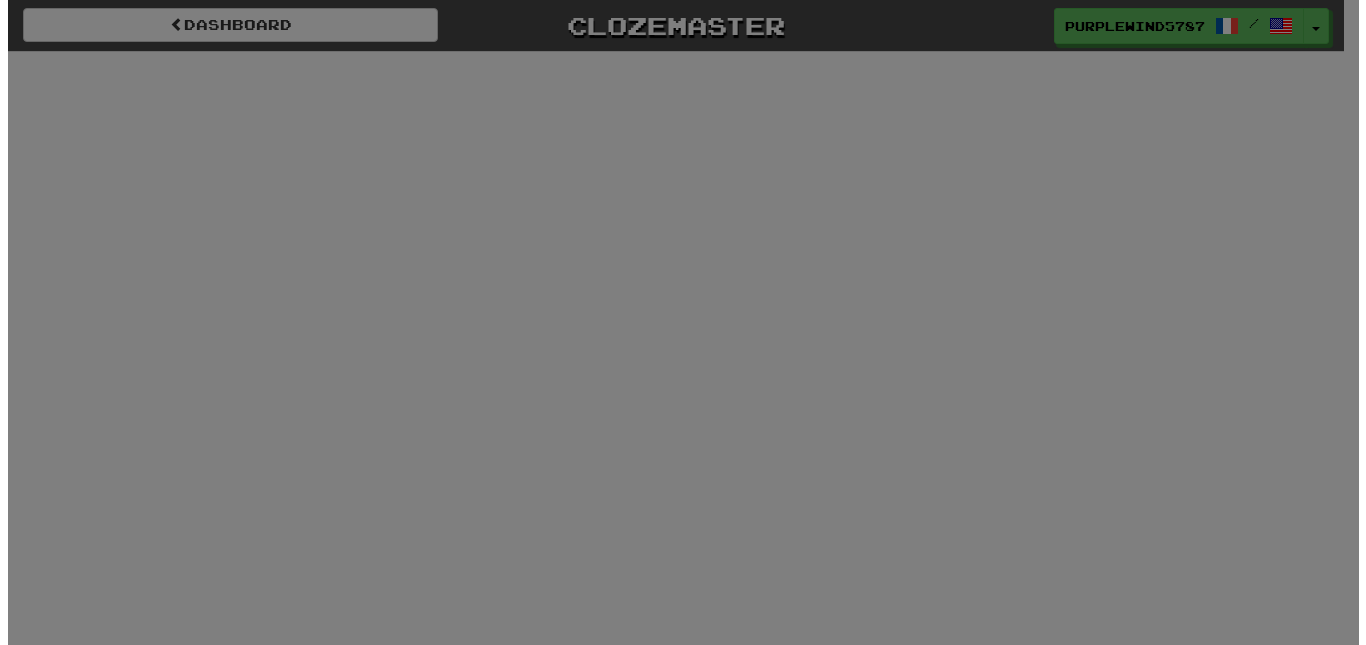scroll, scrollTop: 0, scrollLeft: 0, axis: both 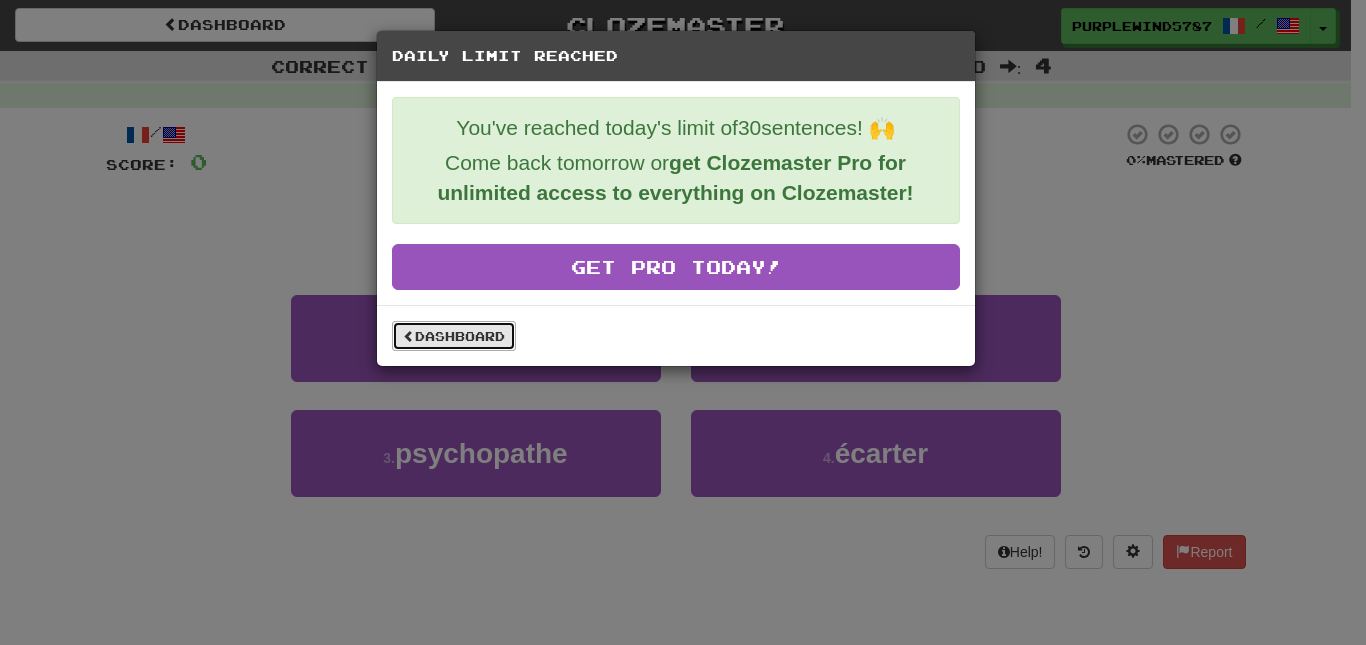 click on "Dashboard" at bounding box center [454, 336] 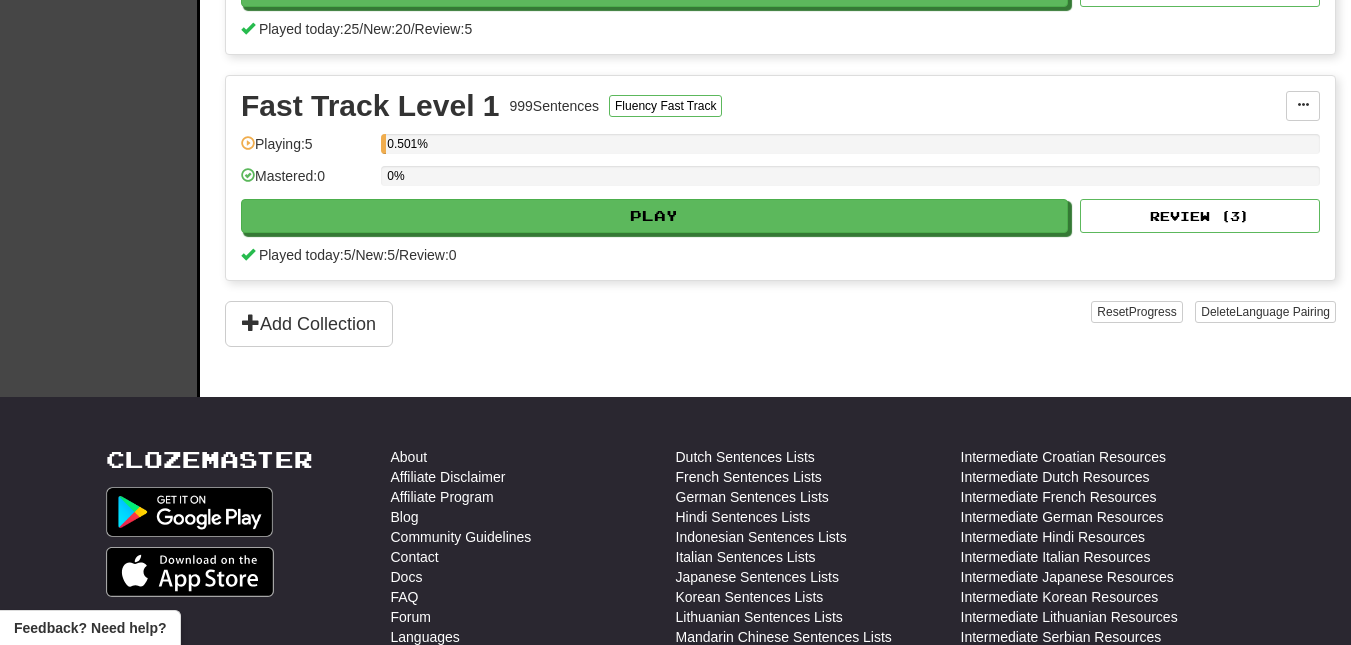 scroll, scrollTop: 0, scrollLeft: 0, axis: both 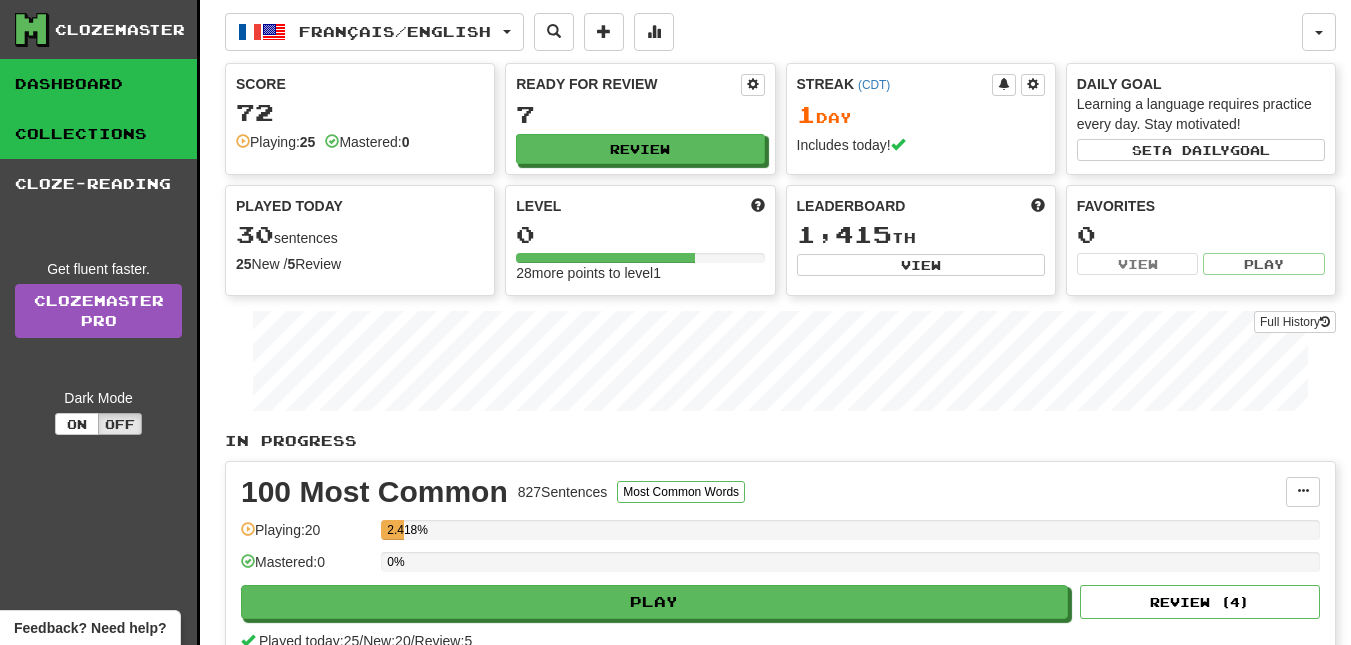 click on "Collections" at bounding box center [98, 134] 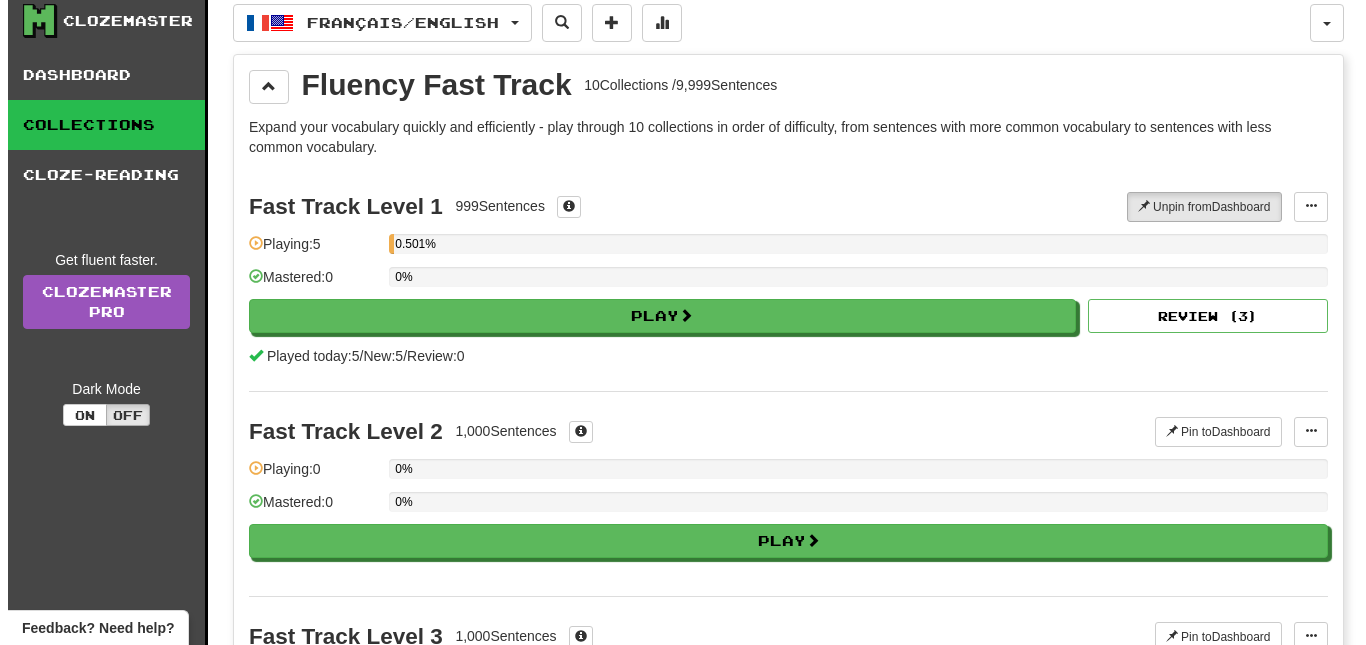 scroll, scrollTop: 0, scrollLeft: 0, axis: both 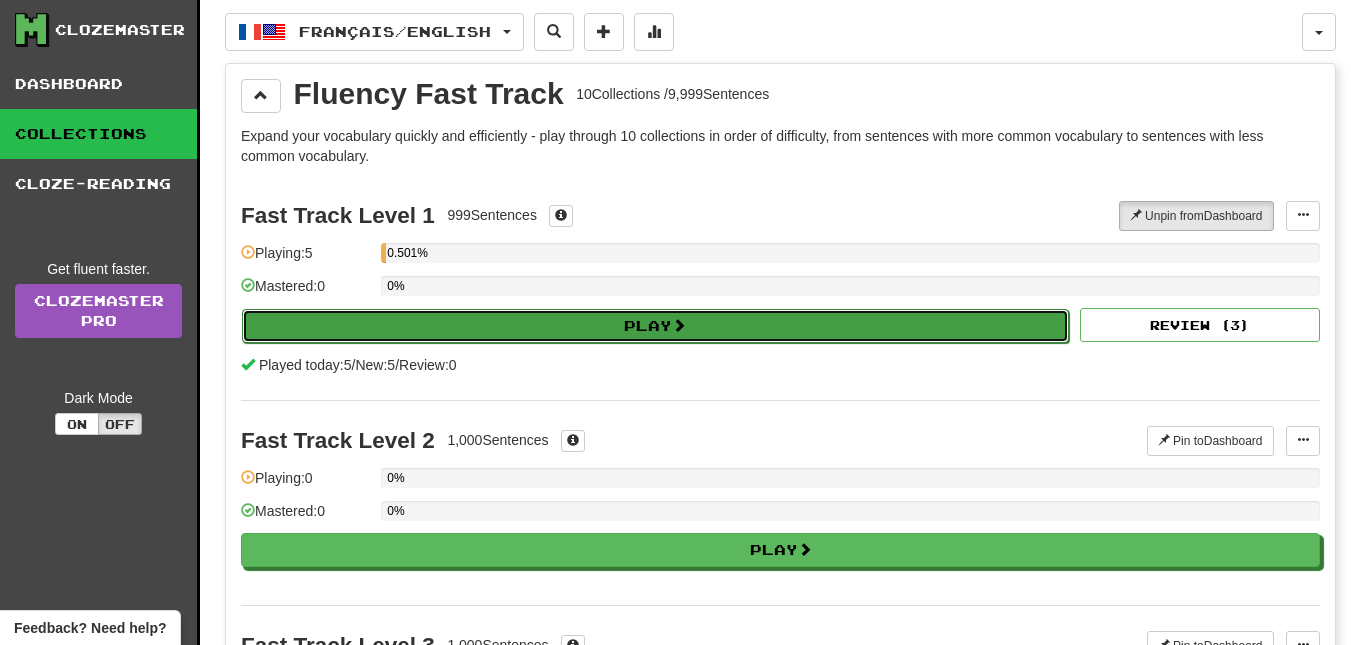 click on "Play" at bounding box center (655, 326) 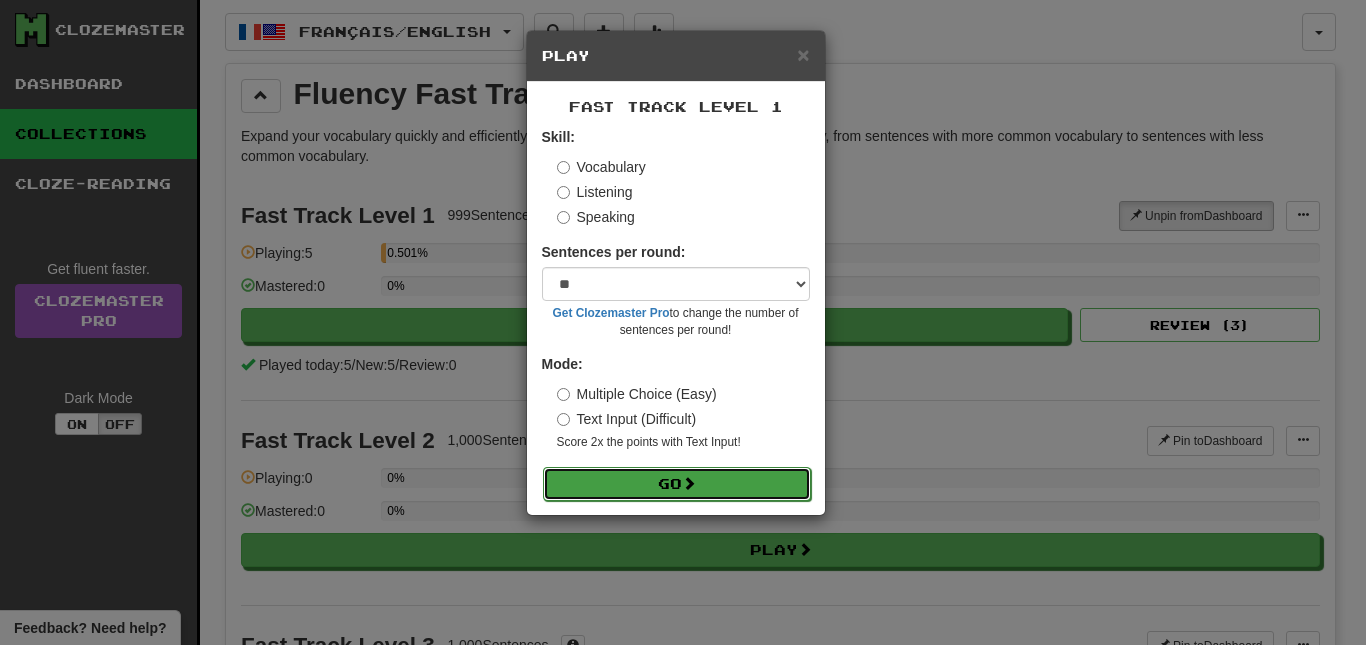 click on "Go" at bounding box center (677, 484) 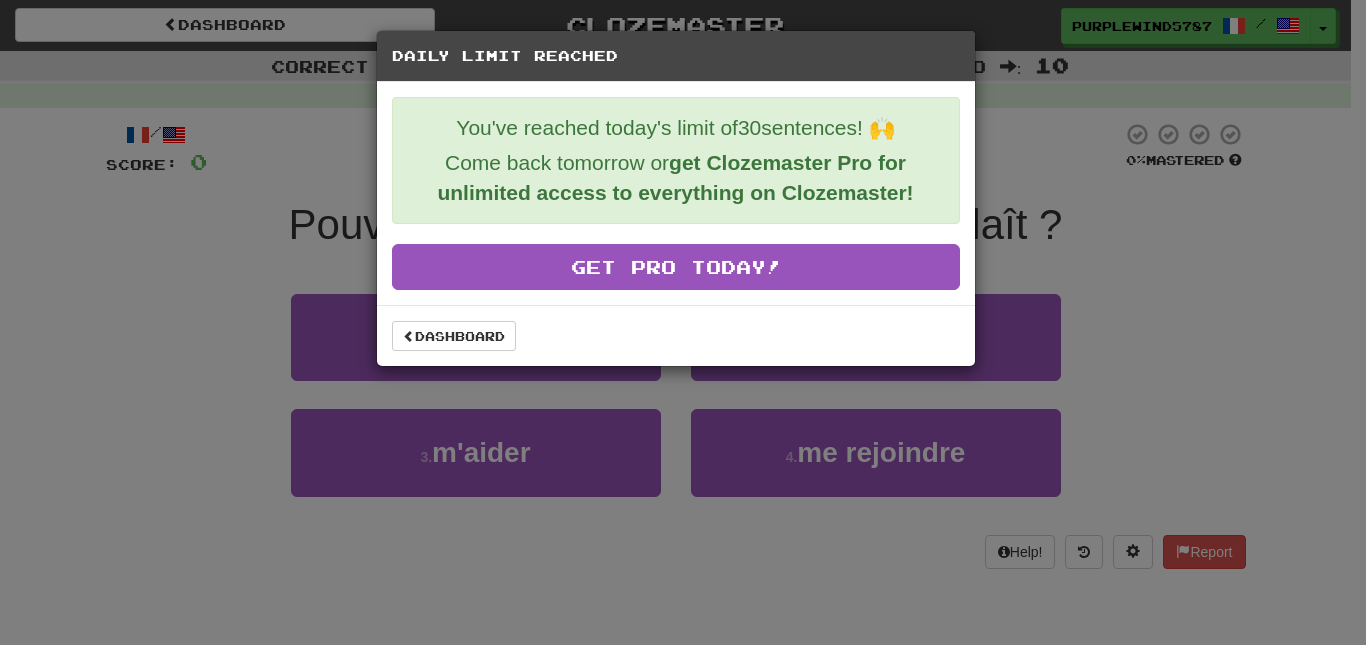 scroll, scrollTop: 0, scrollLeft: 0, axis: both 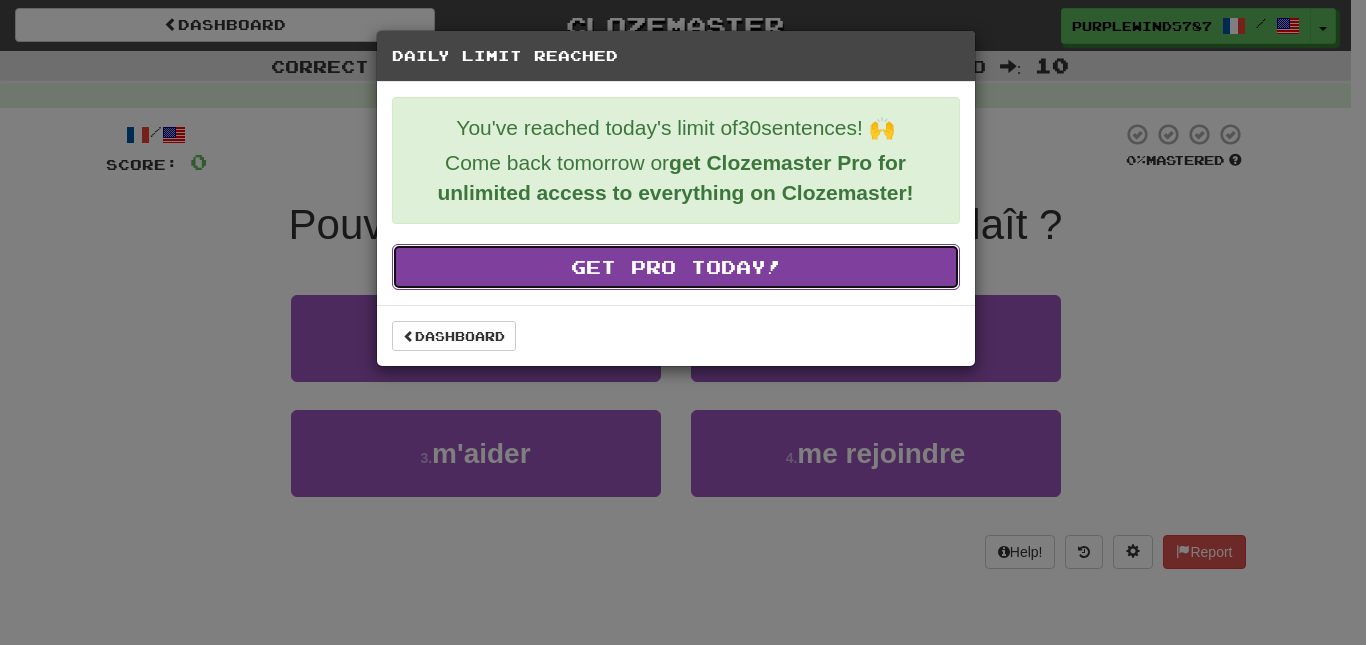 click on "Get Pro Today!" at bounding box center [676, 267] 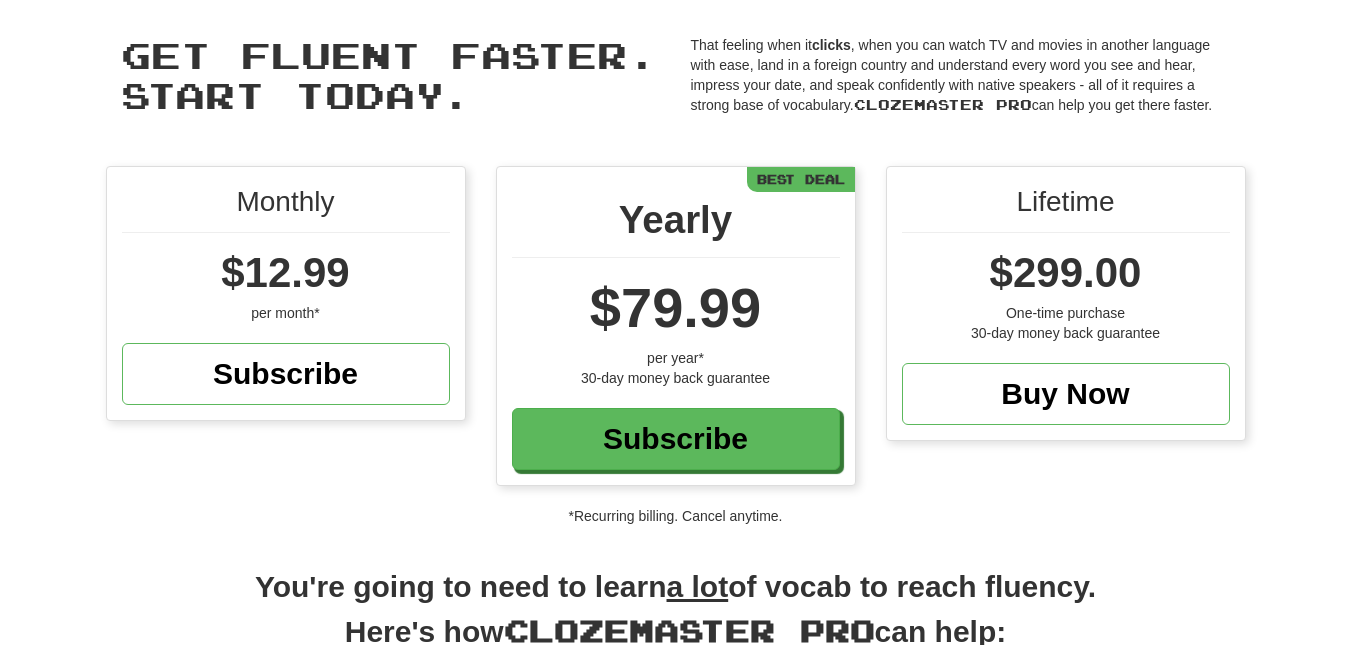 scroll, scrollTop: 0, scrollLeft: 0, axis: both 